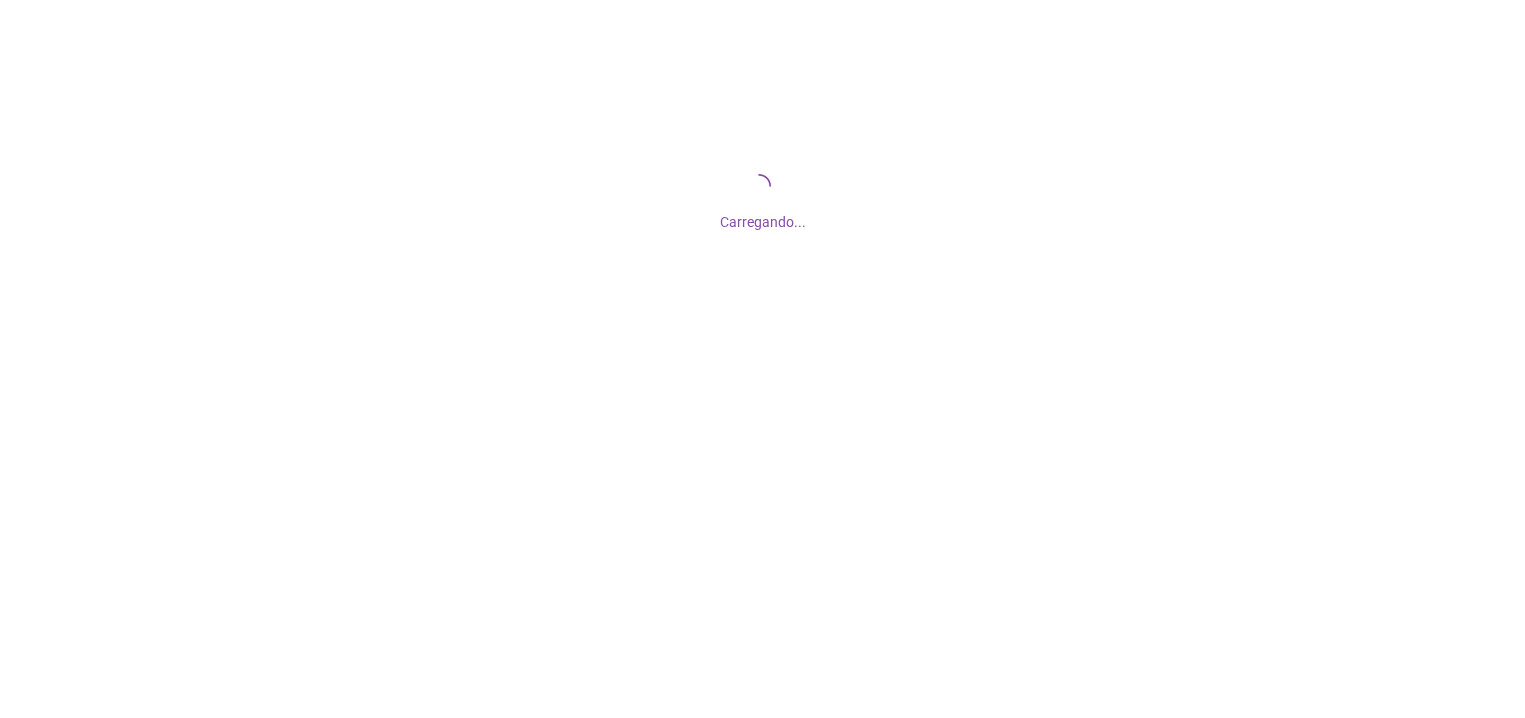 scroll, scrollTop: 0, scrollLeft: 0, axis: both 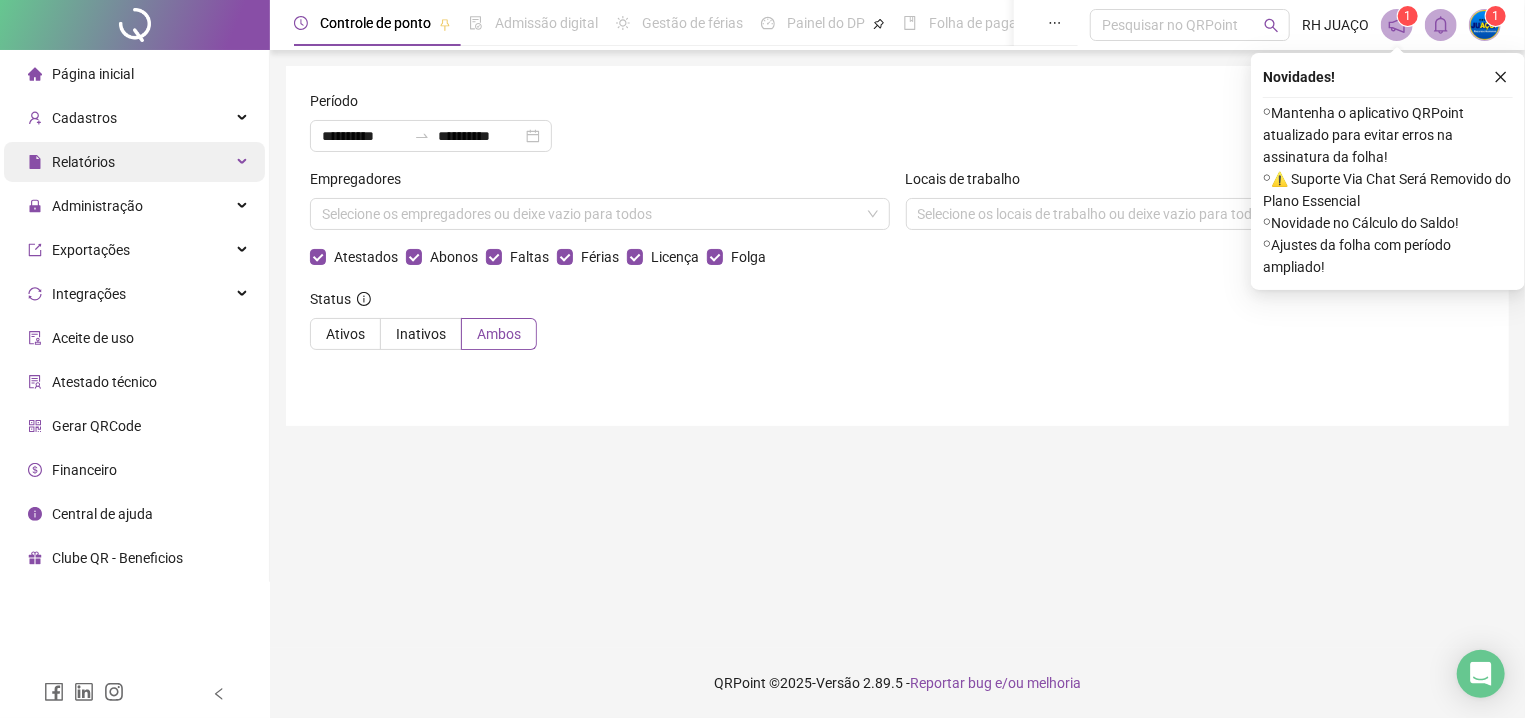 click on "Relatórios" at bounding box center (134, 162) 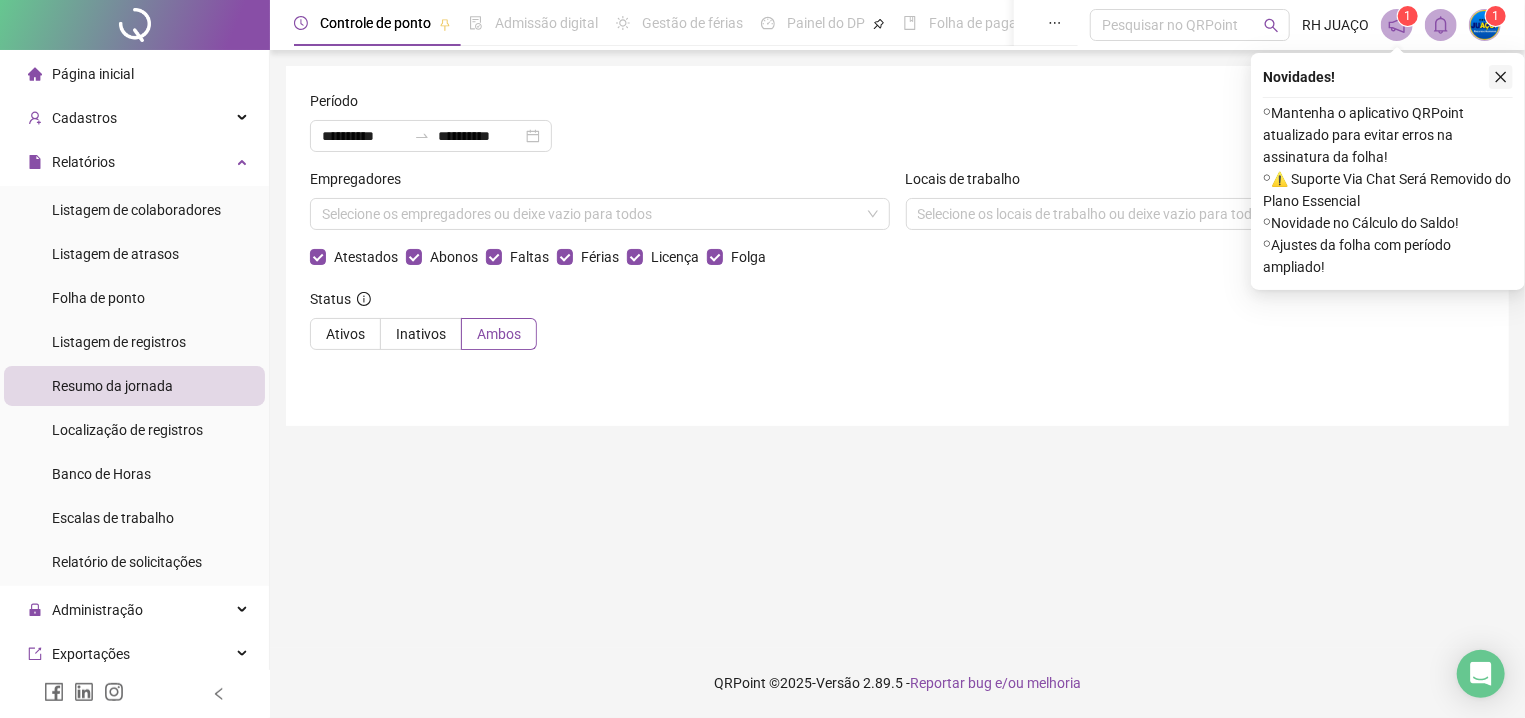 click 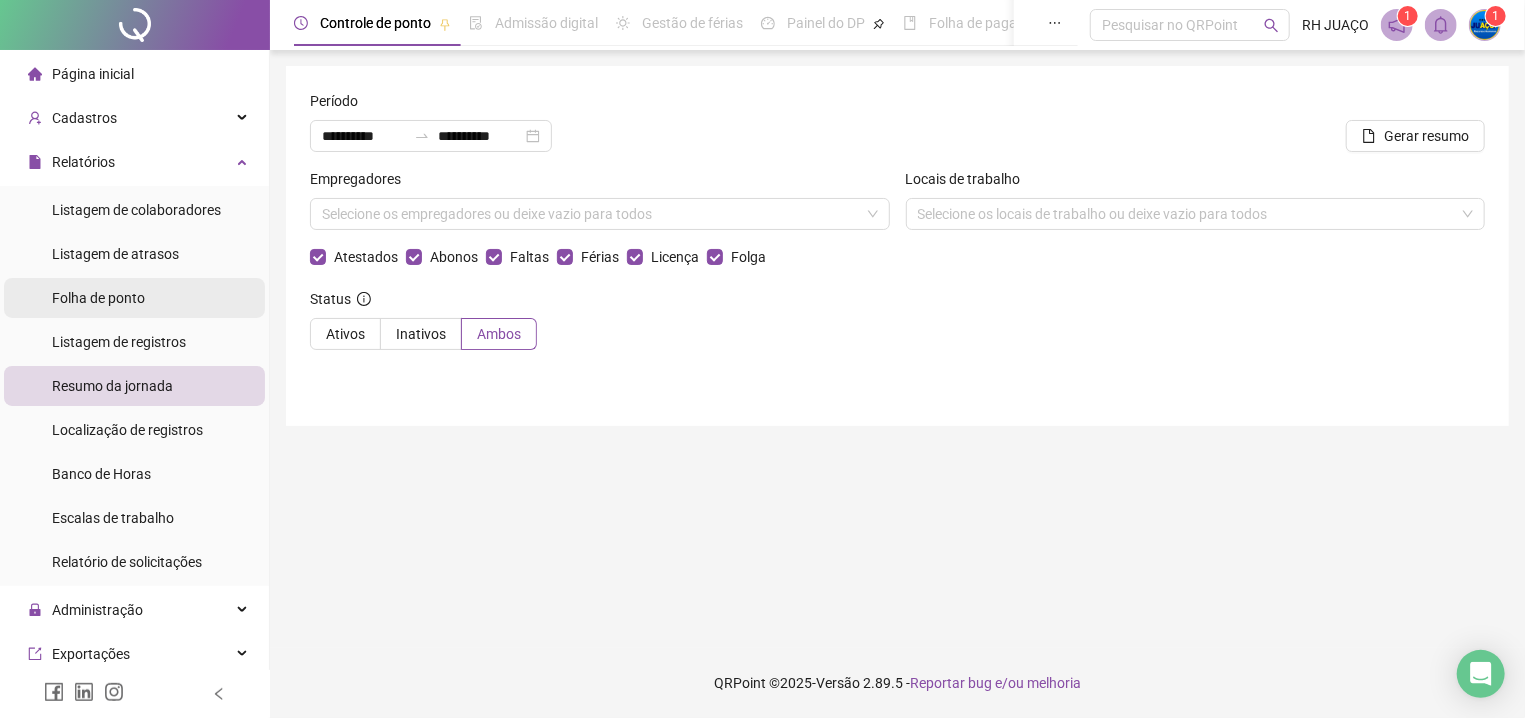 click on "Folha de ponto" at bounding box center [98, 298] 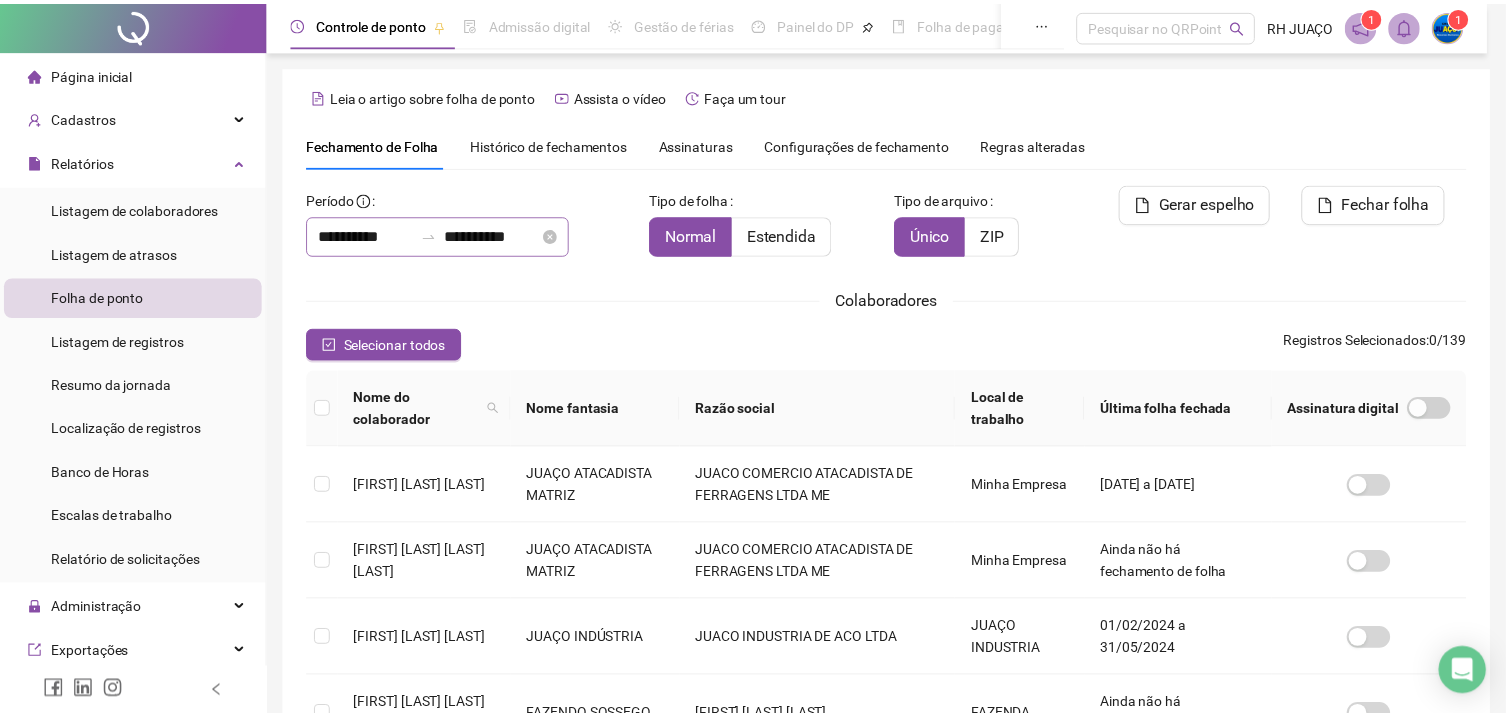 scroll, scrollTop: 51, scrollLeft: 0, axis: vertical 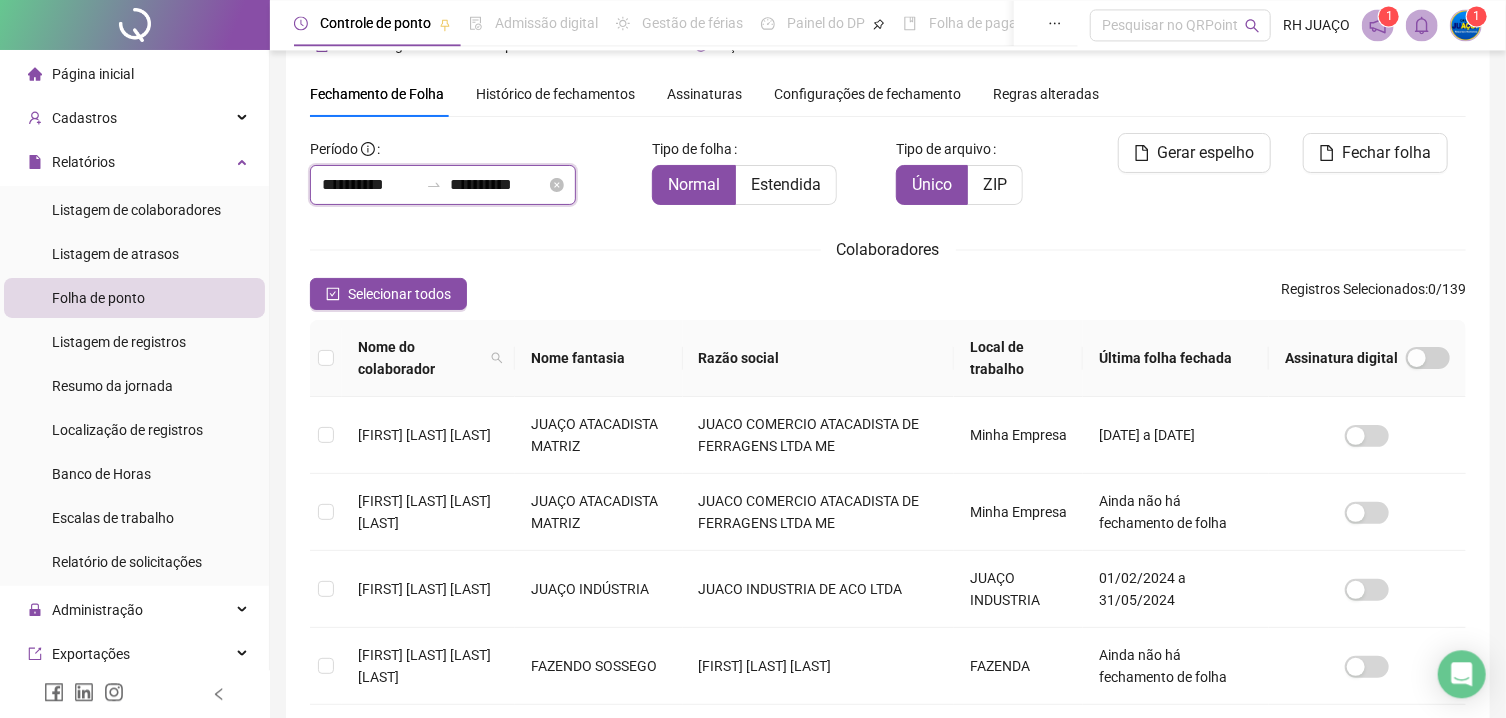 click on "**********" at bounding box center [498, 185] 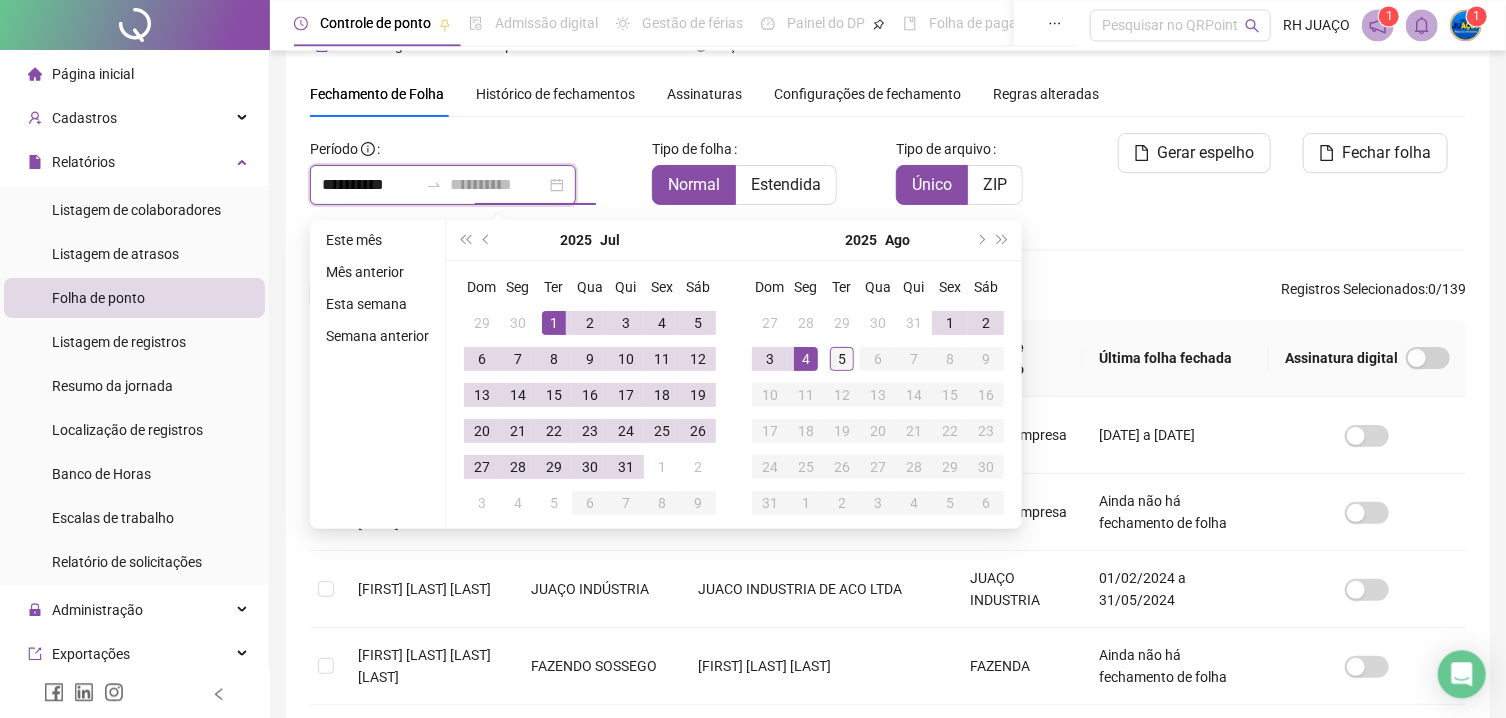 type on "**********" 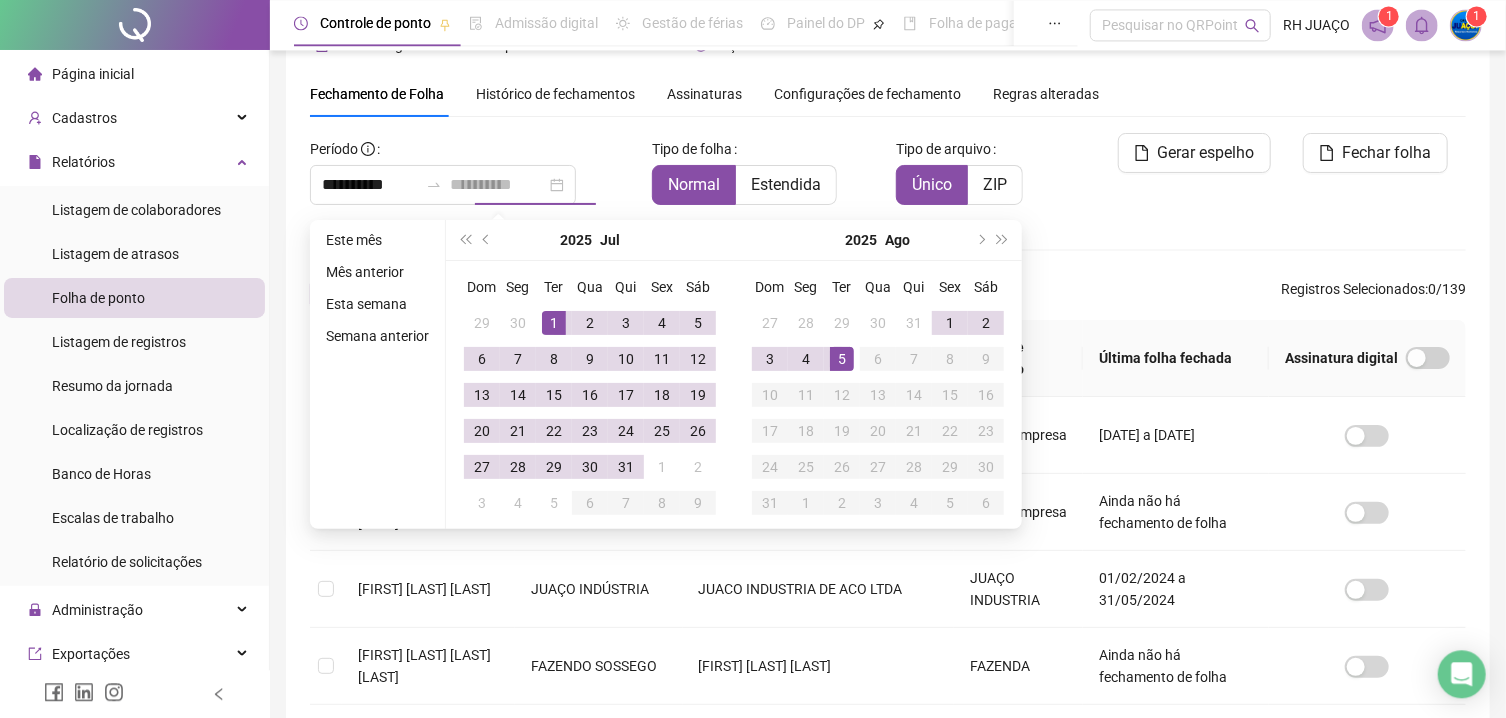 click on "5" at bounding box center (842, 359) 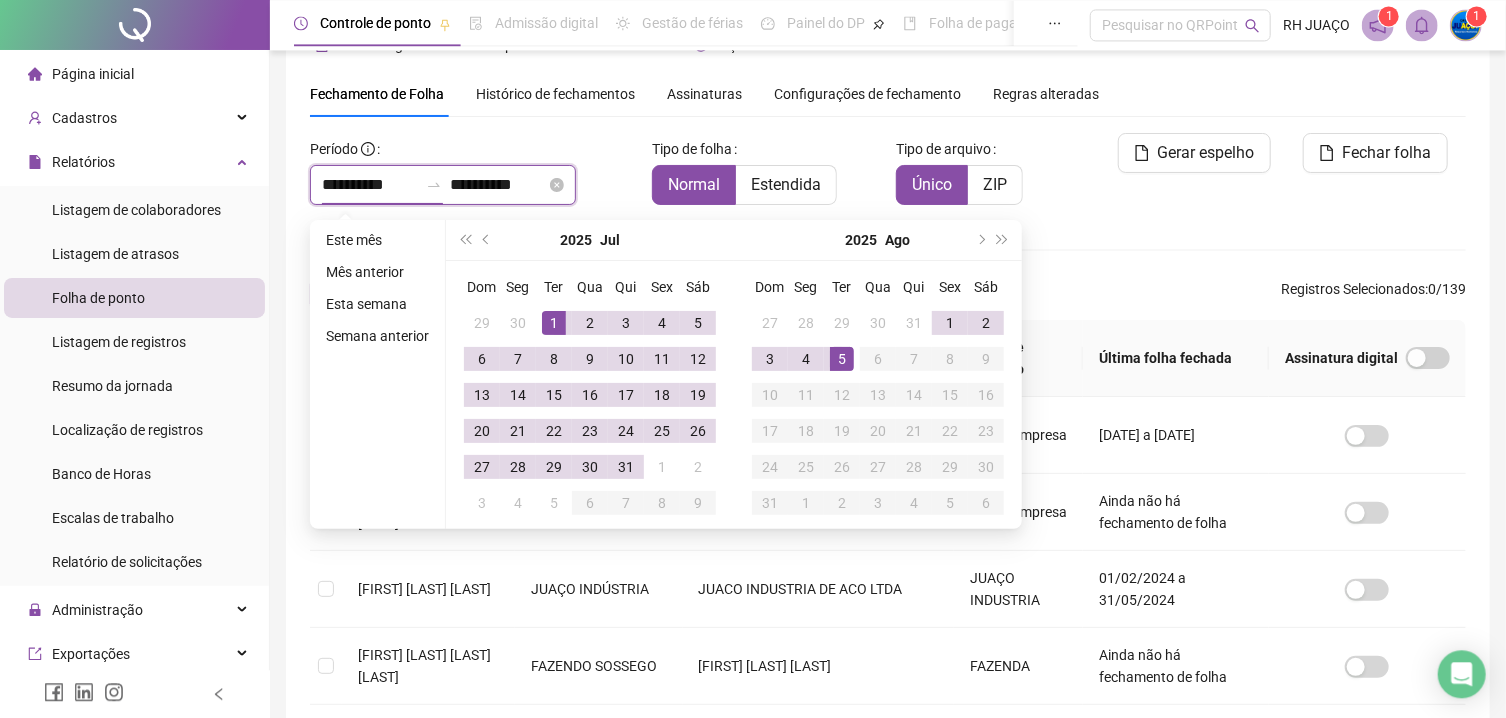 type on "**********" 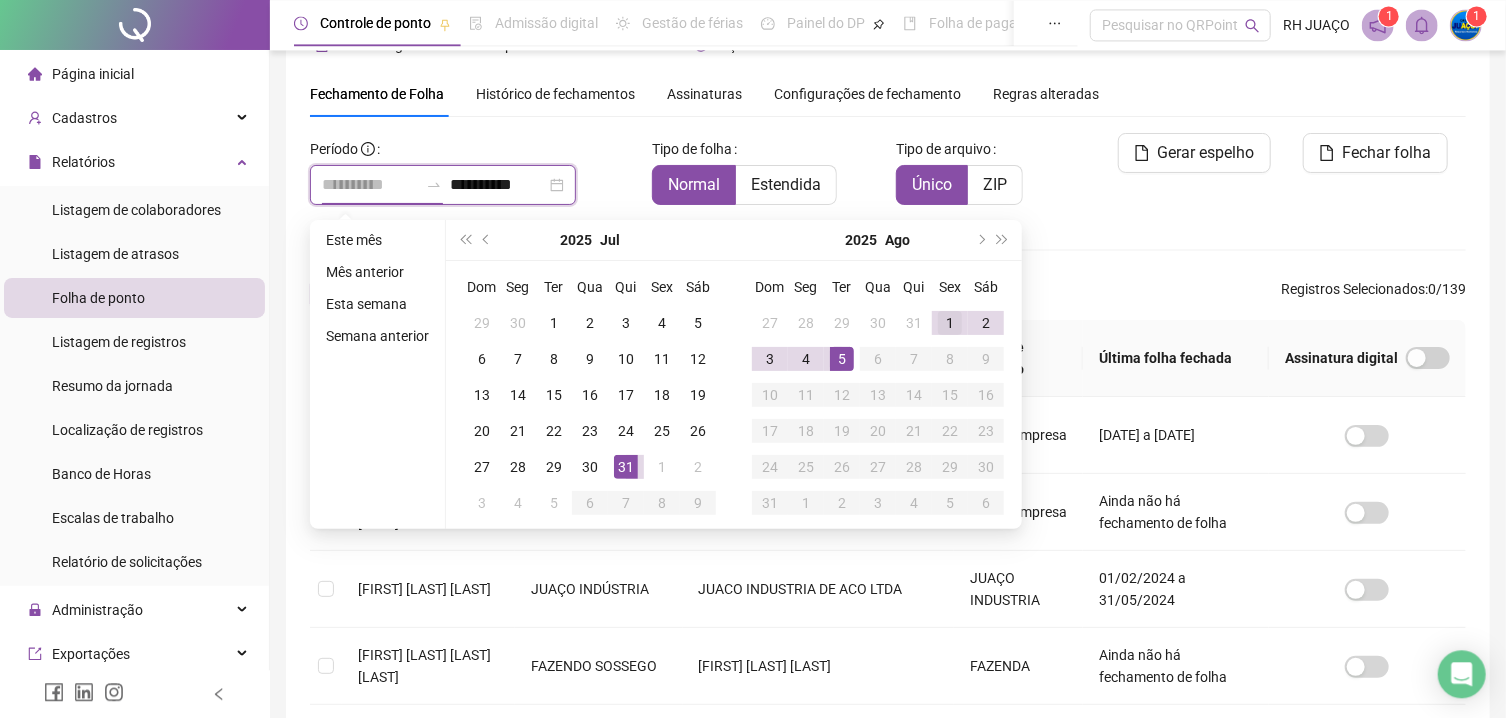 type on "**********" 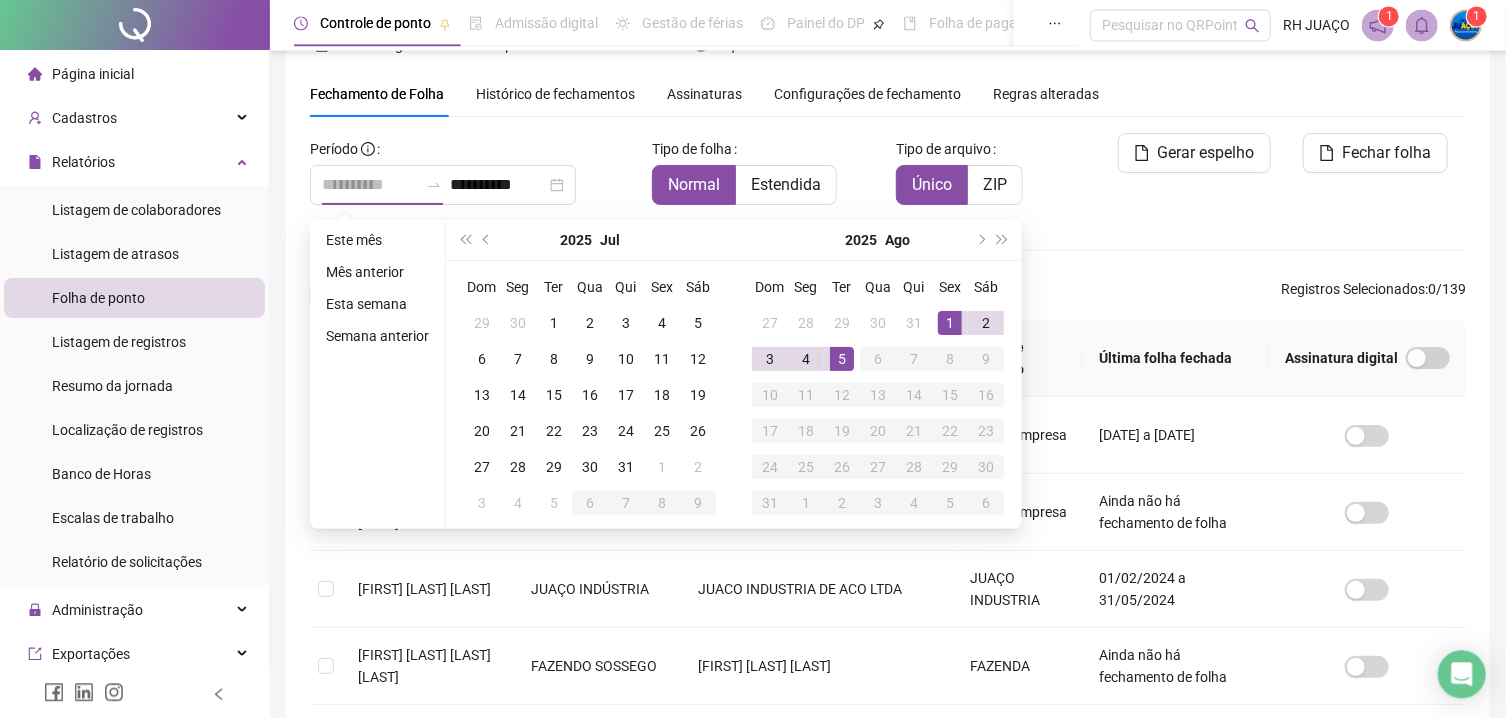click on "1" at bounding box center [950, 323] 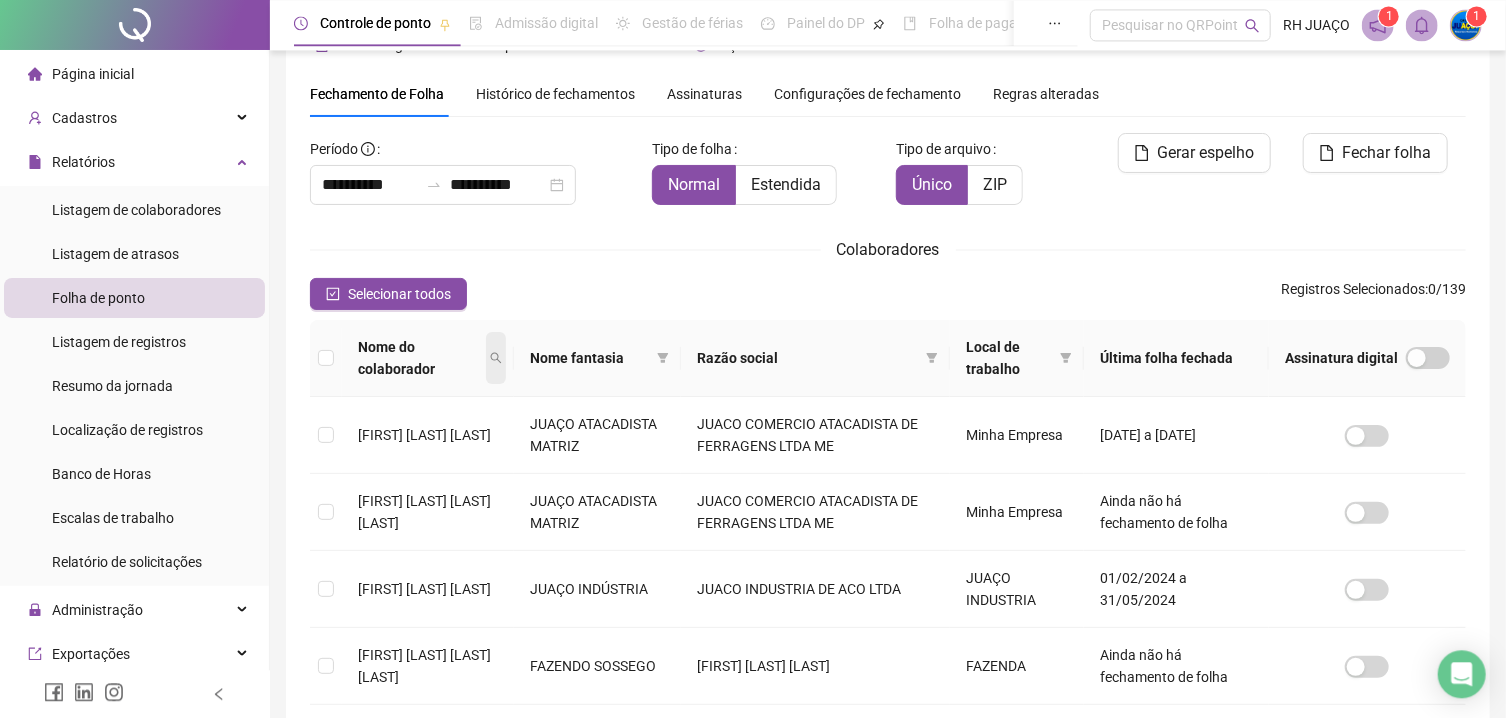 click at bounding box center (496, 358) 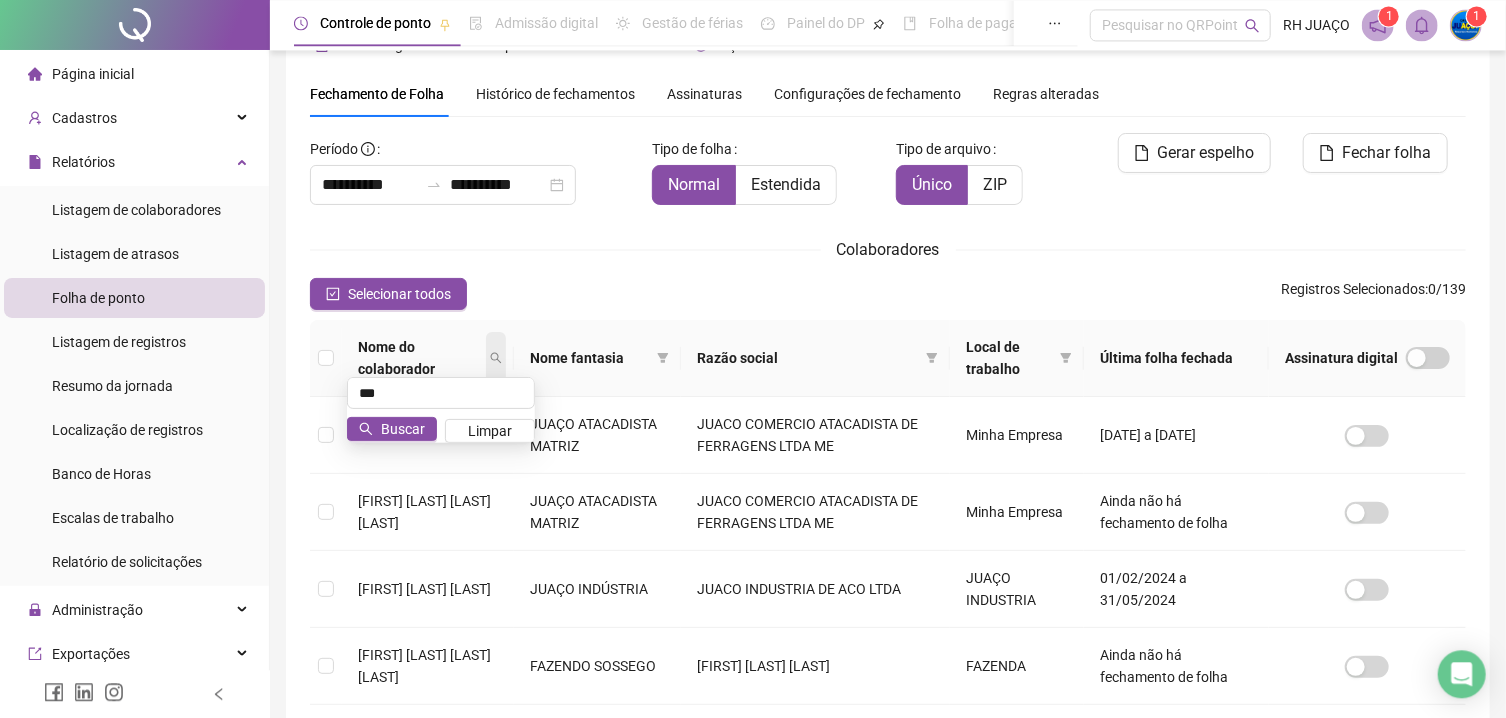 type on "***" 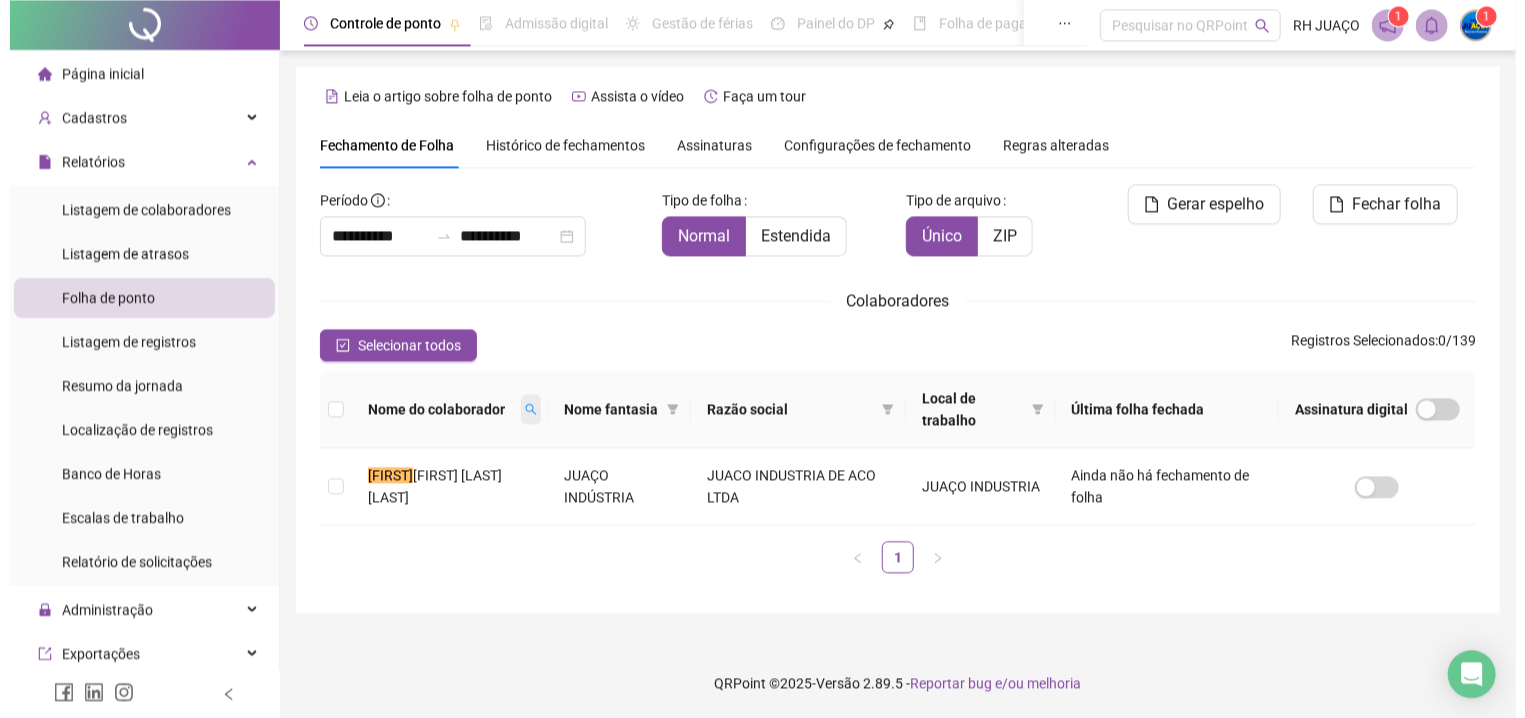 scroll, scrollTop: 0, scrollLeft: 0, axis: both 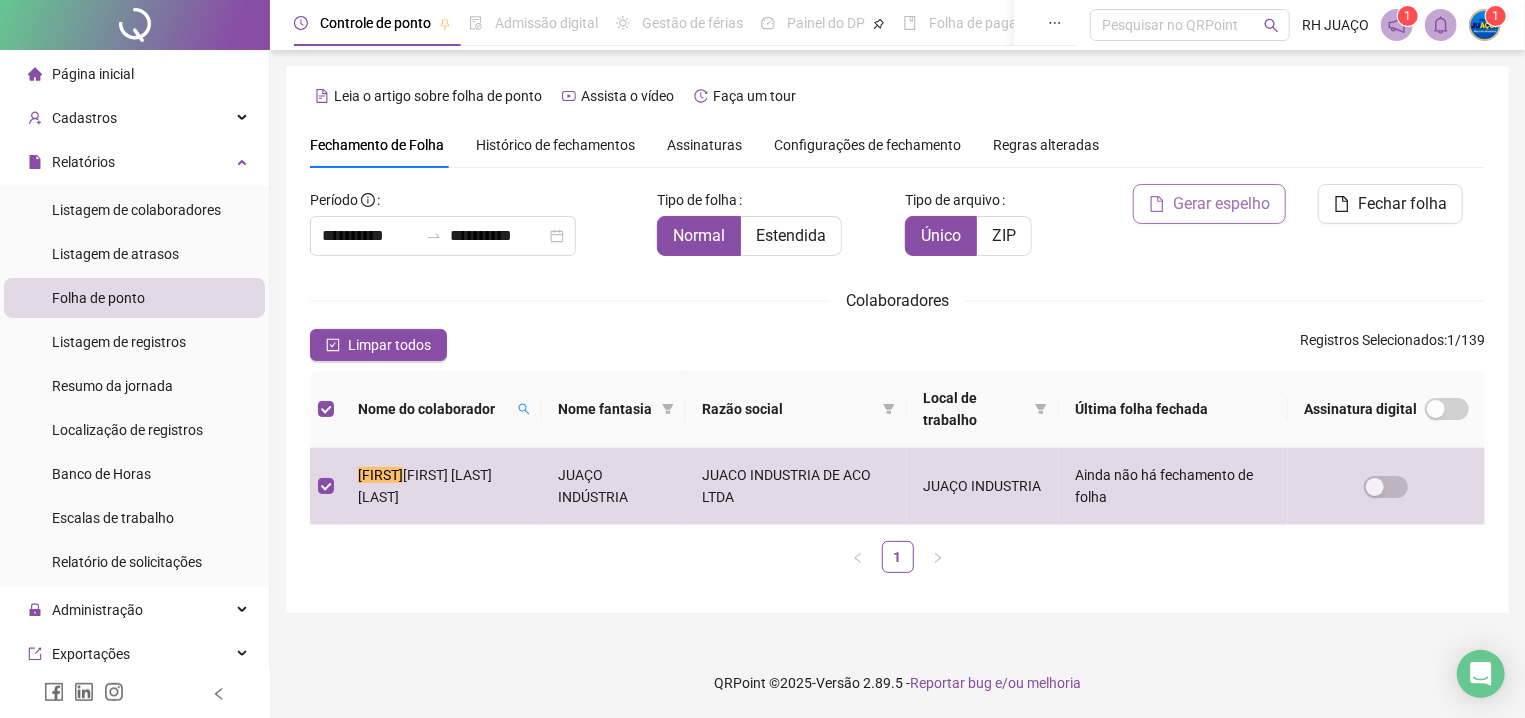 click on "Gerar espelho" at bounding box center (1209, 204) 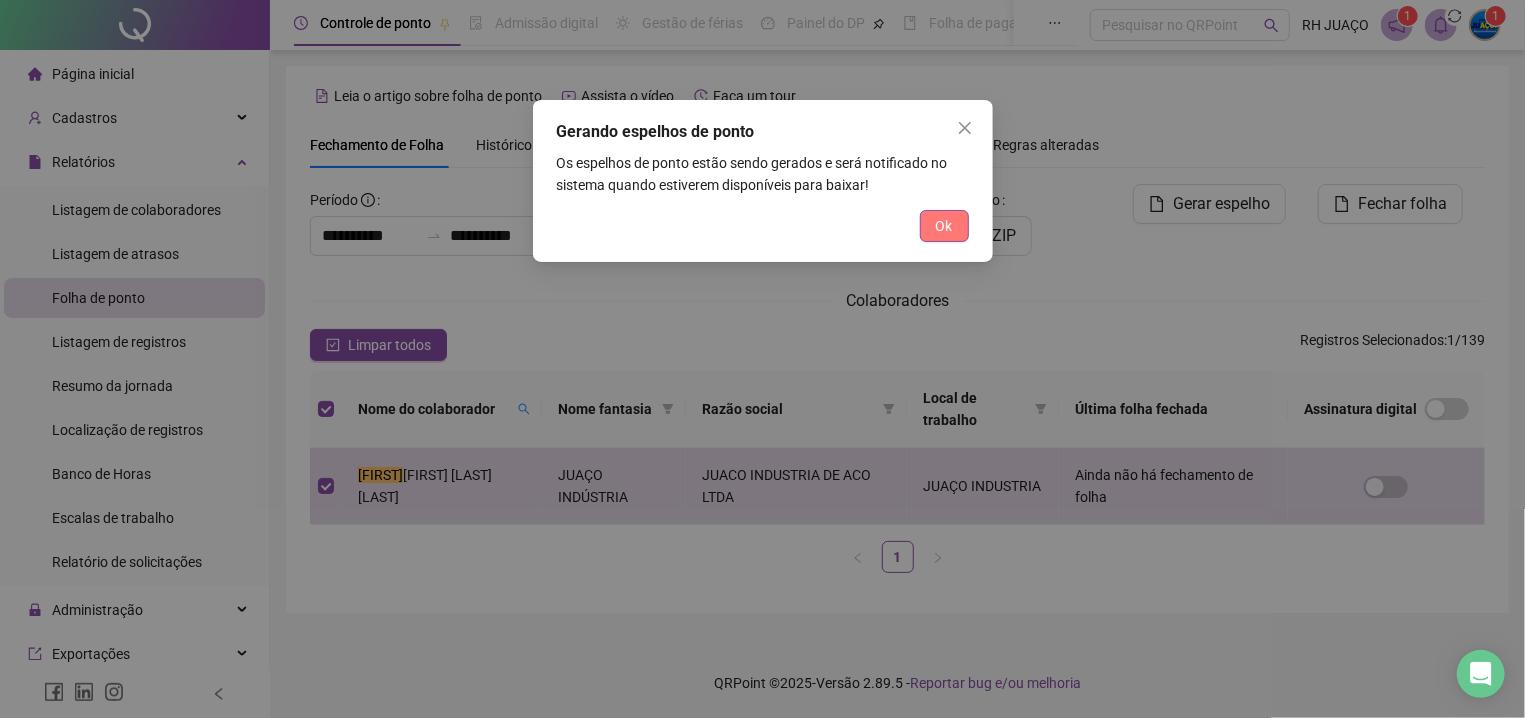 click on "Ok" at bounding box center [944, 226] 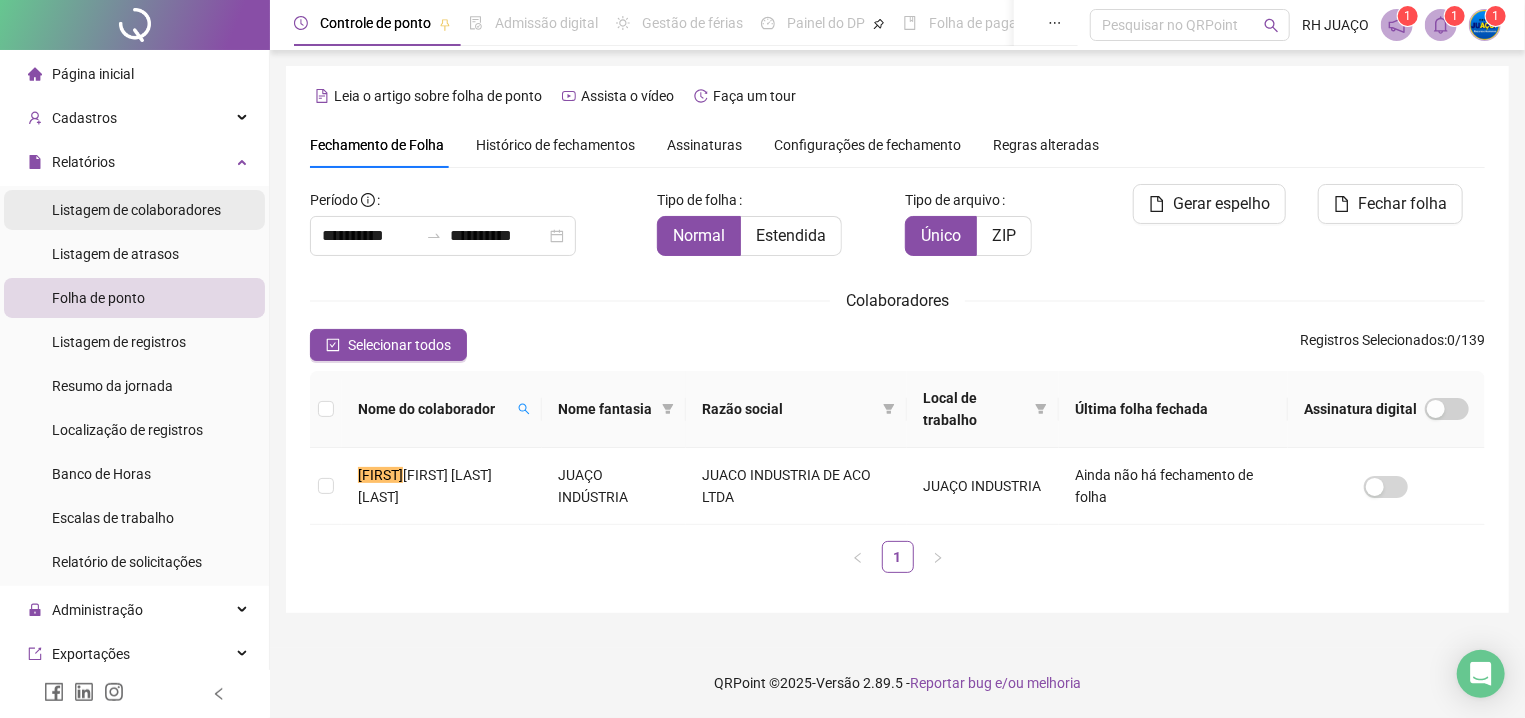 click on "Listagem de colaboradores" at bounding box center (136, 210) 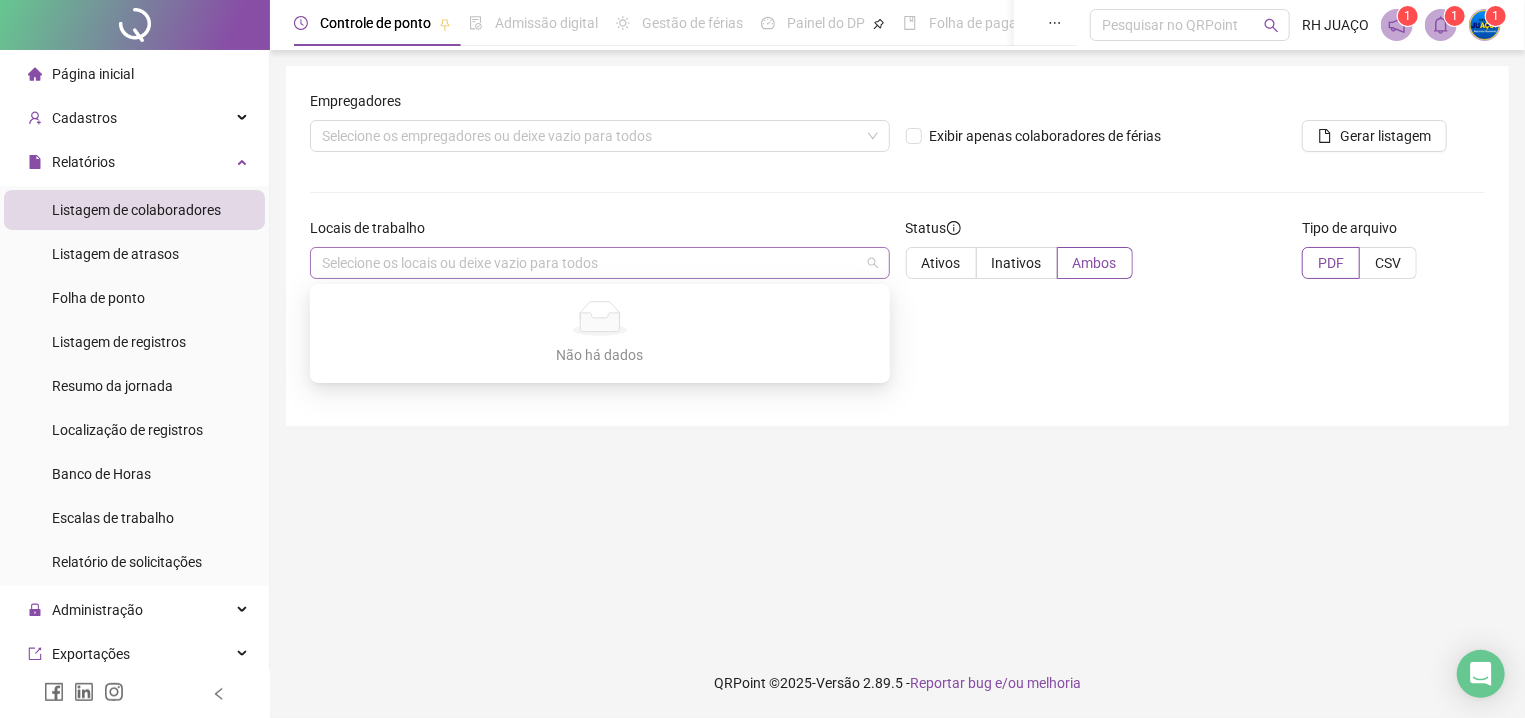 click on "Selecione os locais ou deixe vazio para todos" at bounding box center [600, 263] 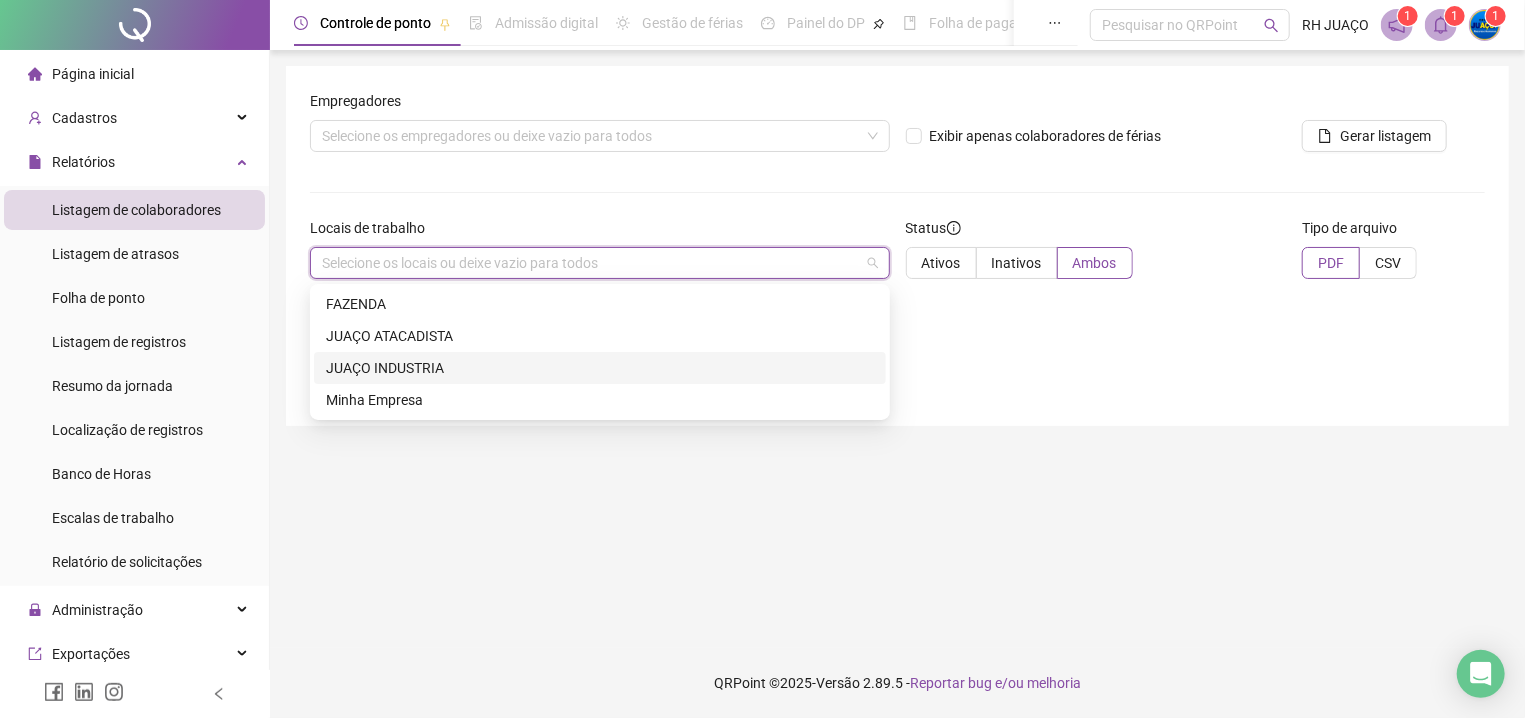 click on "JUAÇO INDUSTRIA" at bounding box center (600, 368) 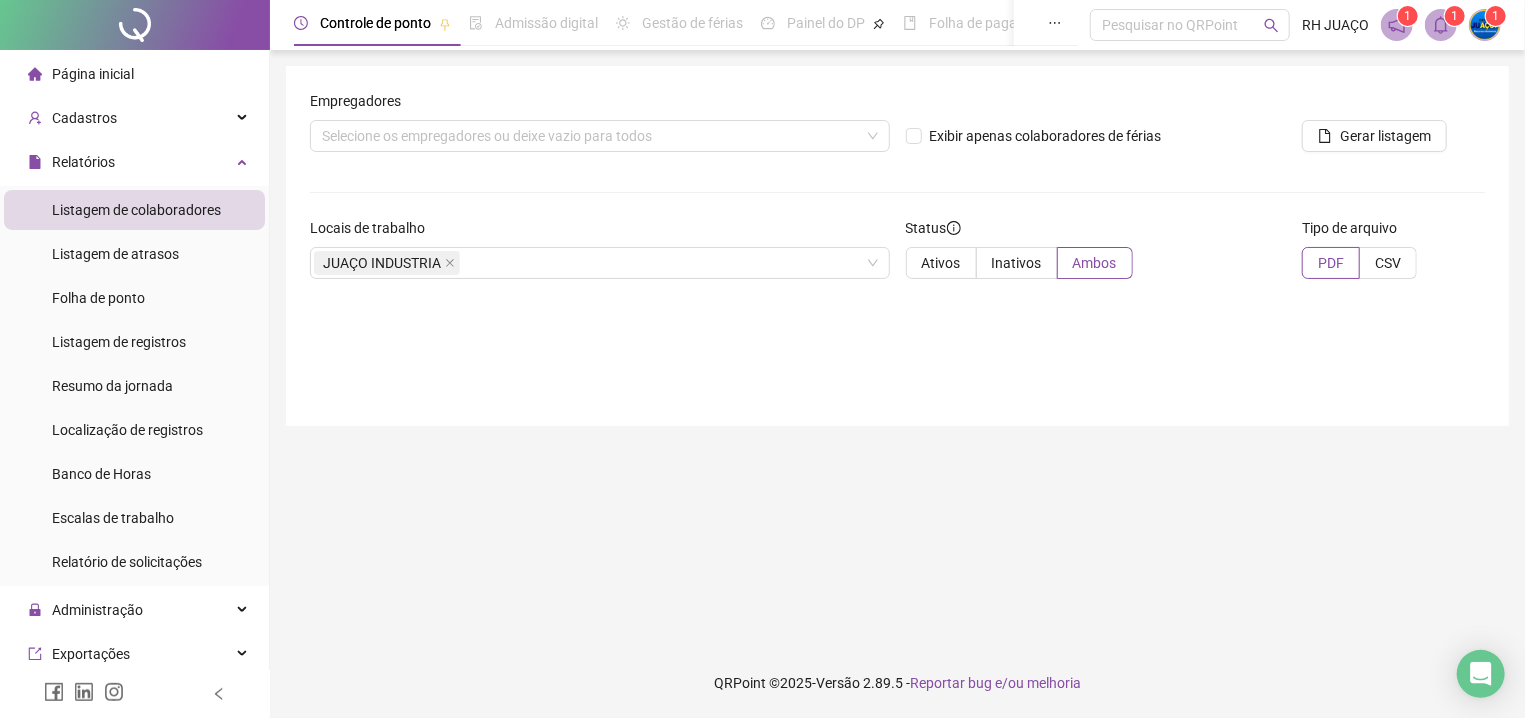click on "Empregadores   Selecione os empregadores ou deixe vazio para todos   Exibir apenas colaboradores de férias   Gerar listagem Locais de trabalho JUAÇO INDUSTRIA   Status   Ativos Inativos Ambos Tipo de arquivo PDF CSV" at bounding box center [897, 349] 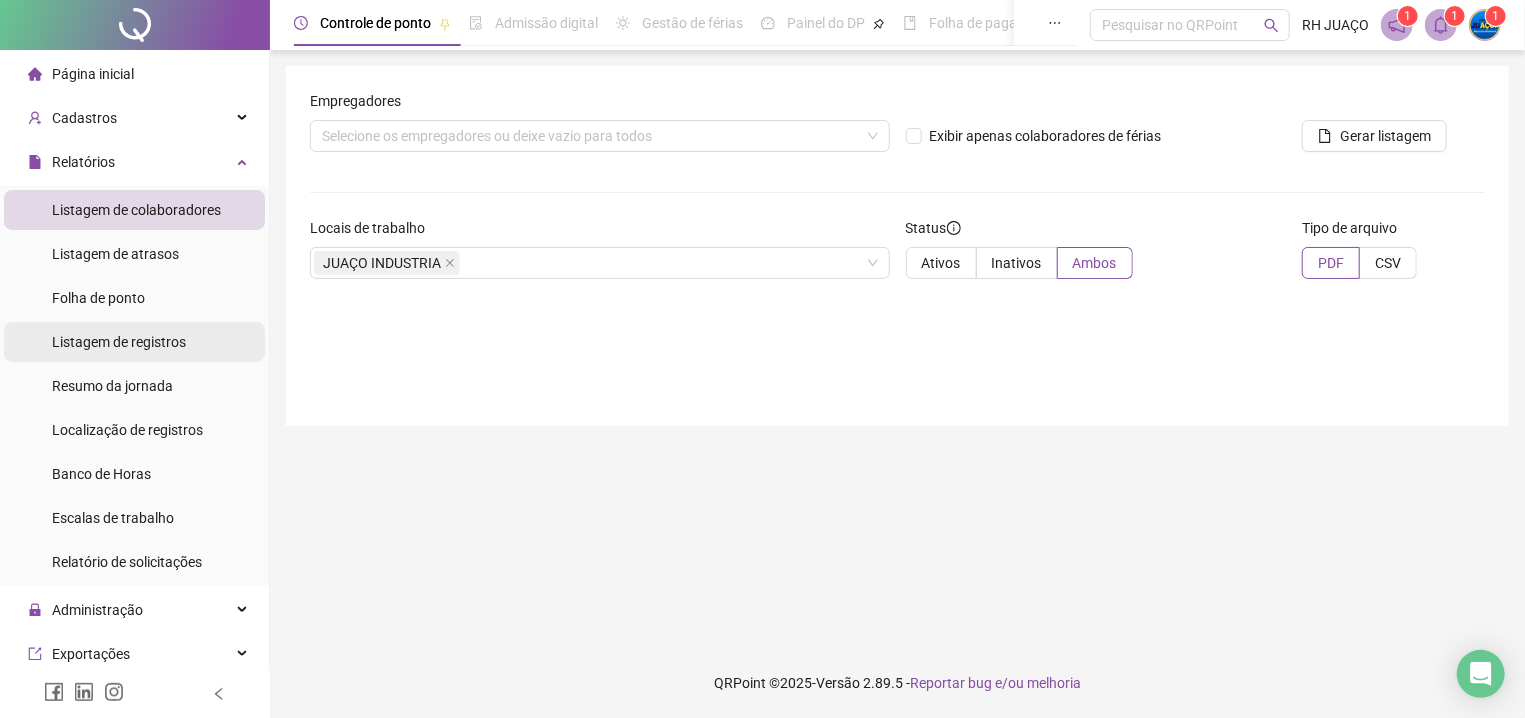 click on "Listagem de registros" at bounding box center (119, 342) 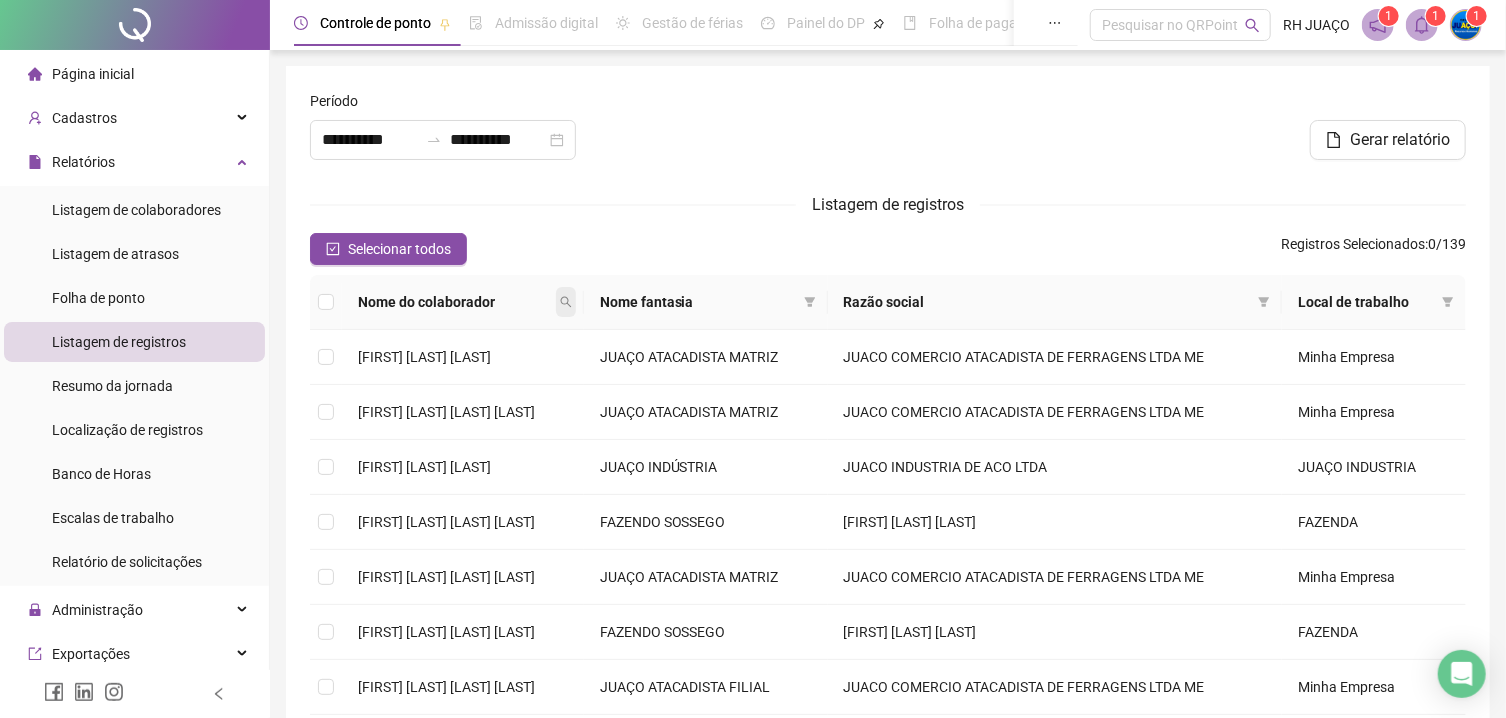 click 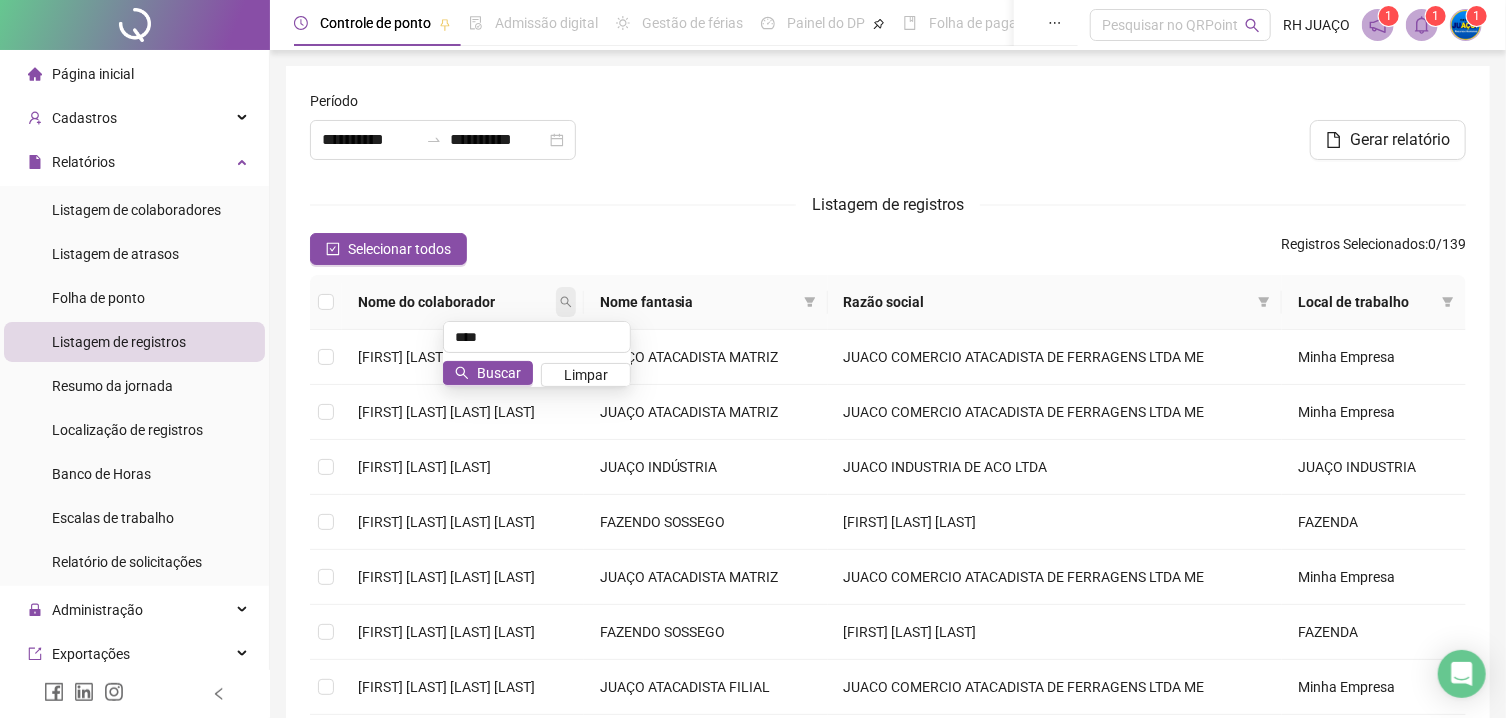 type on "****" 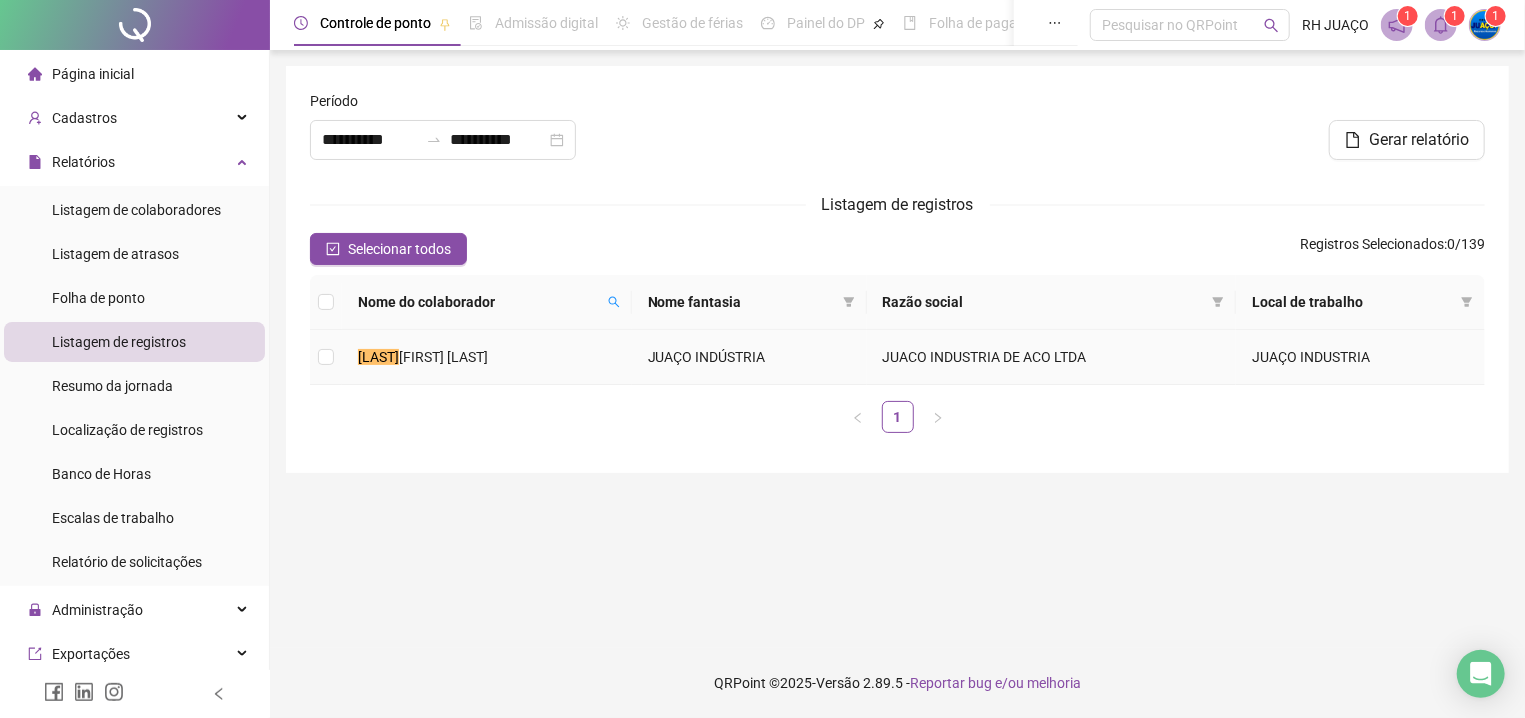 click on "JUAÇO INDUSTRIA" at bounding box center [1360, 357] 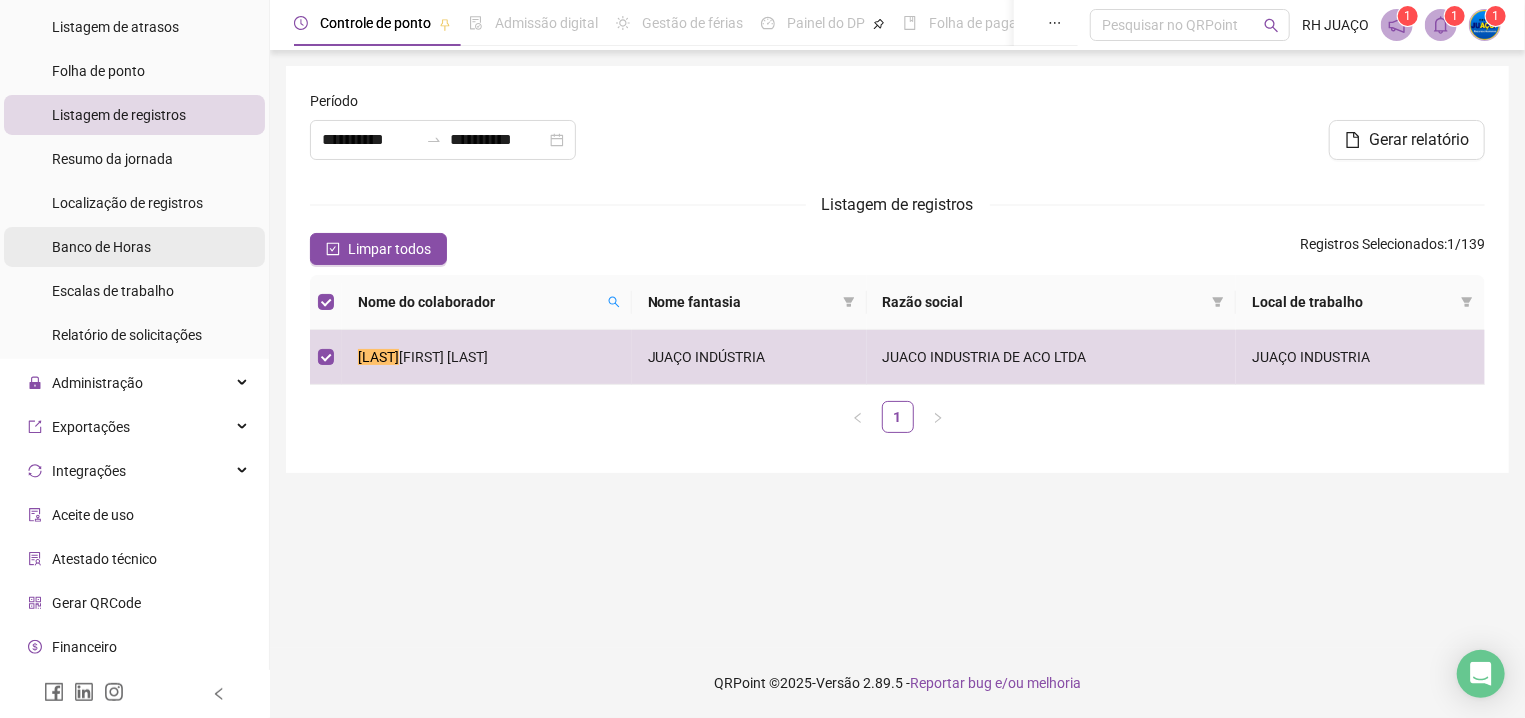 scroll, scrollTop: 0, scrollLeft: 0, axis: both 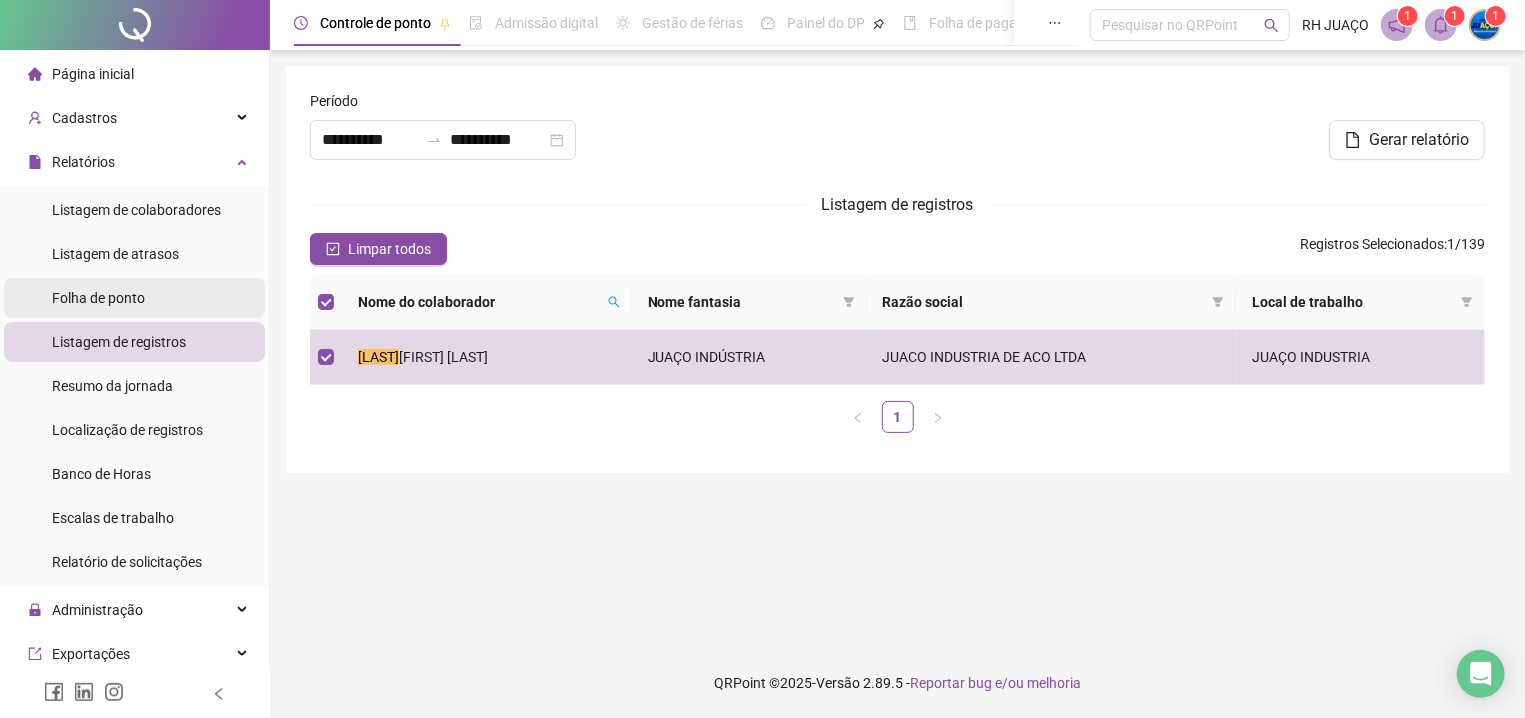 click on "Folha de ponto" at bounding box center (98, 298) 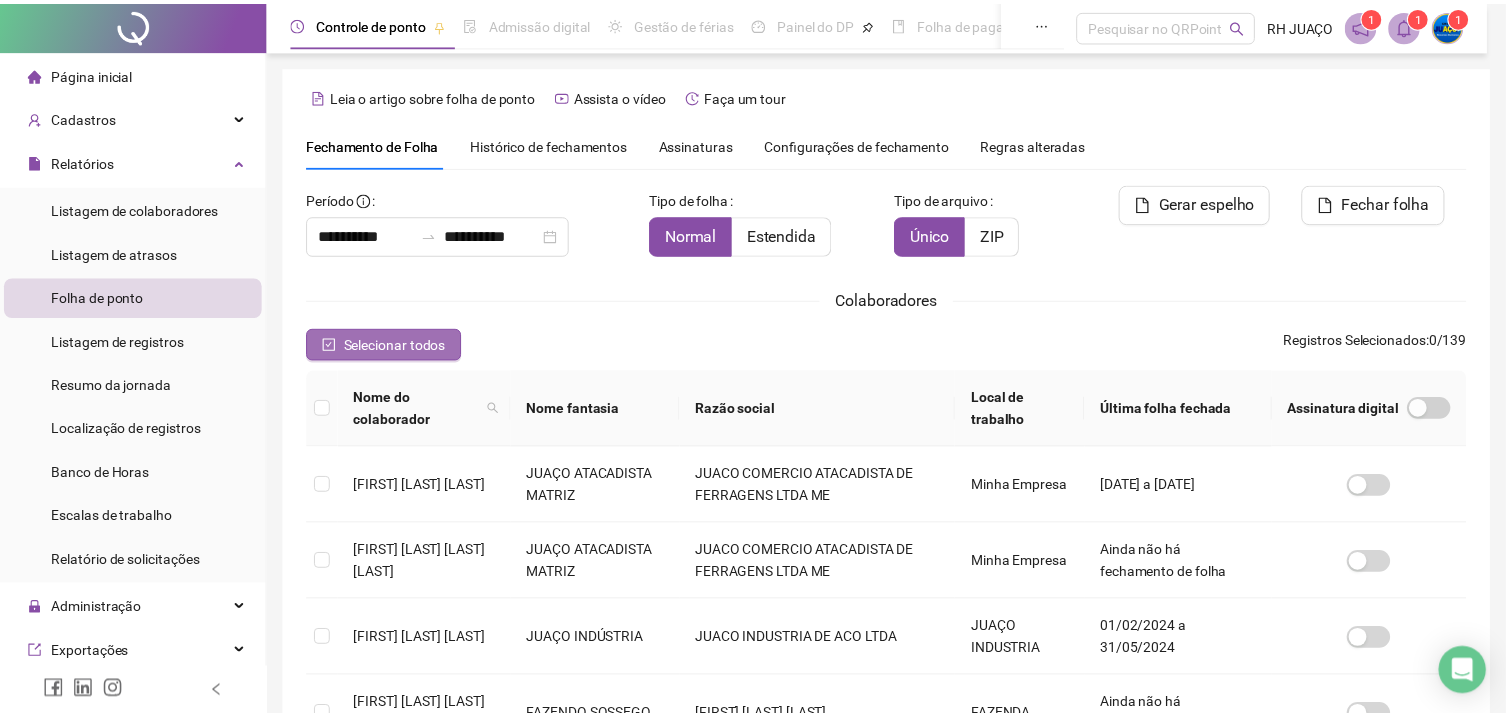 scroll, scrollTop: 51, scrollLeft: 0, axis: vertical 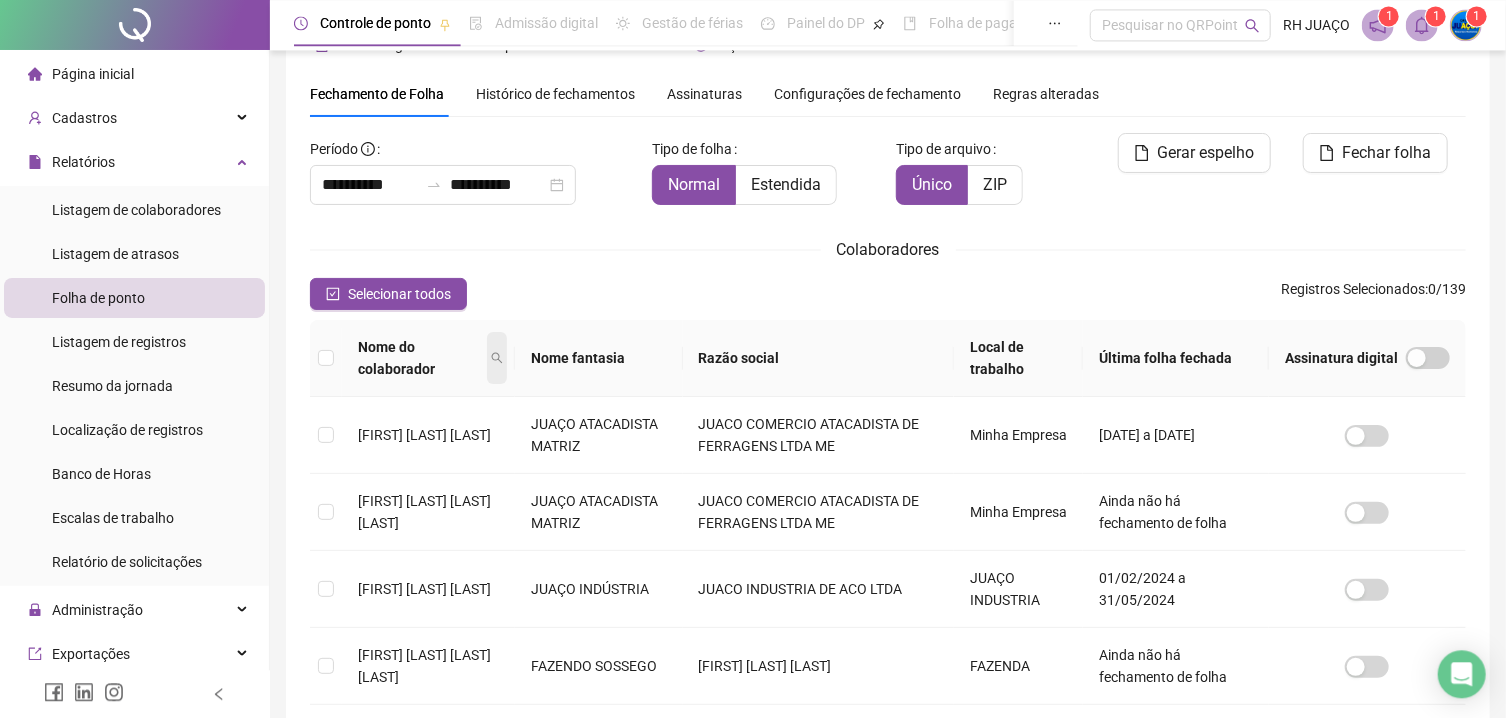 click 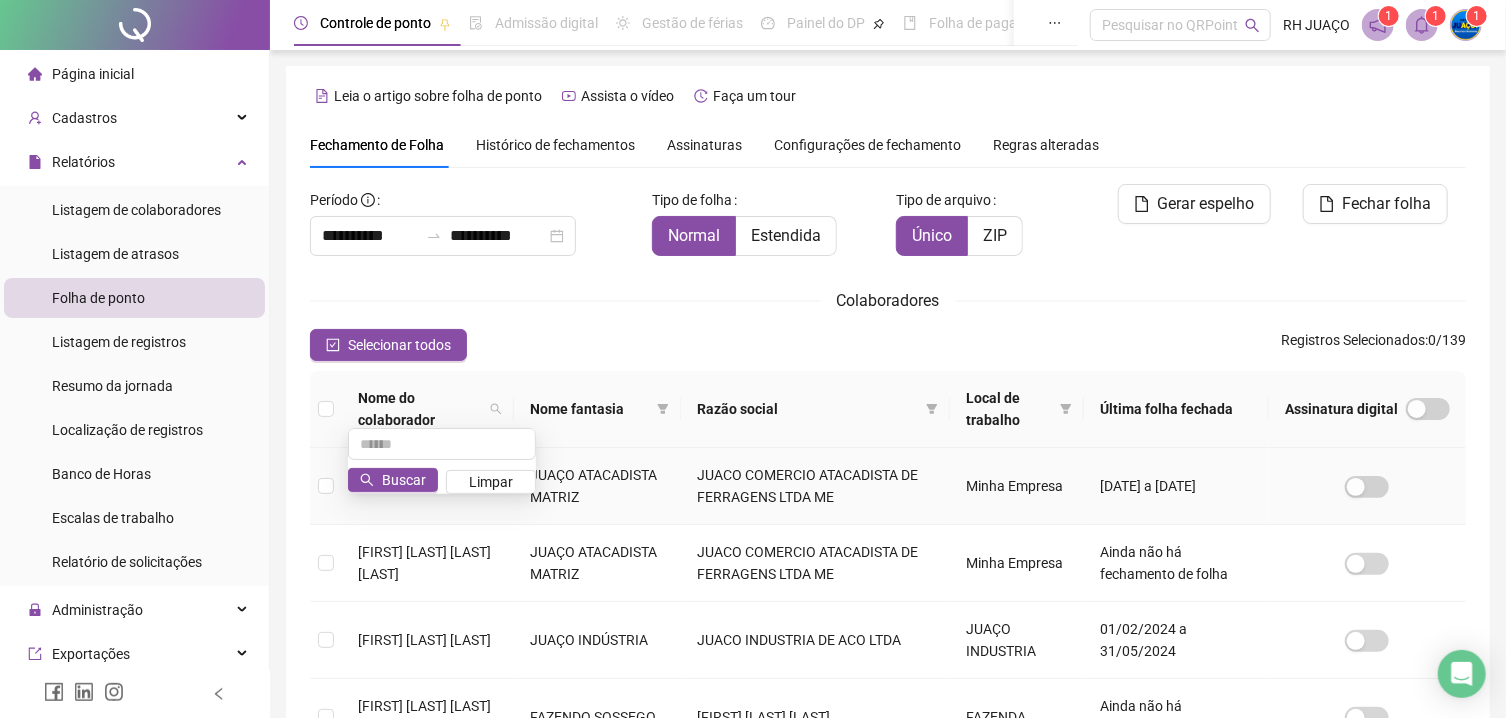 scroll, scrollTop: 51, scrollLeft: 0, axis: vertical 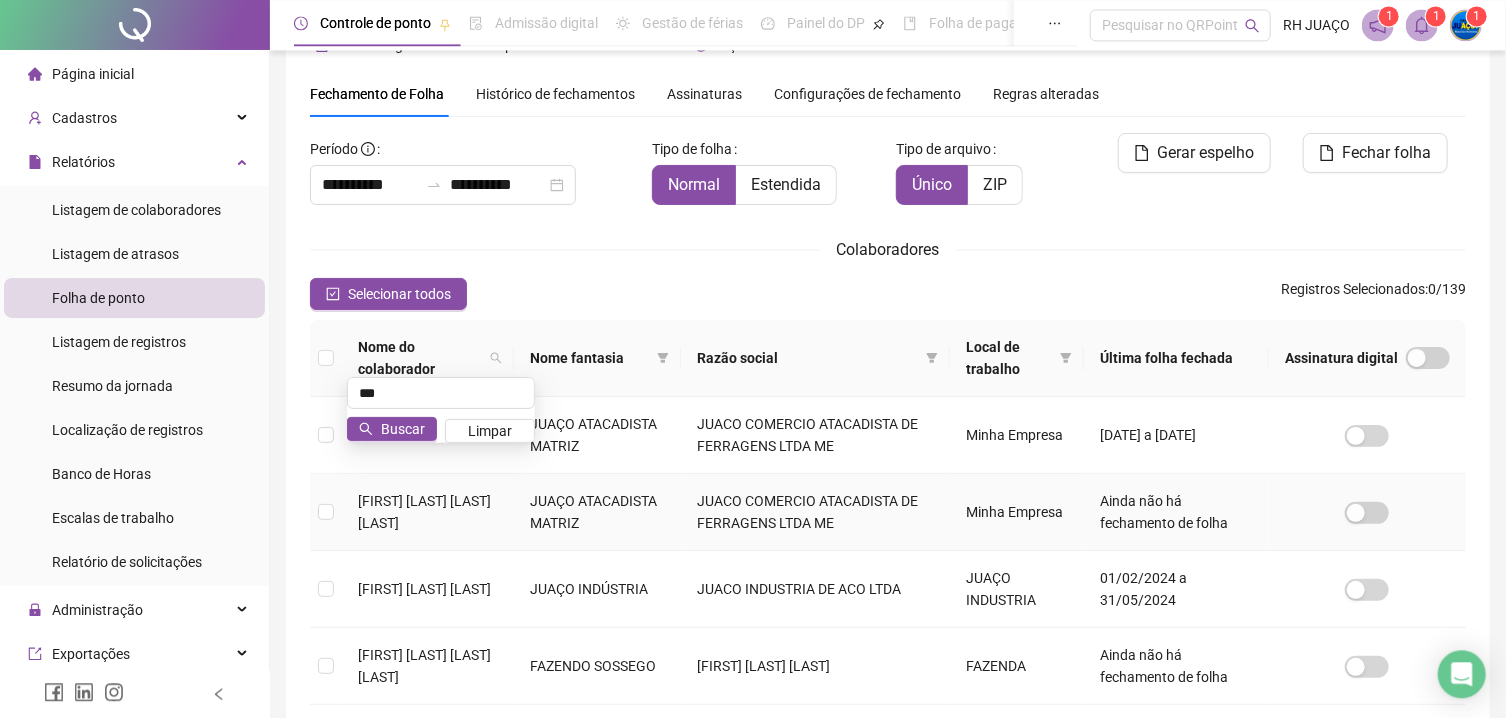type on "***" 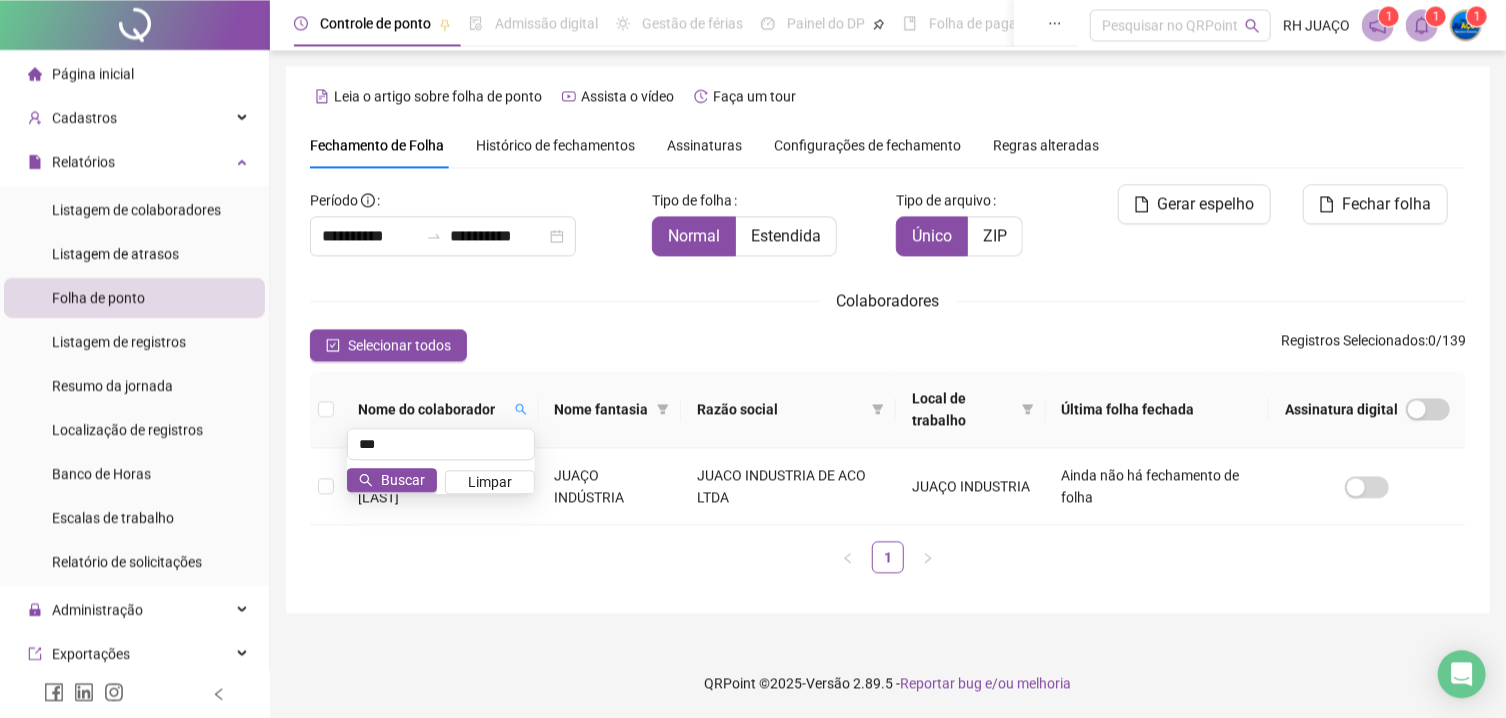 scroll, scrollTop: 0, scrollLeft: 0, axis: both 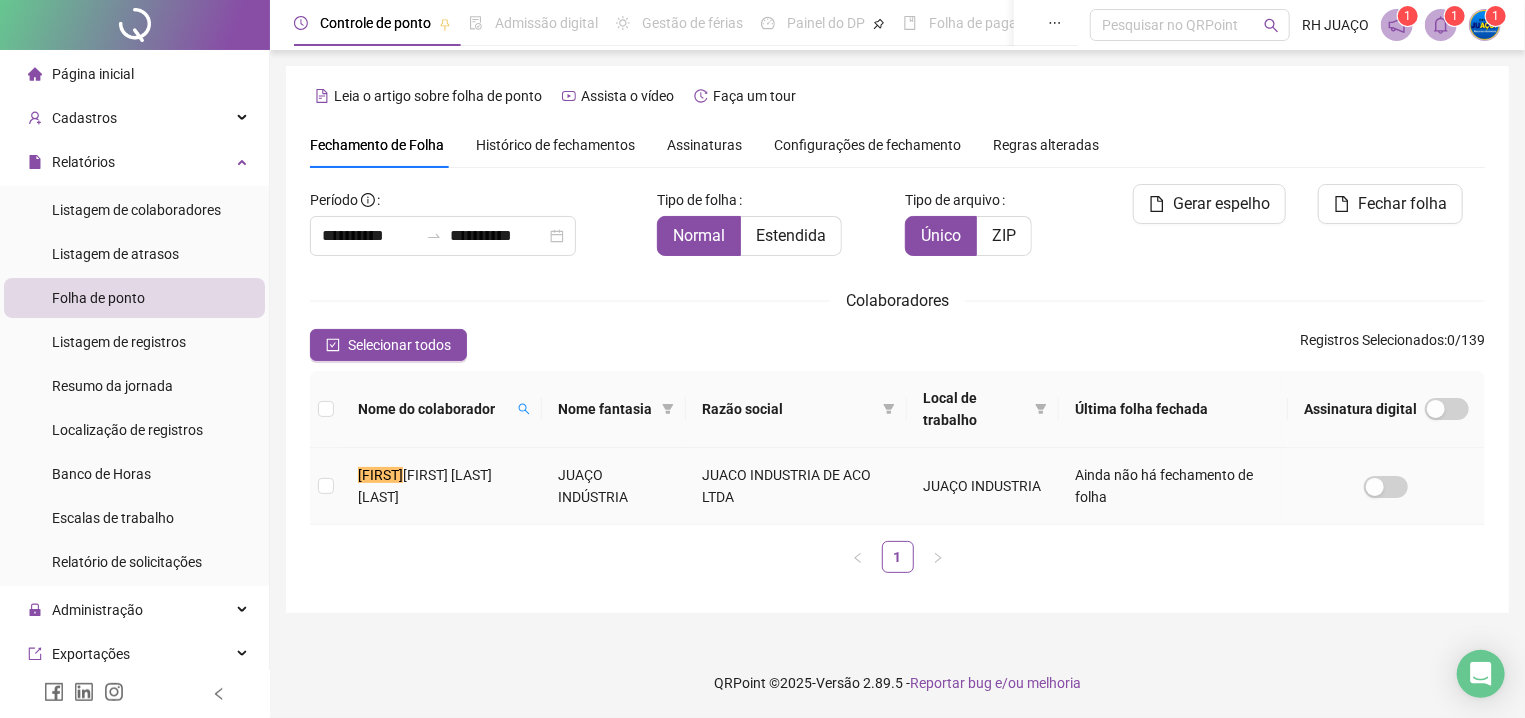 click on "[FIRST] [LAST] [LAST]" at bounding box center [425, 486] 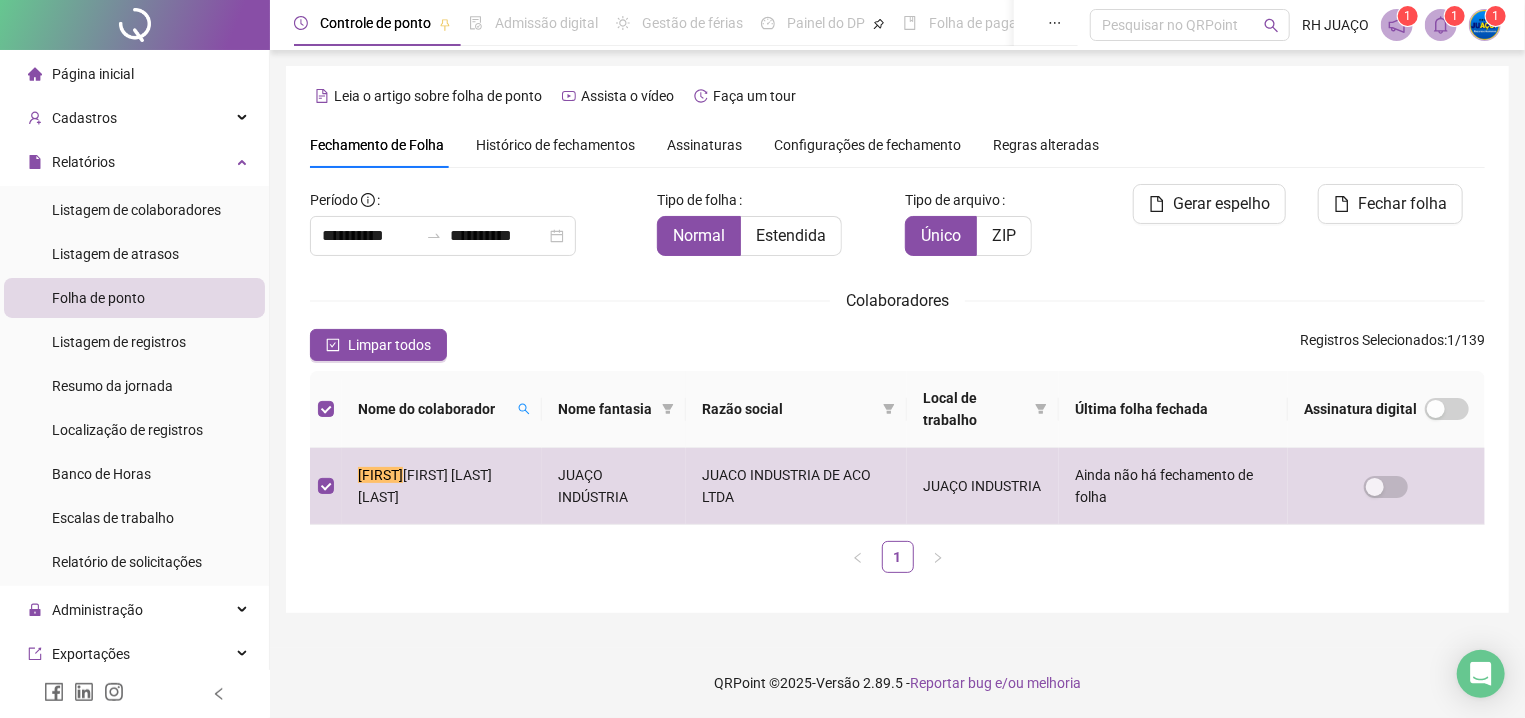 click on "Assinaturas" at bounding box center (704, 145) 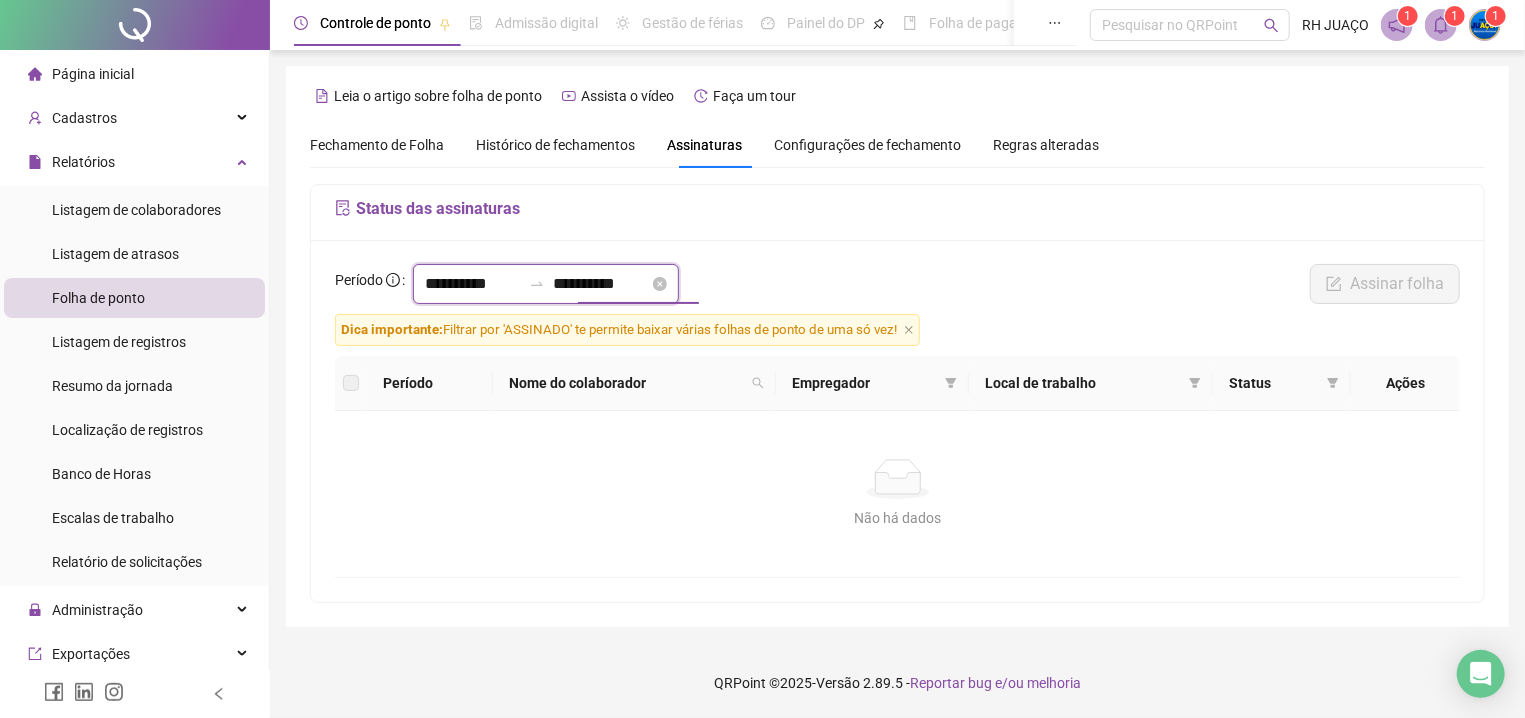 click on "**********" at bounding box center [601, 284] 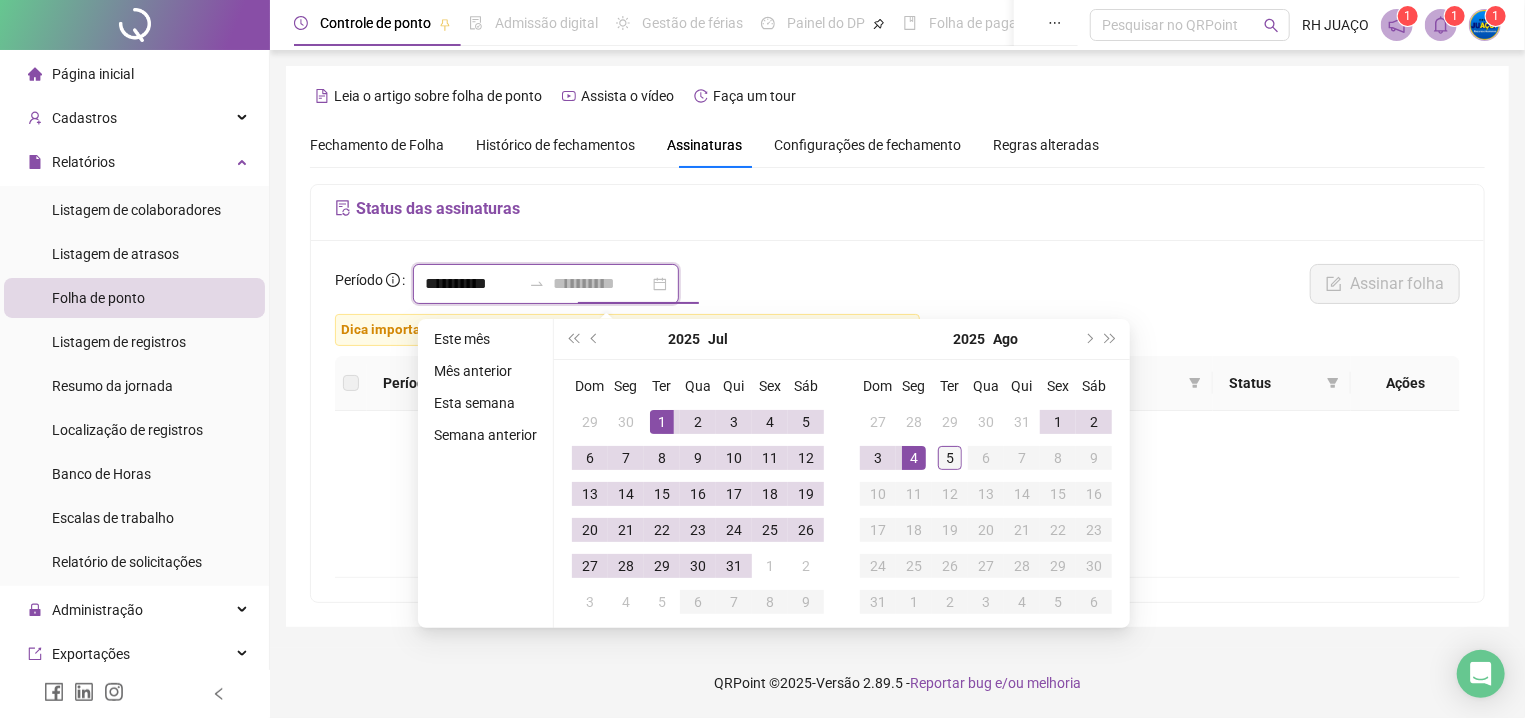 type on "**********" 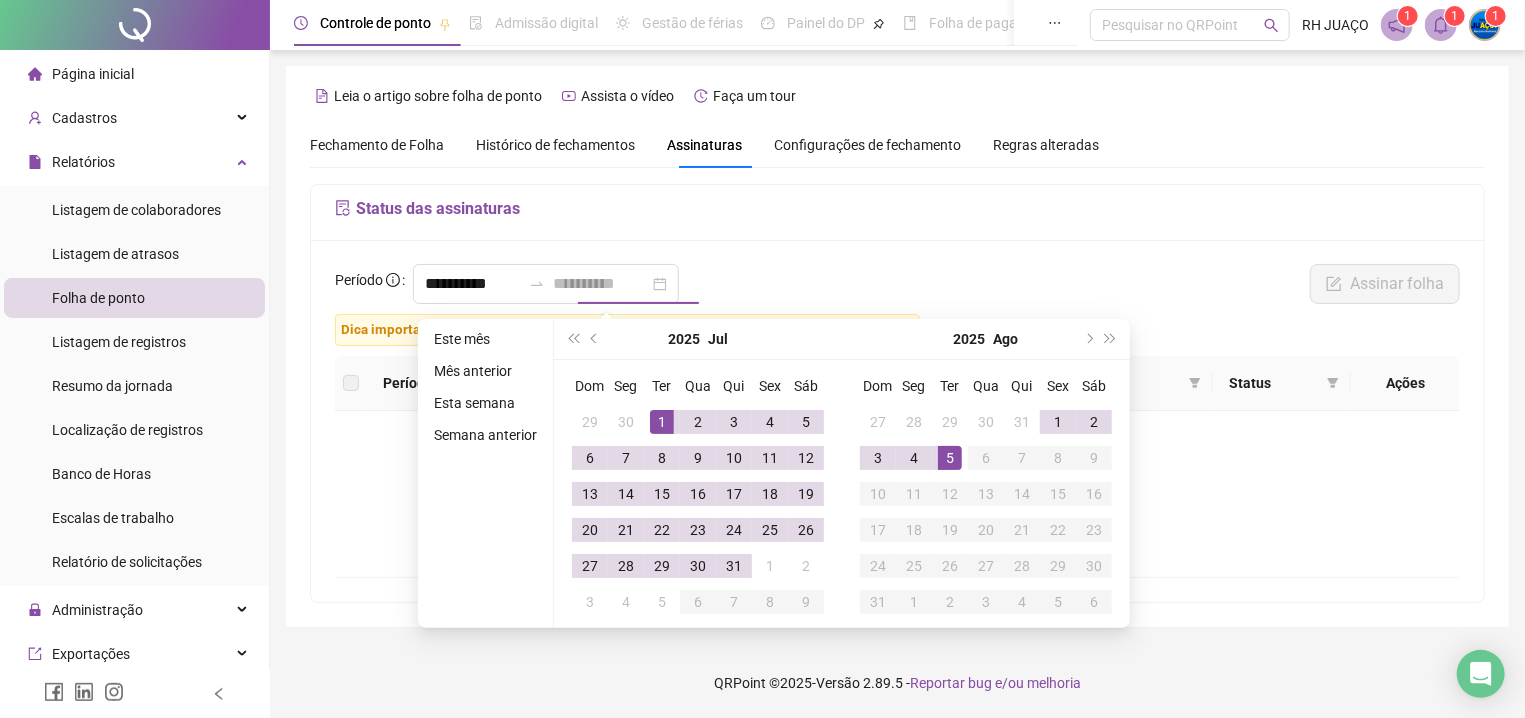 click on "5" at bounding box center (950, 458) 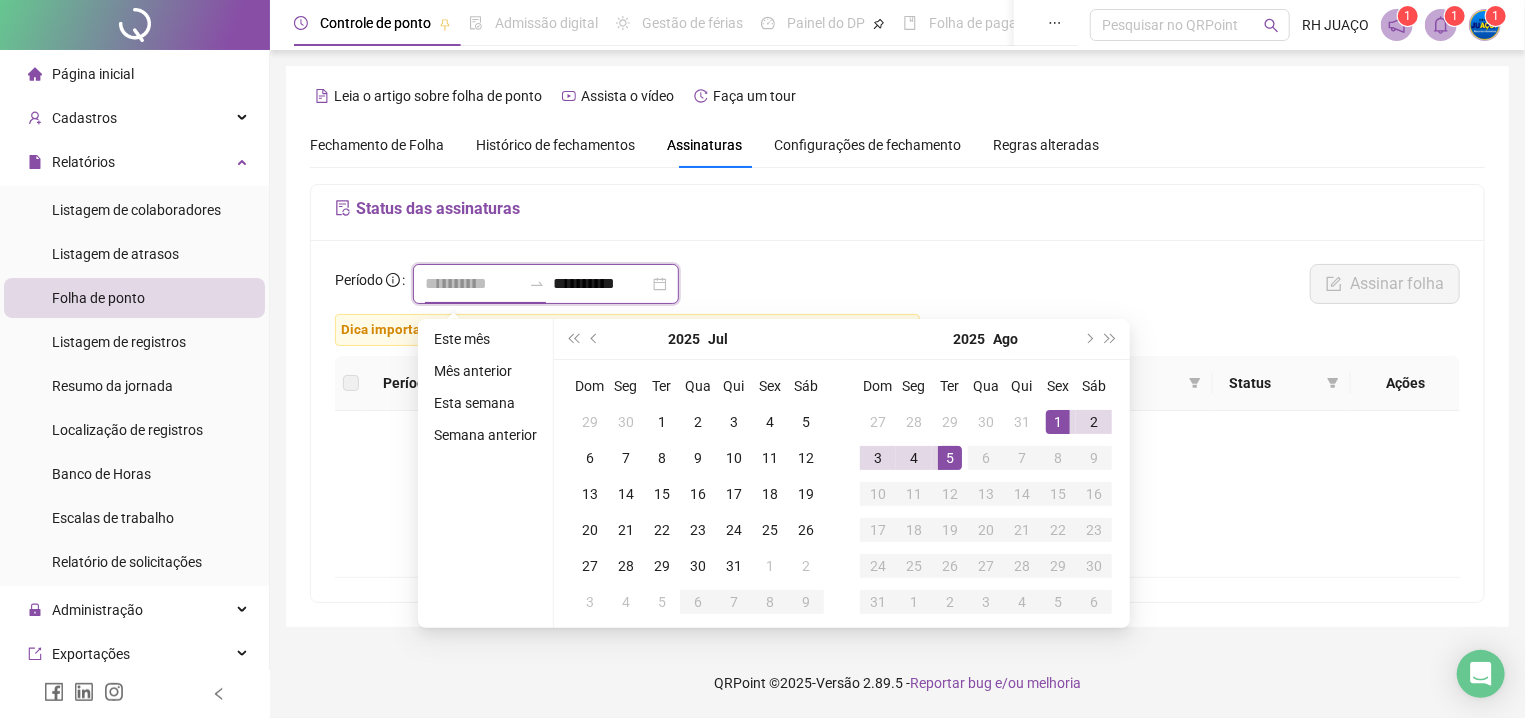 type on "**********" 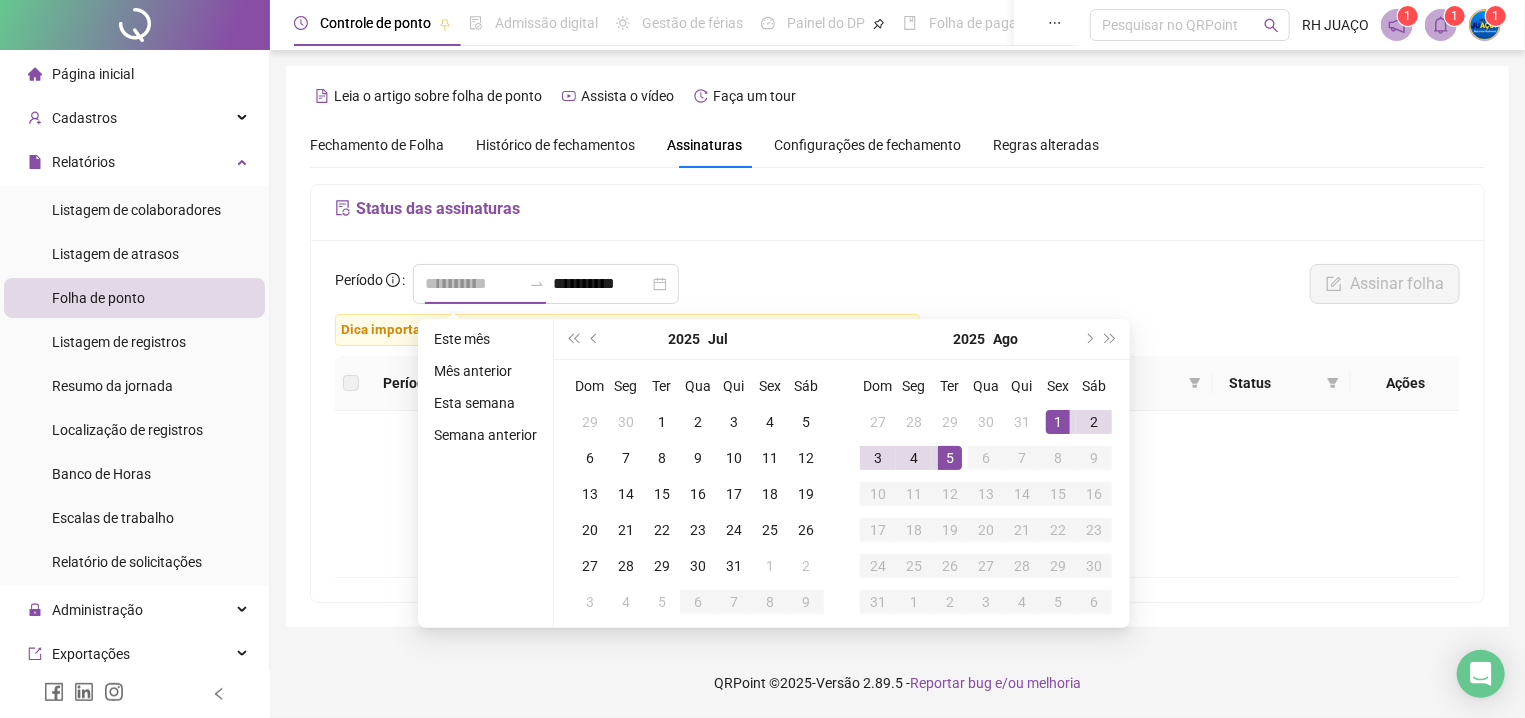 click on "1" at bounding box center [1058, 422] 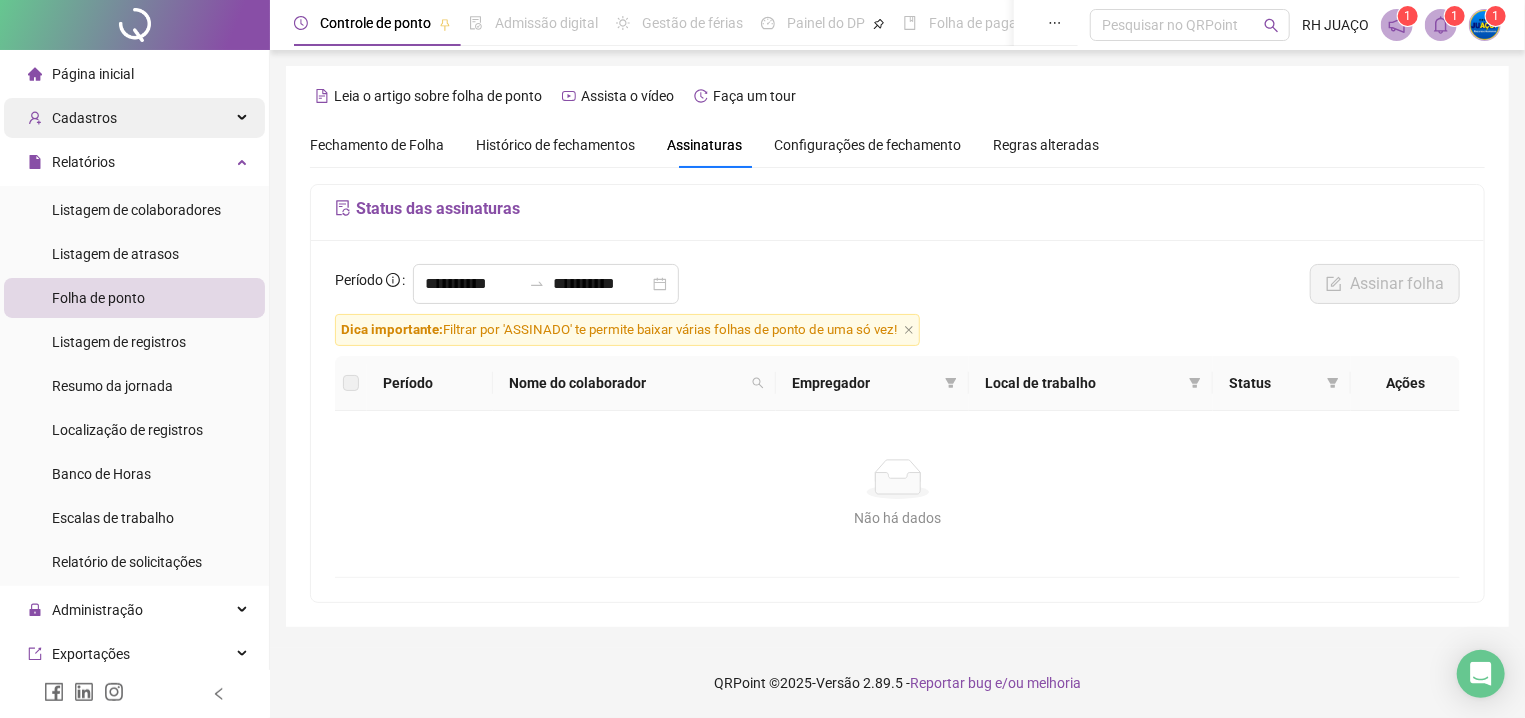 click on "Cadastros" at bounding box center [134, 118] 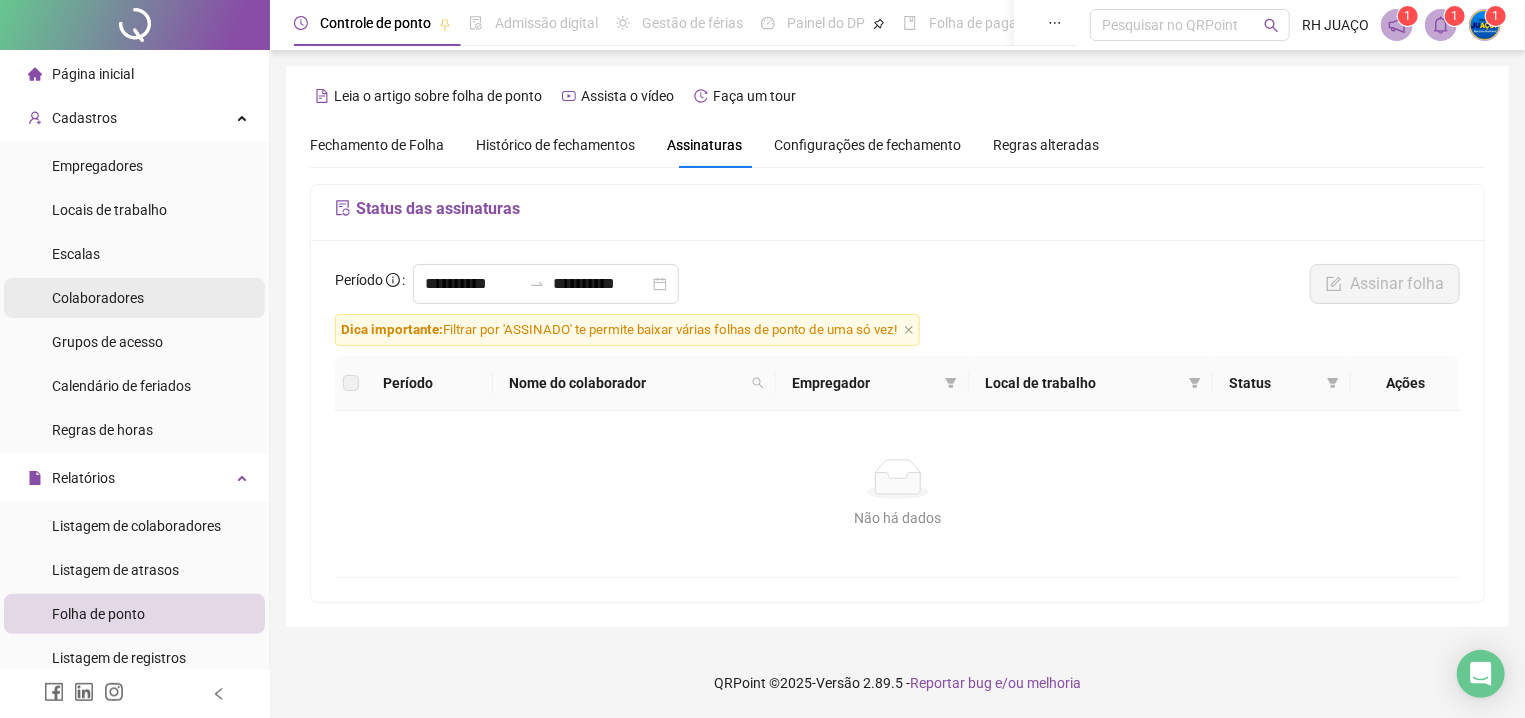 click on "Colaboradores" at bounding box center [98, 298] 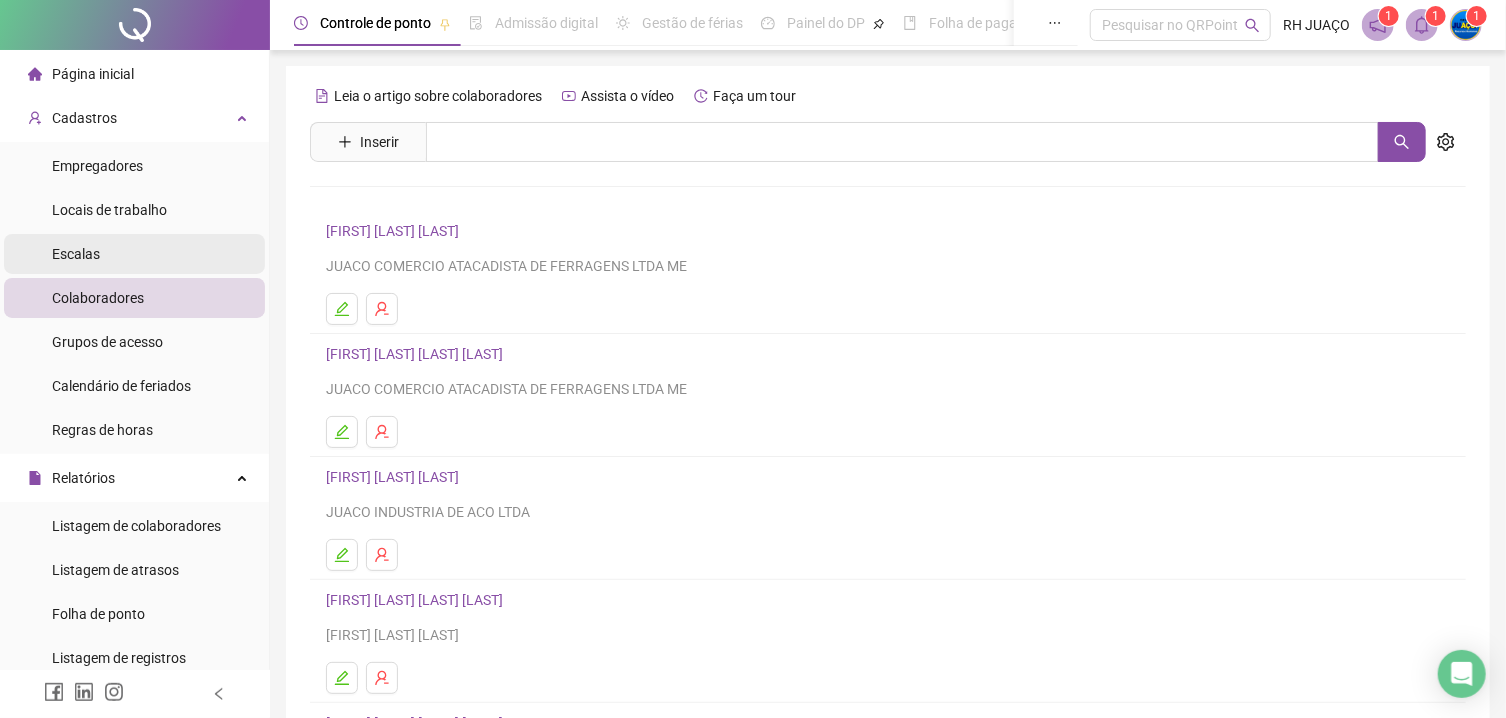 click on "Escalas" at bounding box center [134, 254] 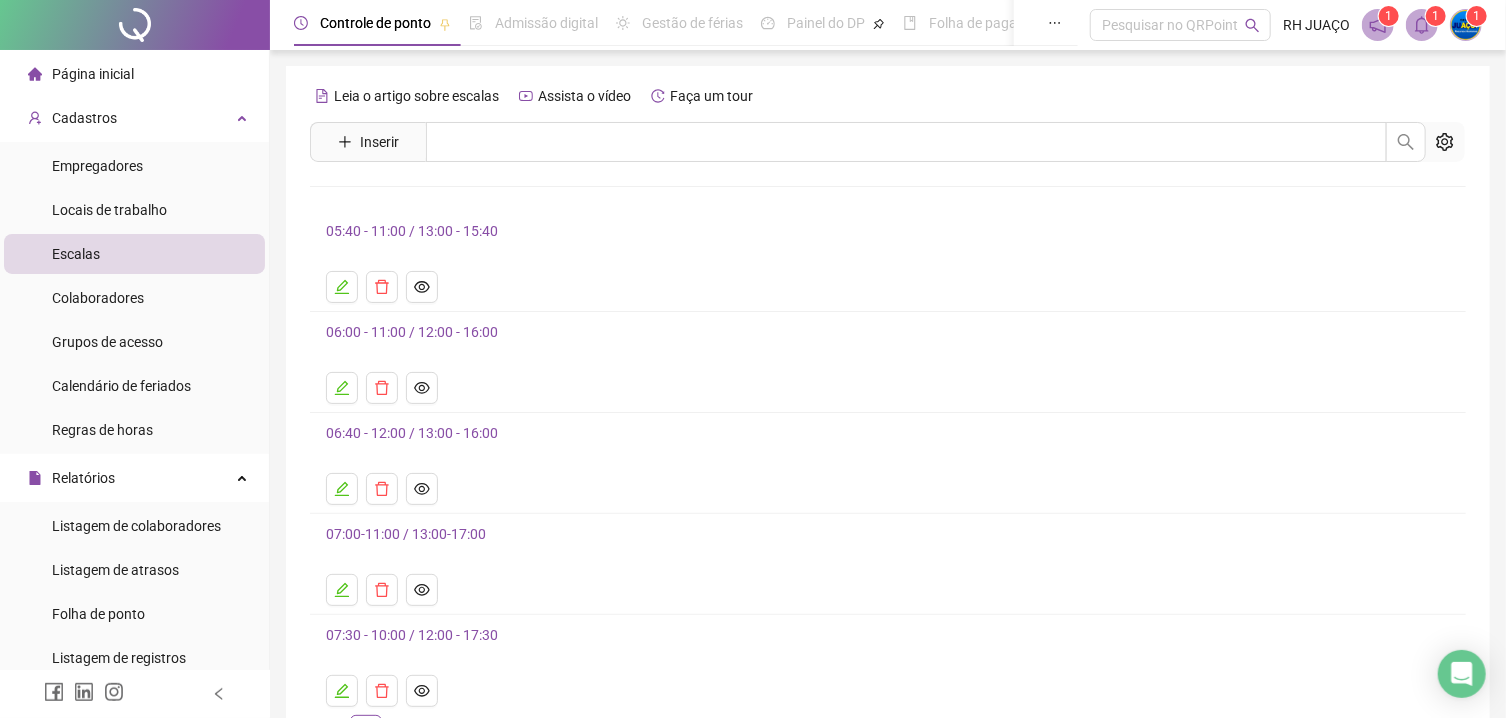 click on "Página inicial" at bounding box center (134, 74) 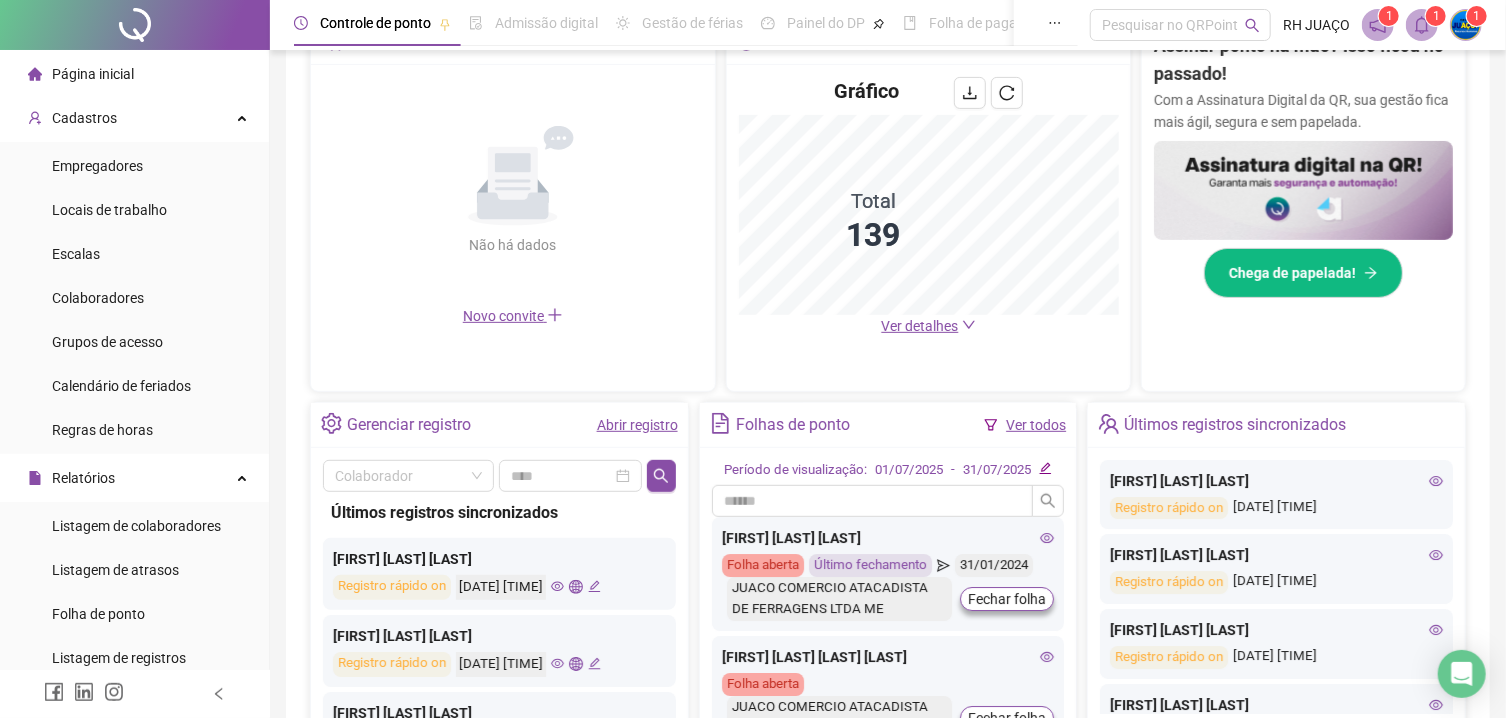 scroll, scrollTop: 584, scrollLeft: 0, axis: vertical 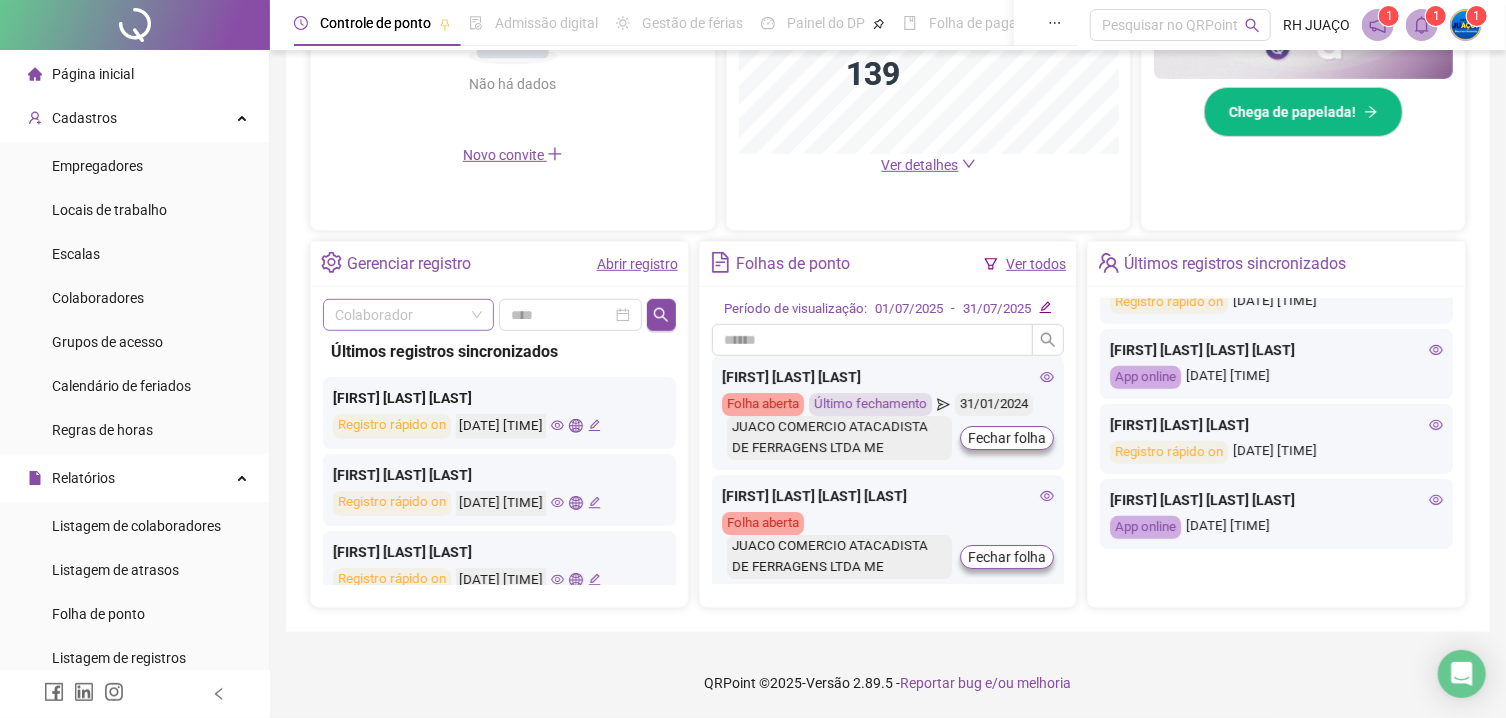 click at bounding box center [399, 315] 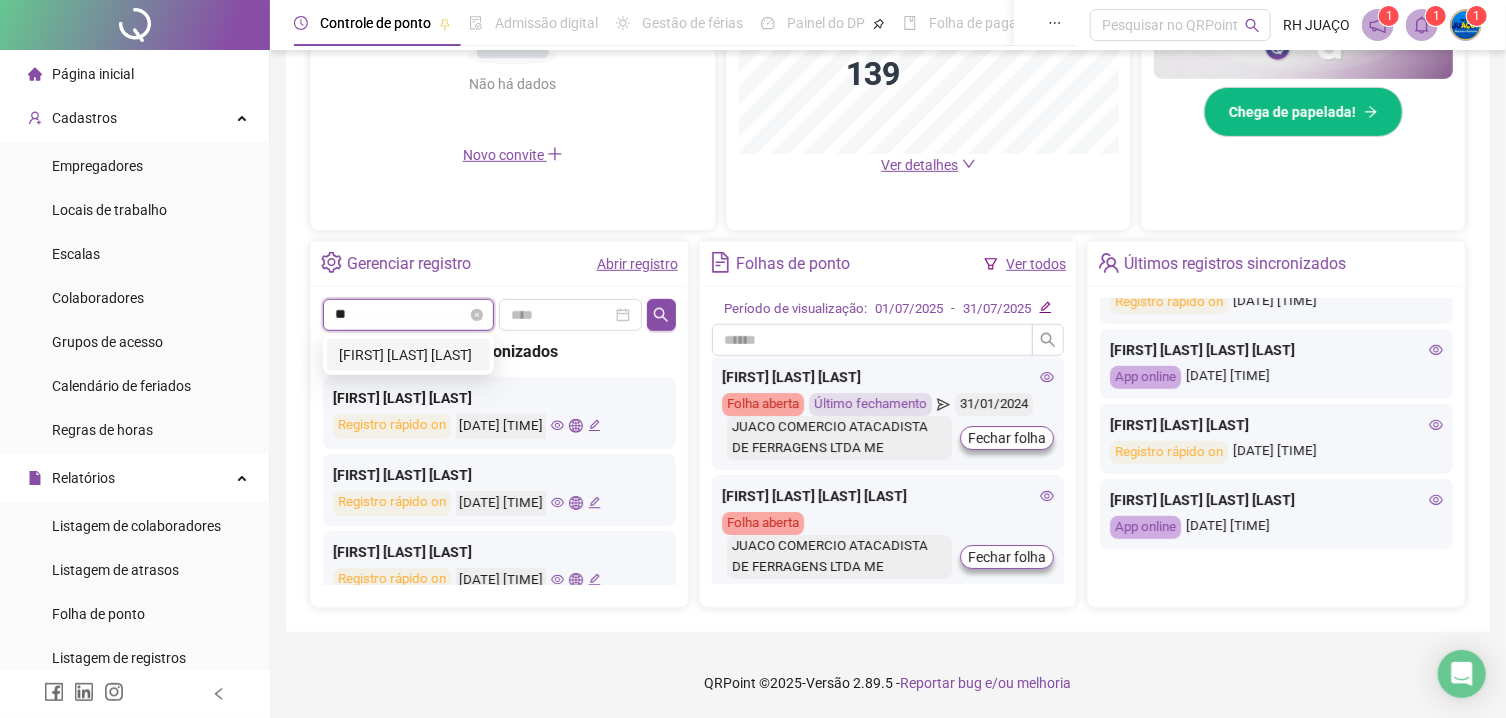 type on "***" 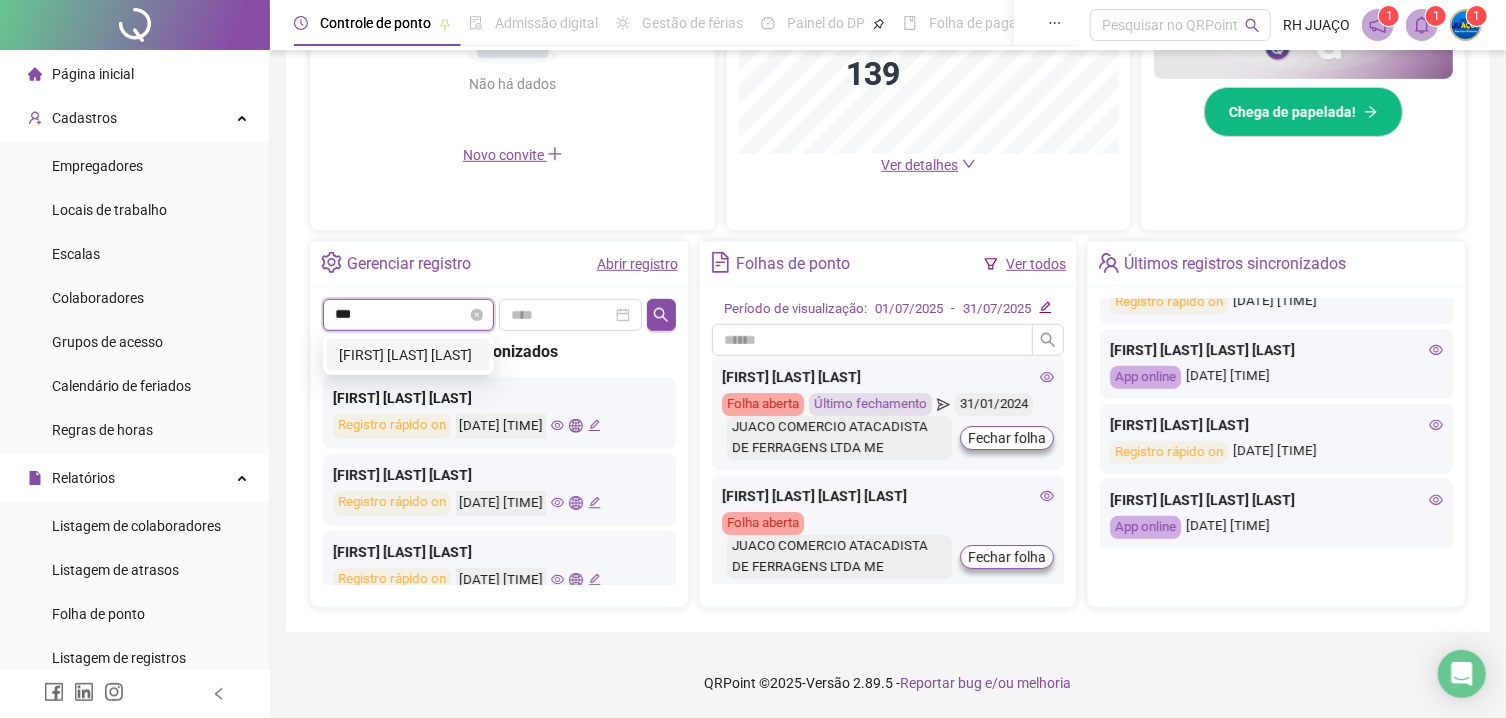 type 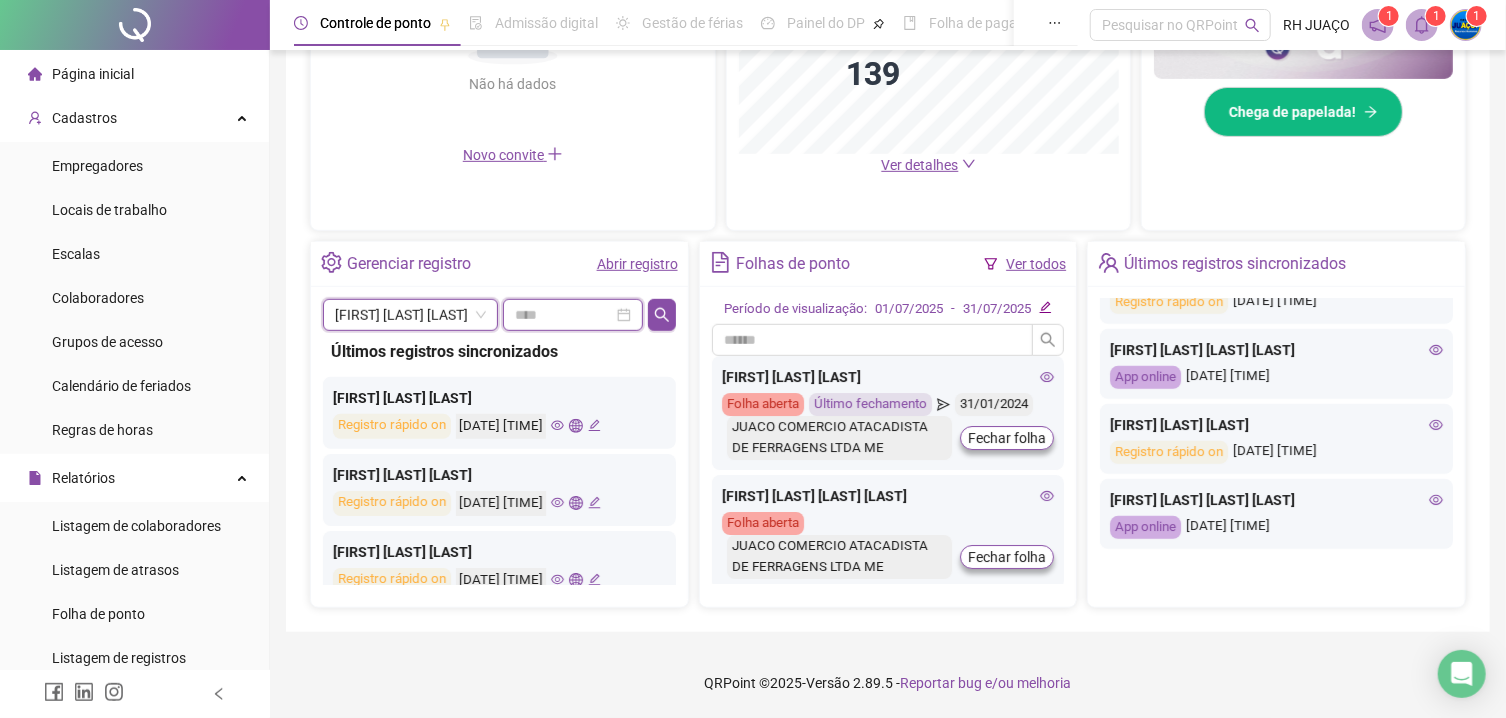 click at bounding box center [564, 315] 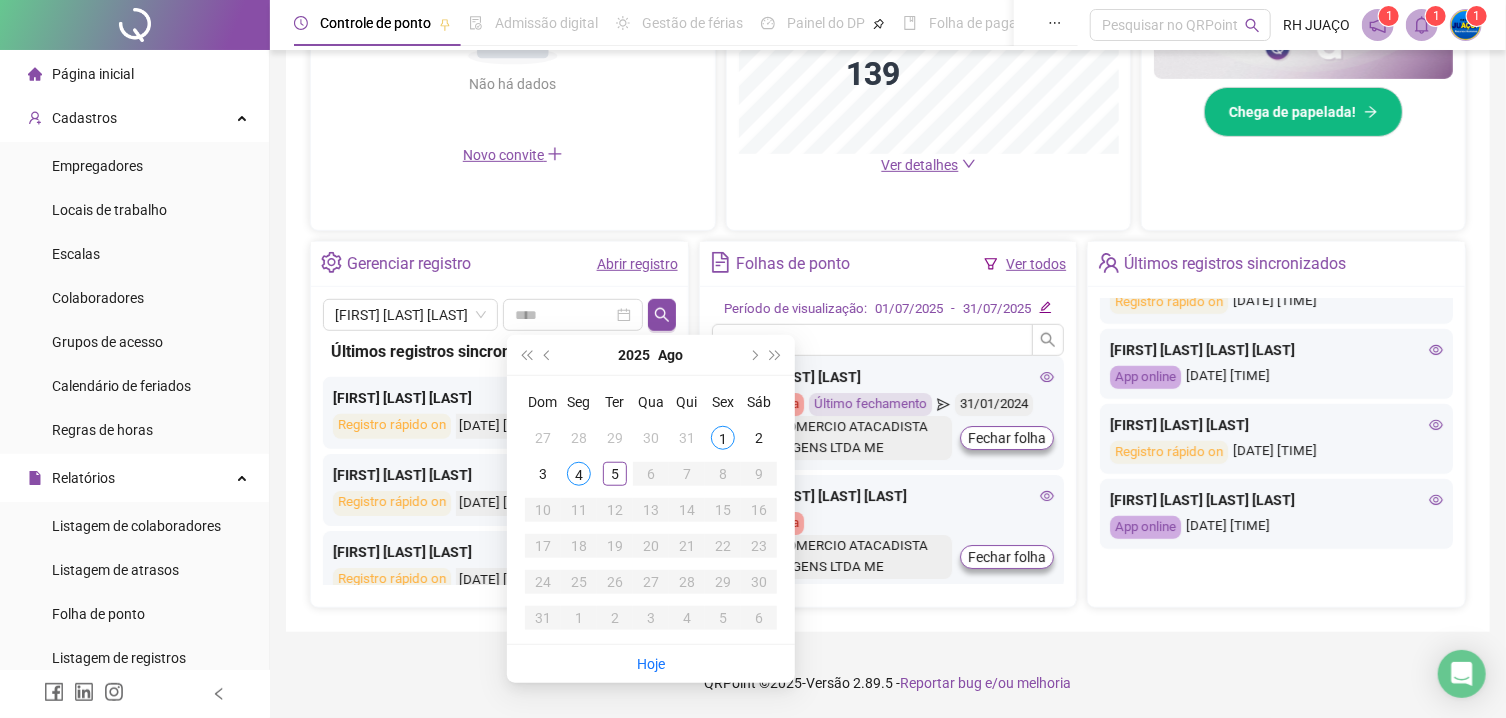 click on "[FIRST] [LAST] [LAST] Últimos registros sincronizados [FIRST] [LAST] [LAST]  Registro rápido on [DATE] [TIME] [FIRST] [LAST] [LAST]  Registro rápido on [DATE] [TIME] [FIRST] [LAST] [LAST]  Registro rápido on [DATE] [TIME] [FIRST] [LAST] [LAST] Registro rápido on [DATE] [TIME] [FIRST] [LAST] [LAST] App online [DATE] [TIME] [FIRST] [LAST] [LAST]  App online [DATE] [TIME] [FIRST] [LAST] [LAST] App online [DATE] [TIME] [FIRST] [LAST] [LAST] App online [DATE] [TIME] [FIRST] [LAST] [LAST] Registro rápido on [DATE] [TIME] [FIRST] [LAST] [LAST] App online [DATE] [TIME] [FIRST] [LAST] [LAST] Registro rápido on [DATE] [TIME] [FIRST] [LAST] [LAST] App online [DATE] [TIME]" at bounding box center [499, 447] 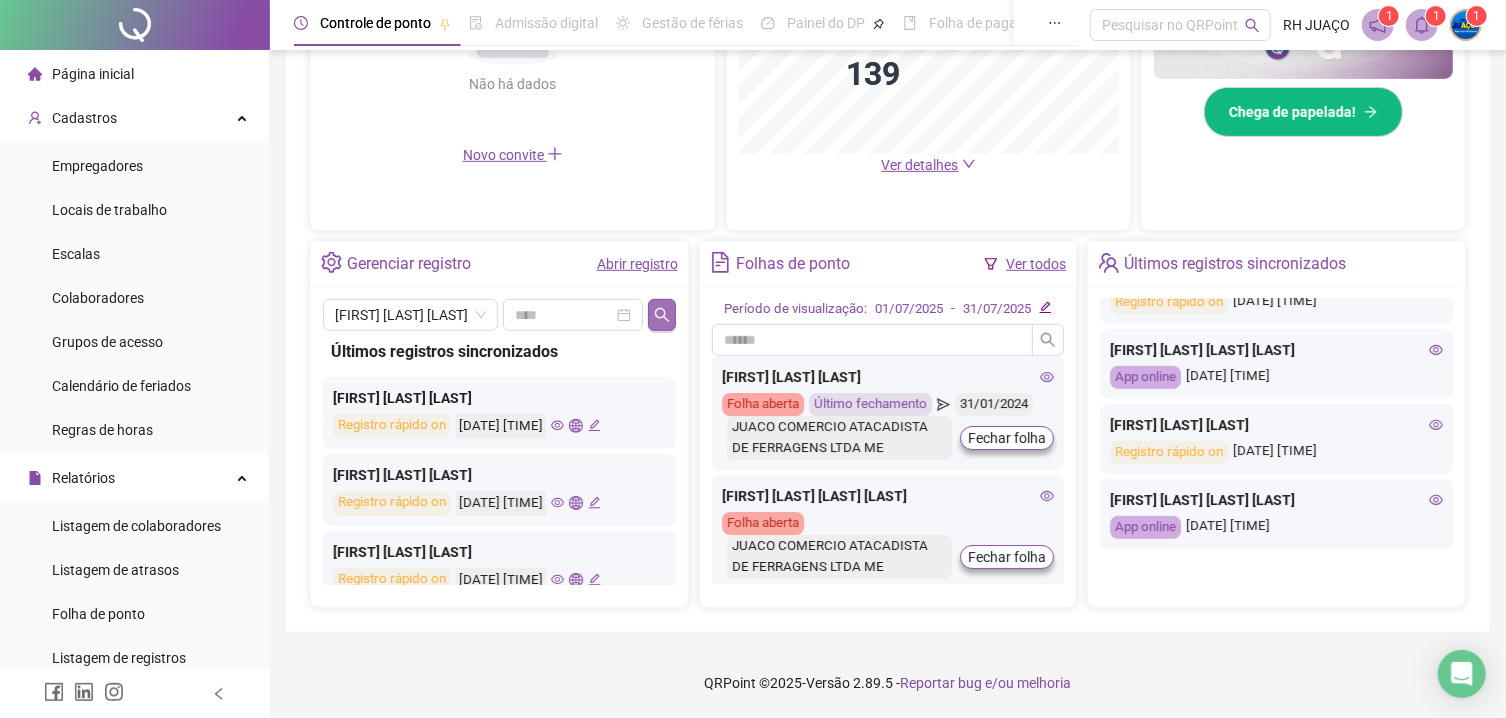 click at bounding box center (662, 315) 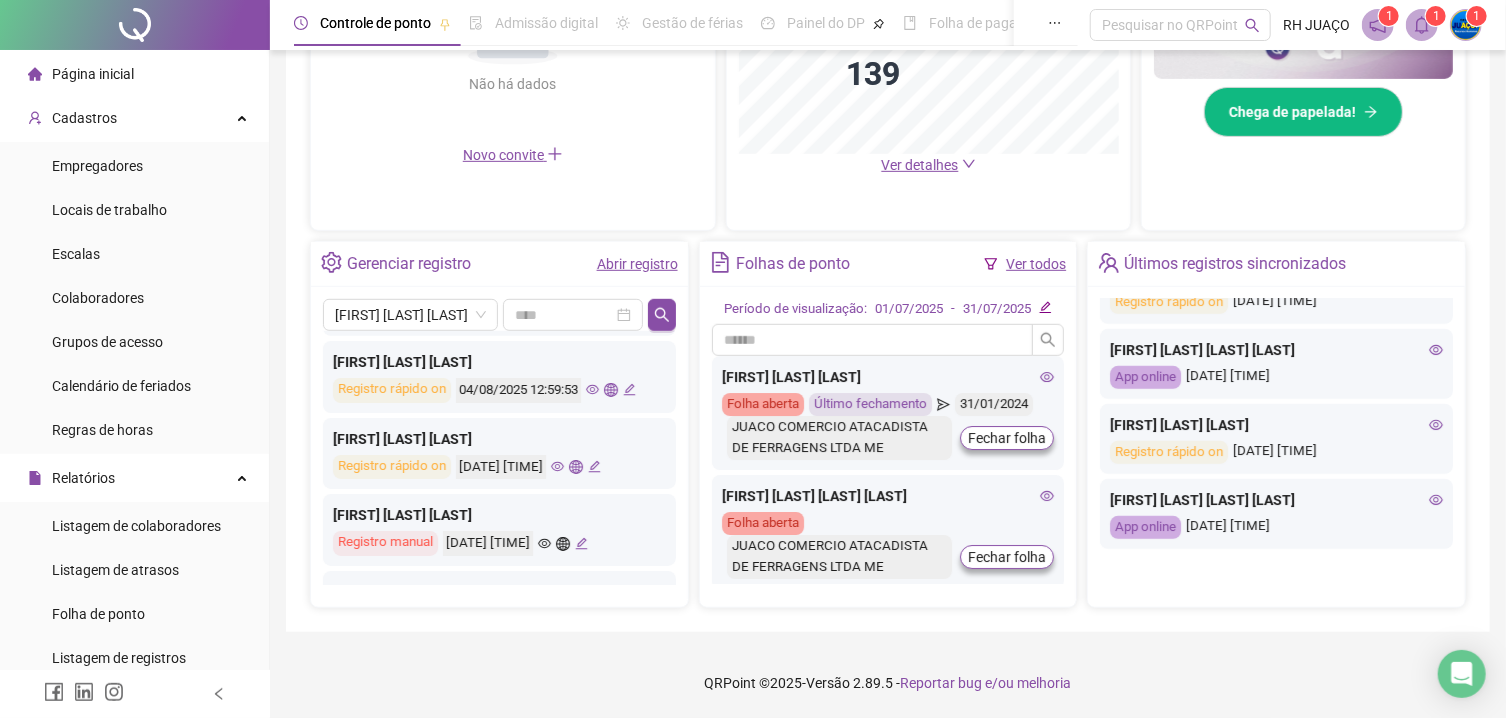 scroll, scrollTop: 0, scrollLeft: 0, axis: both 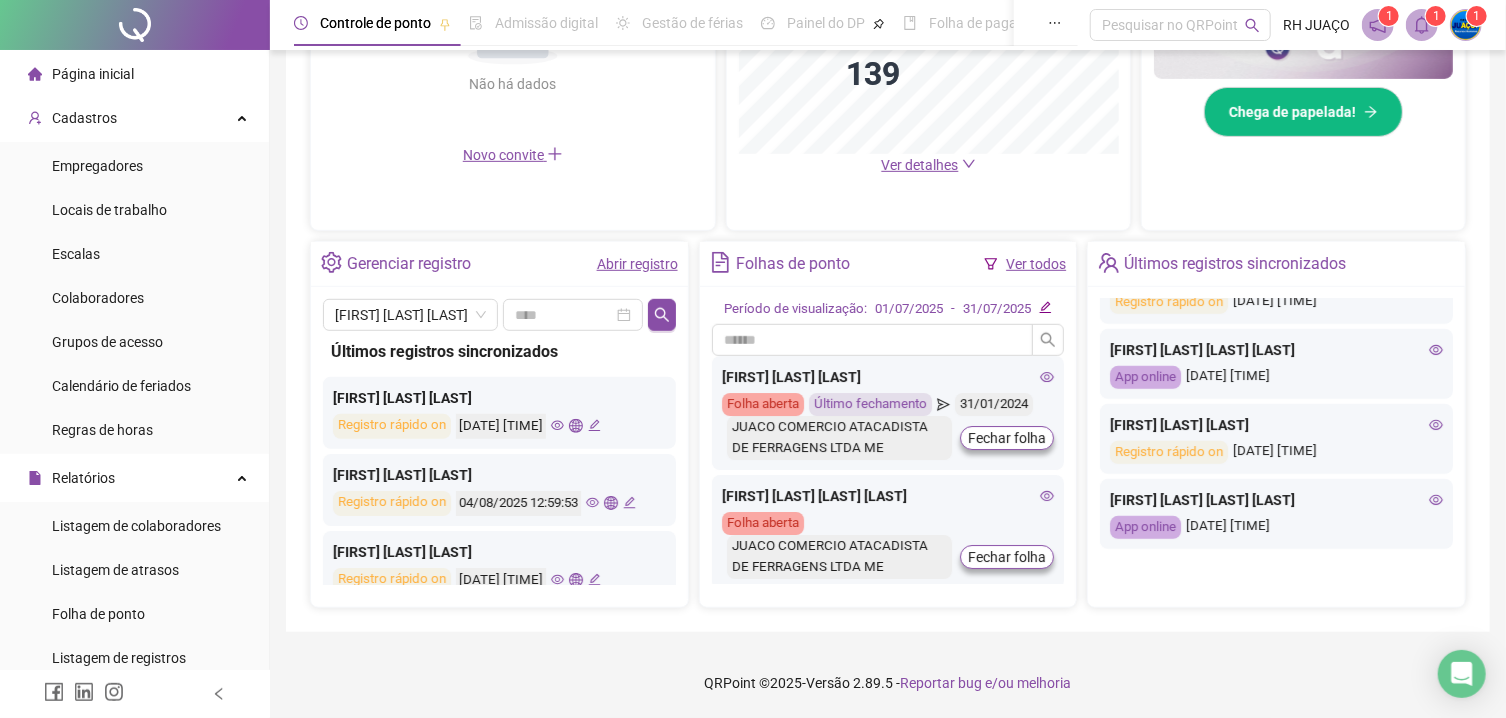 click 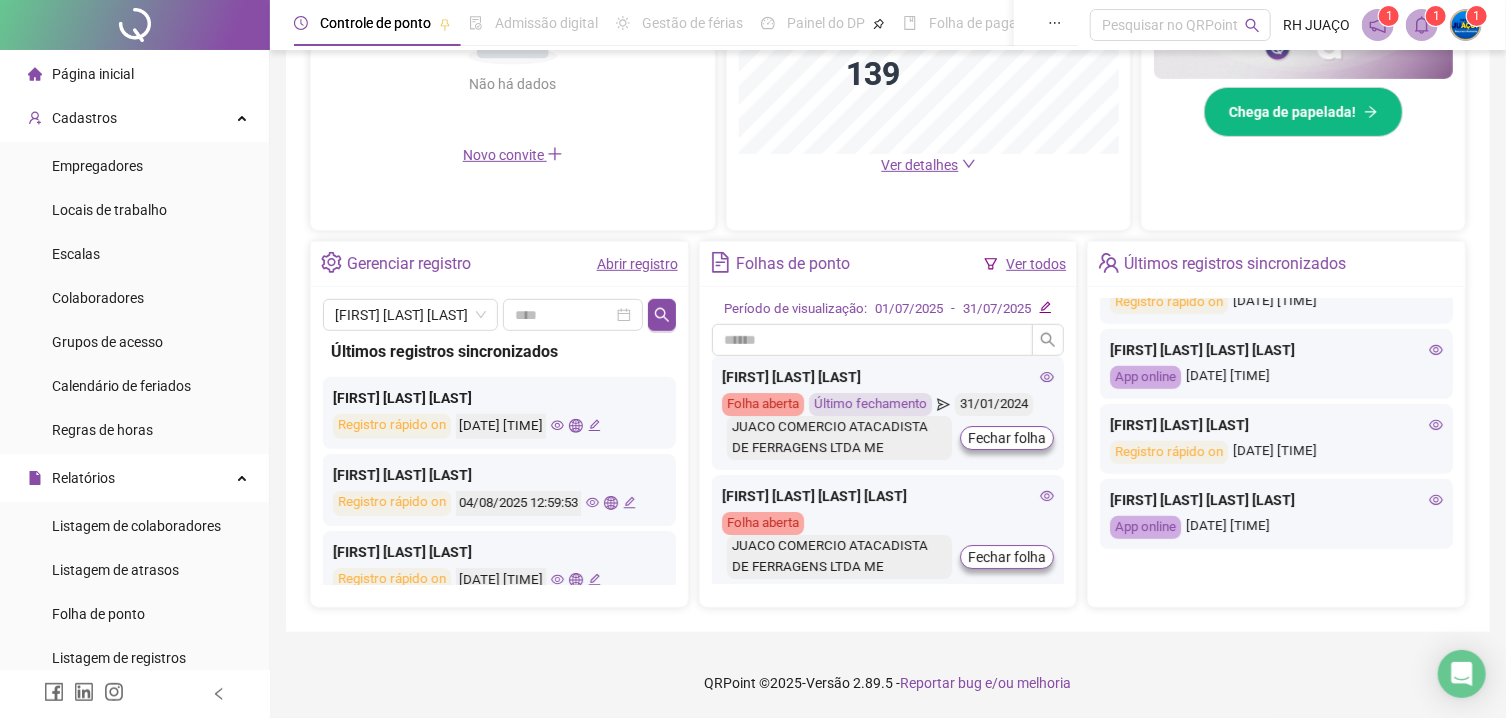 click on "Abrir registro" at bounding box center [637, 264] 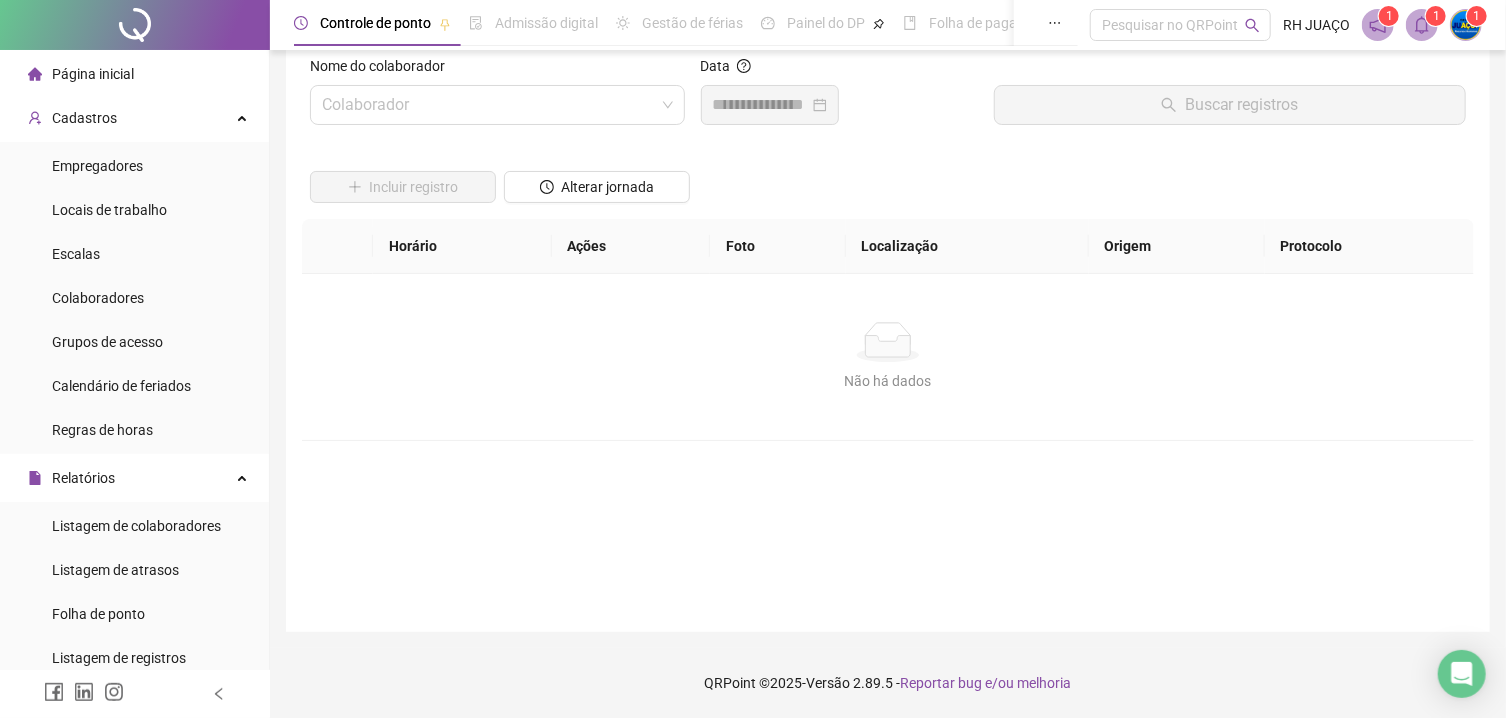 scroll, scrollTop: 58, scrollLeft: 0, axis: vertical 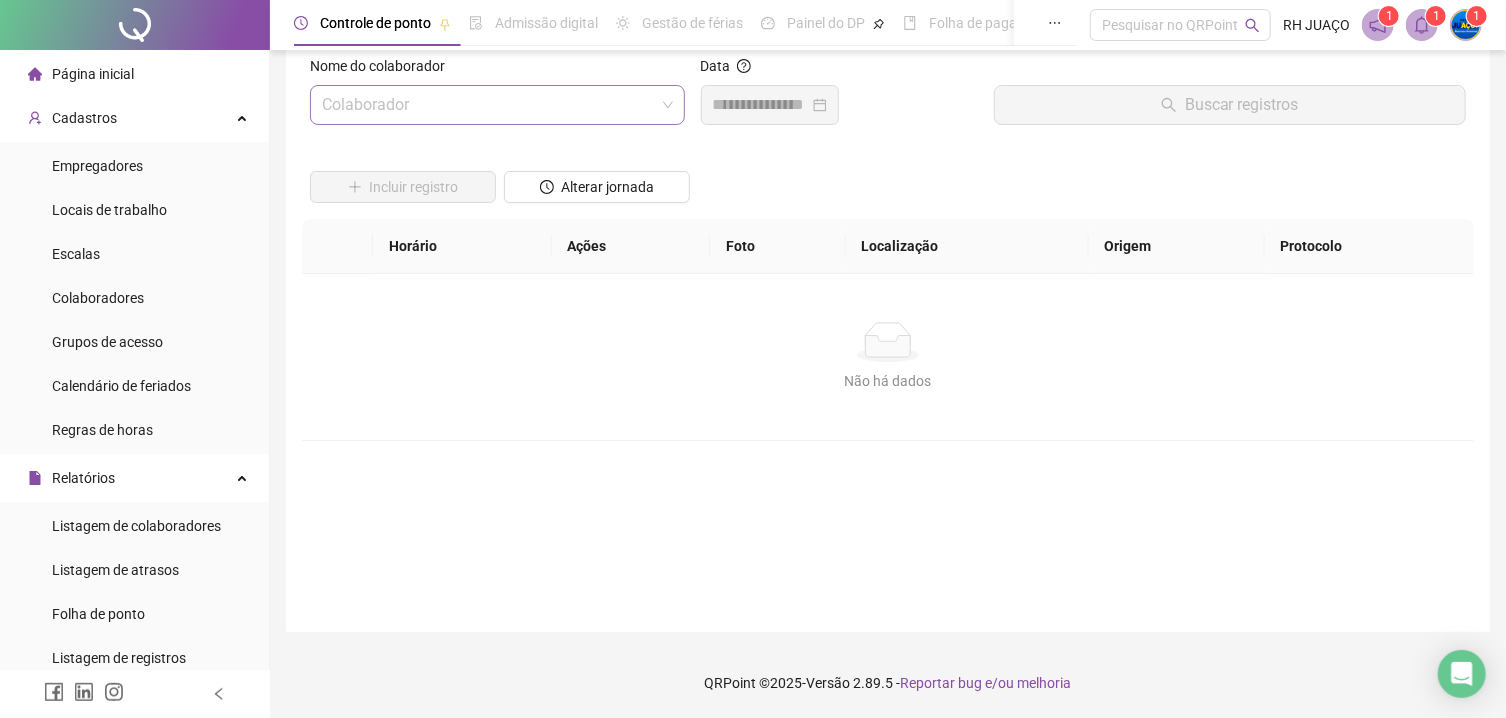 click at bounding box center (488, 105) 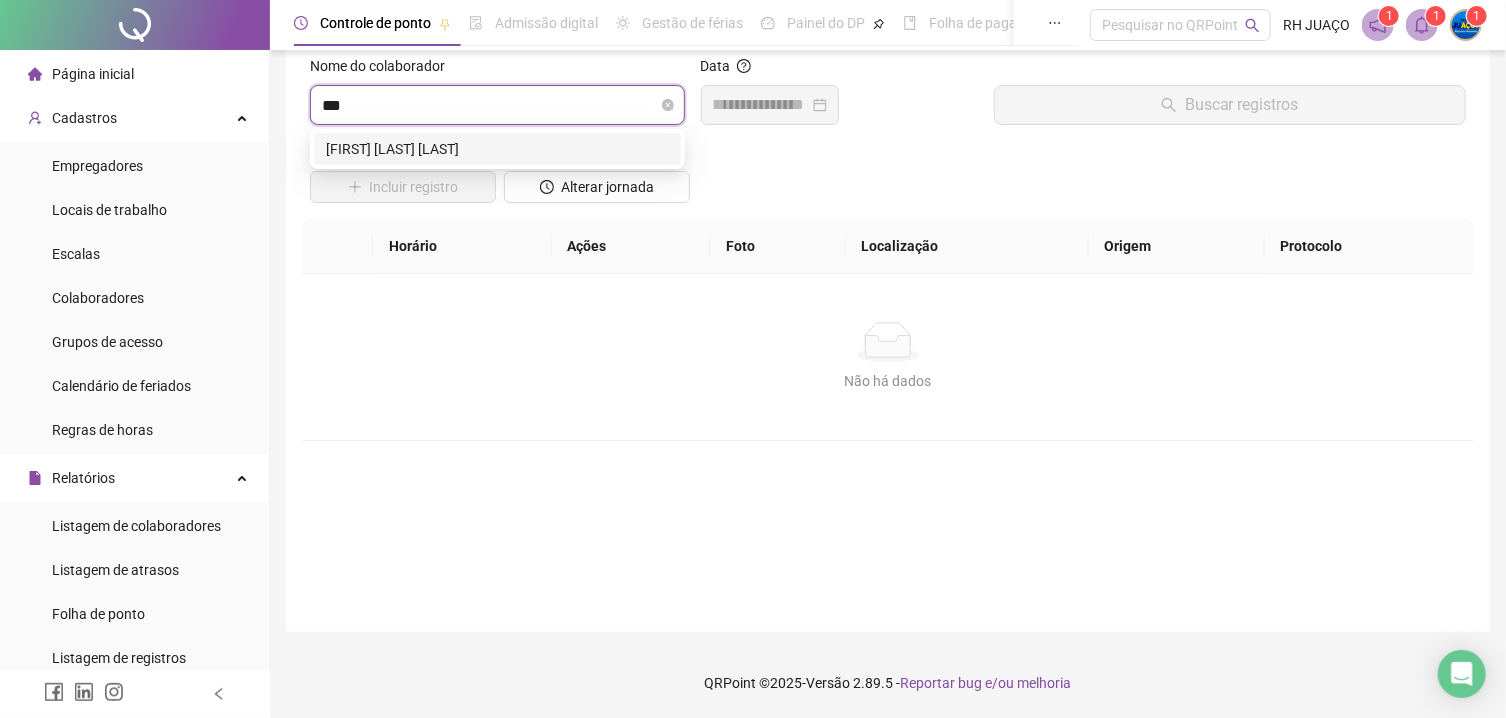 type on "****" 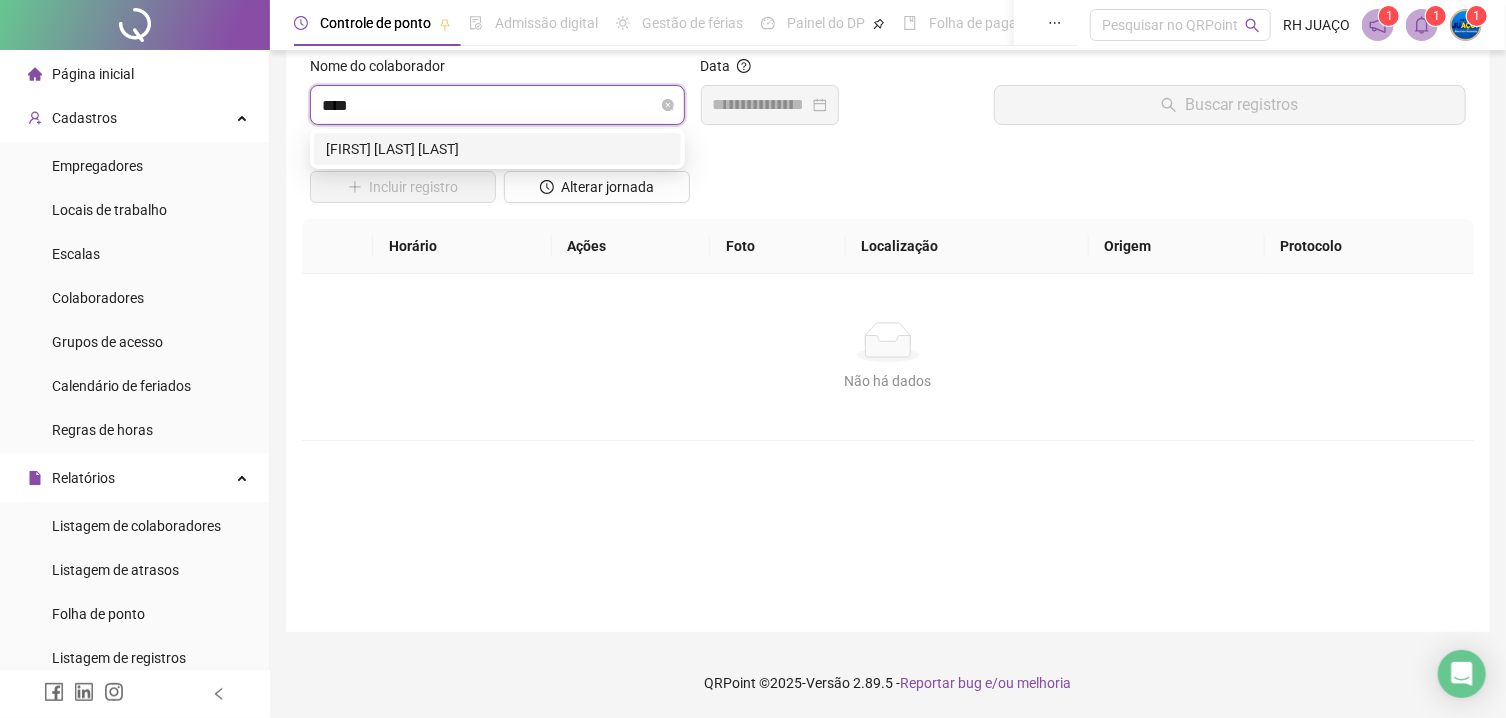 type 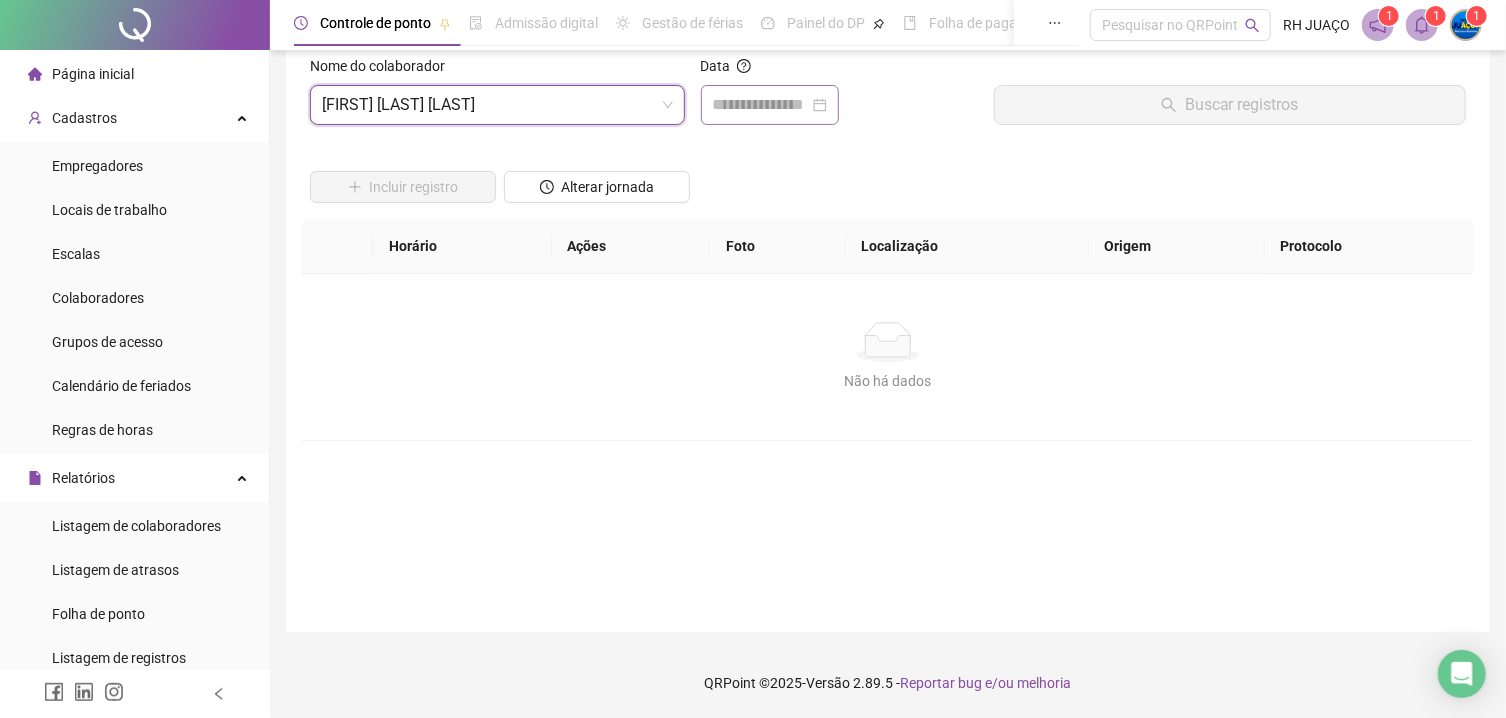 scroll, scrollTop: 0, scrollLeft: 0, axis: both 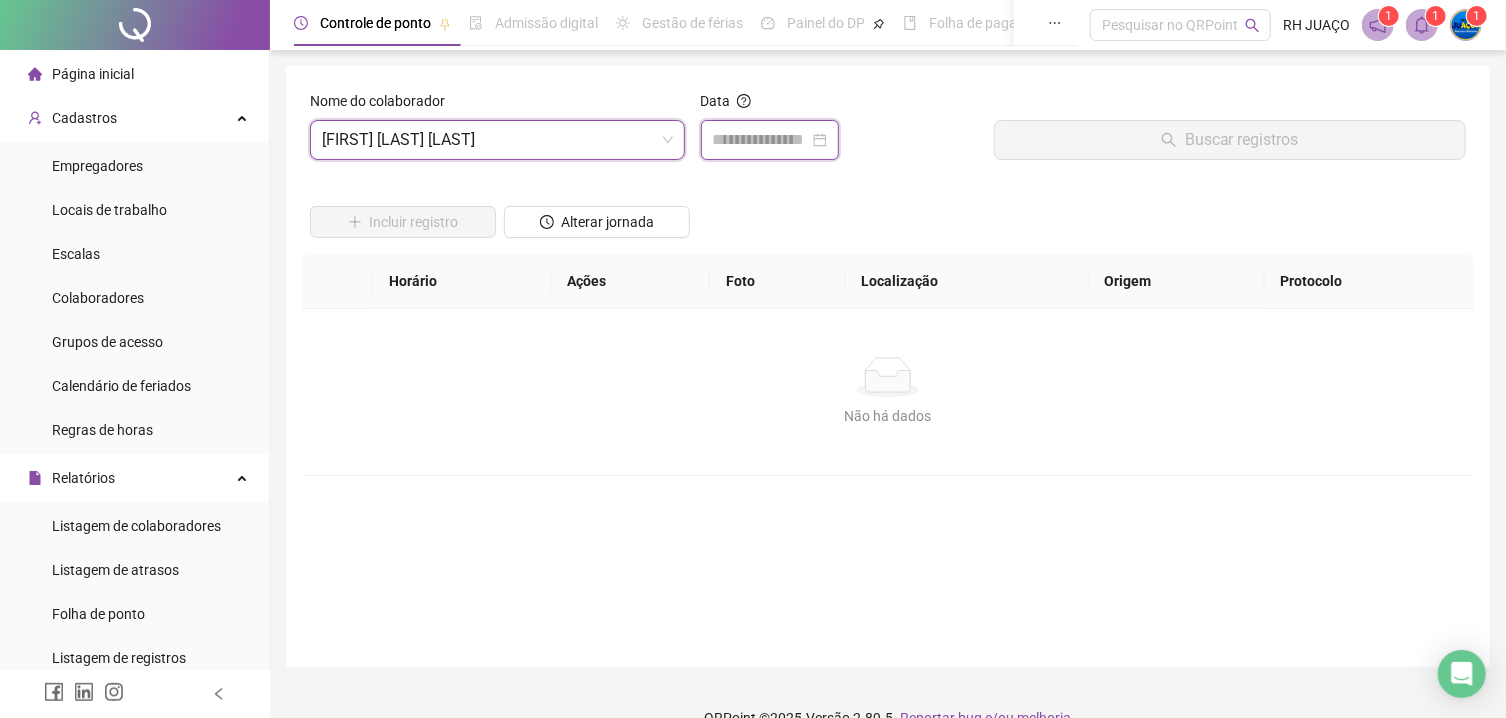 click at bounding box center (761, 140) 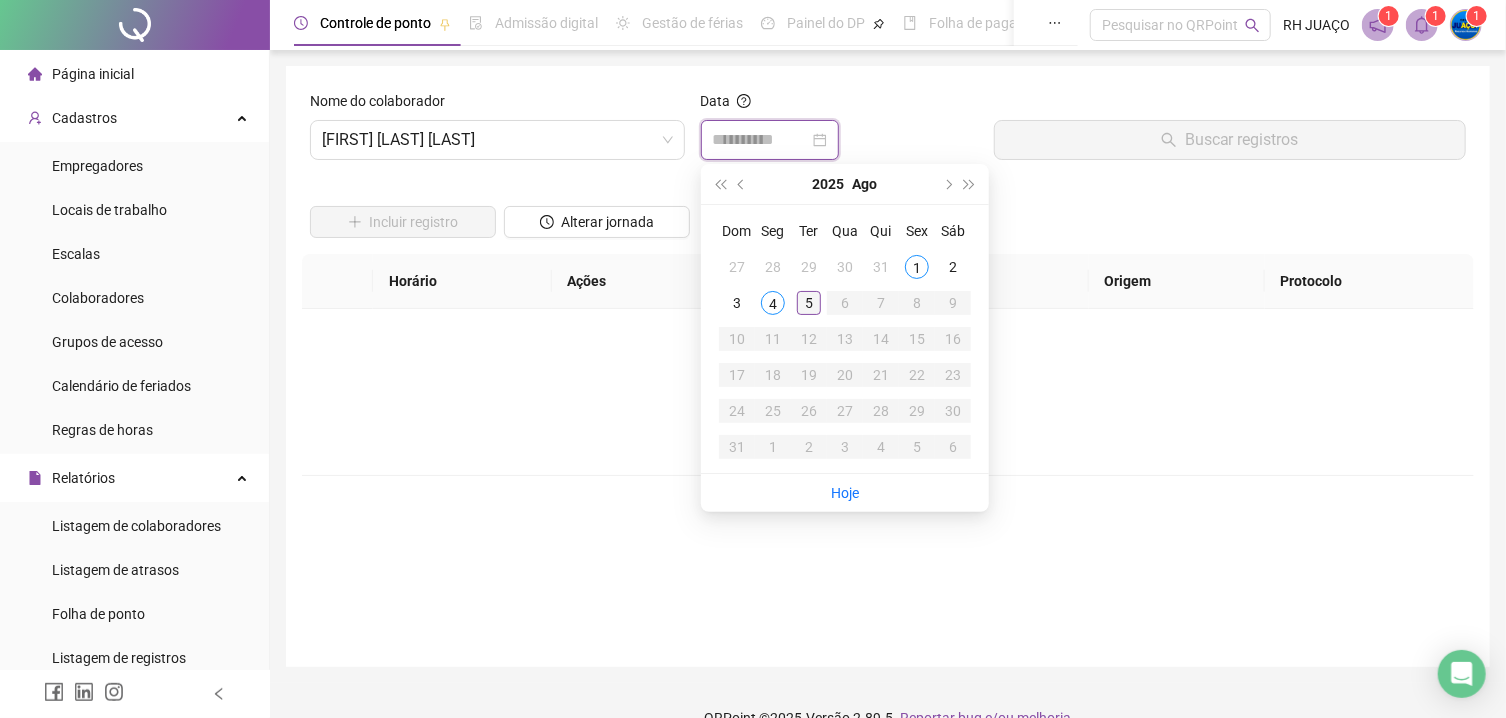 type on "**********" 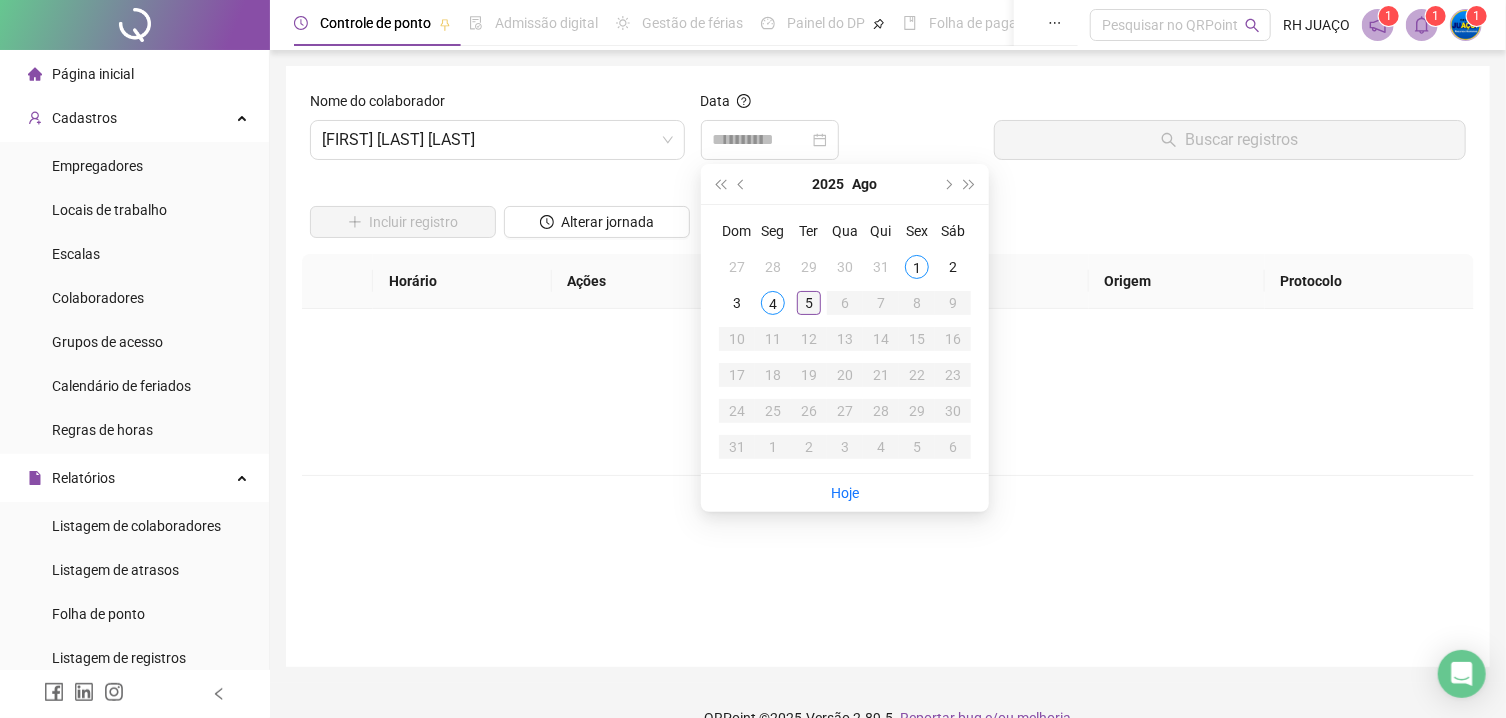 click on "5" at bounding box center [809, 303] 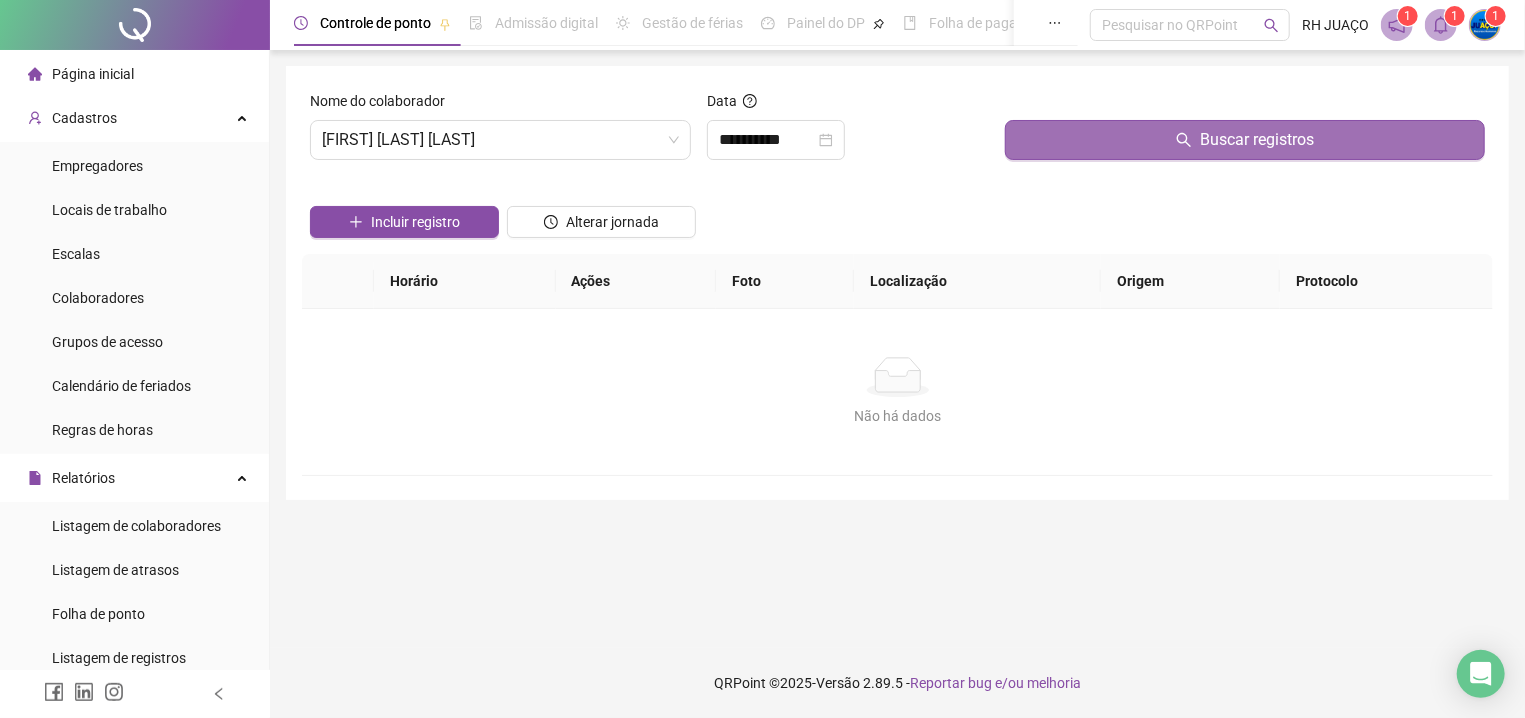 click on "Buscar registros" at bounding box center (1245, 140) 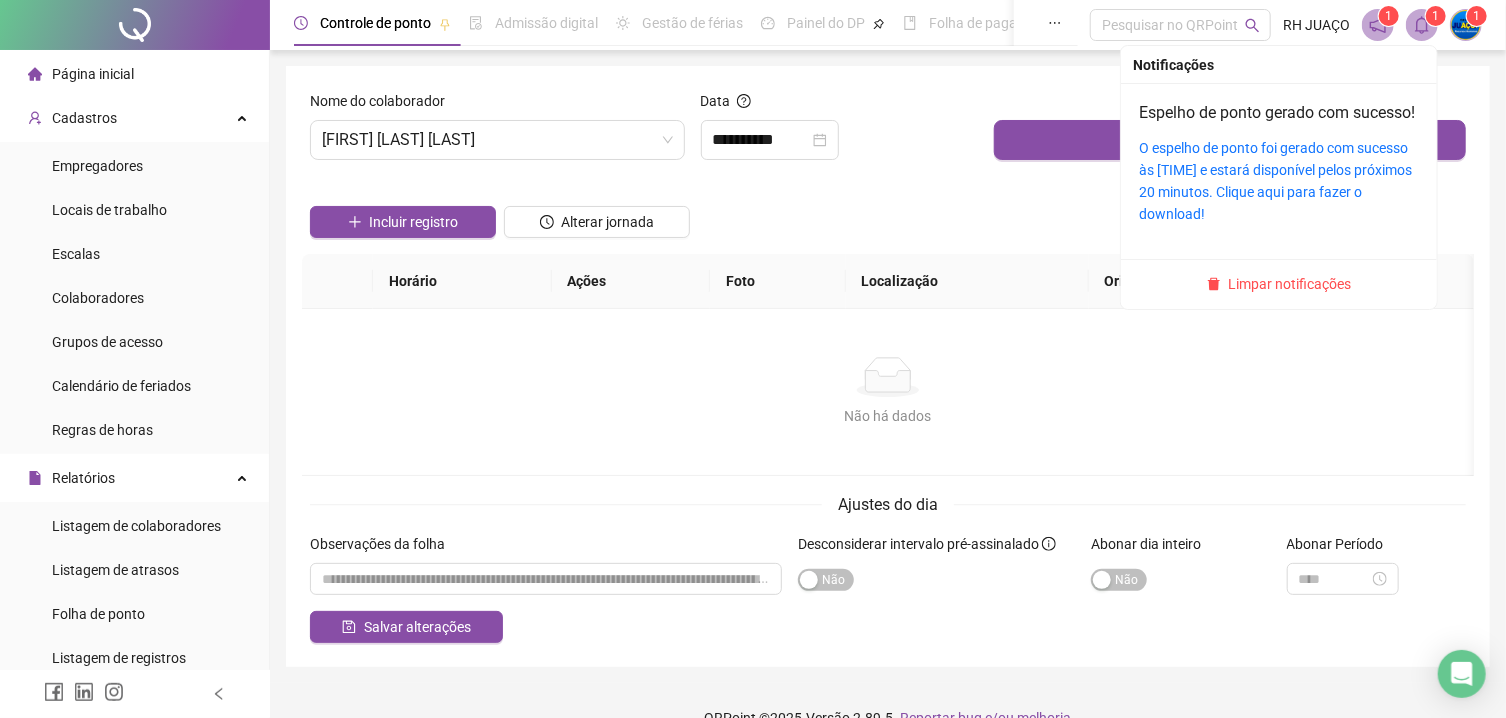 click 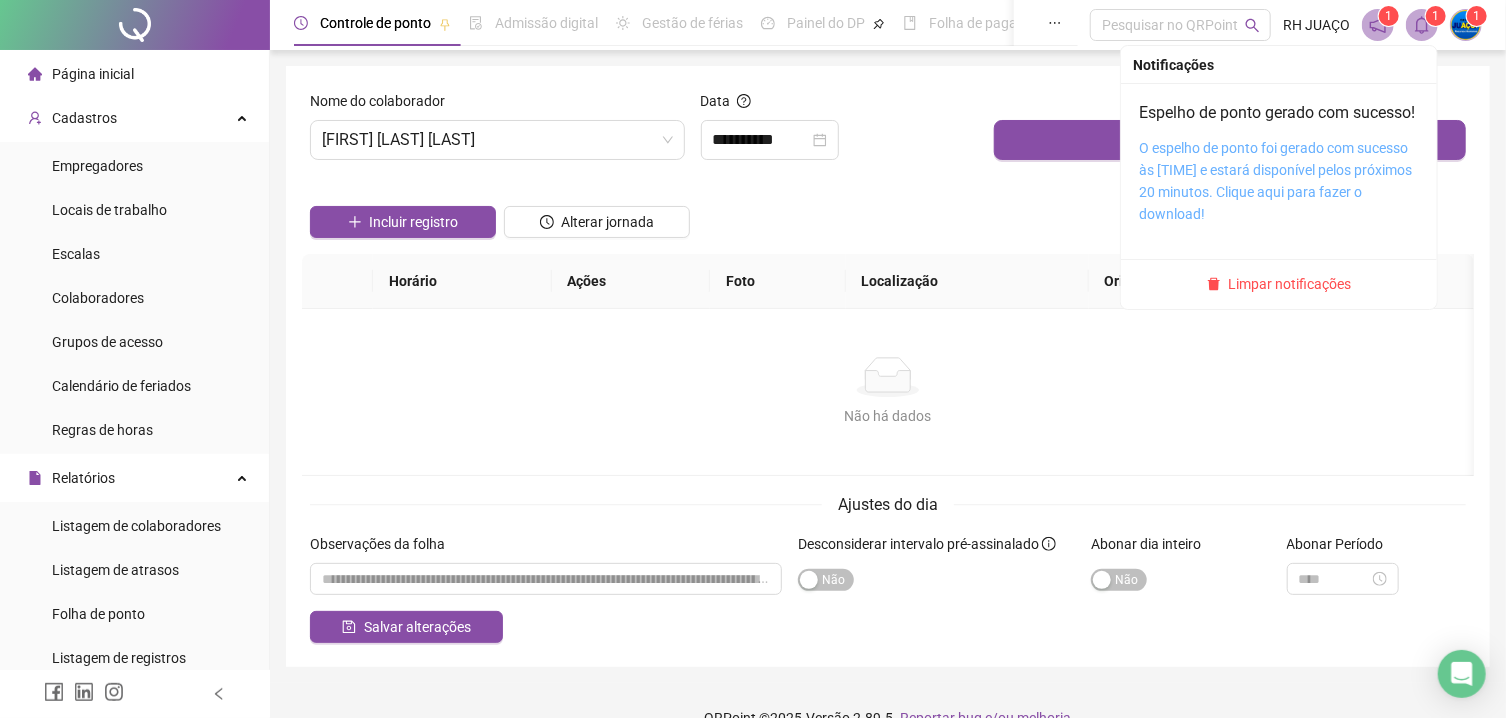 click on "O espelho de ponto foi gerado com sucesso às [TIME] e estará disponível pelos próximos 20 minutos.
Clique aqui para fazer o download!" at bounding box center [1275, 181] 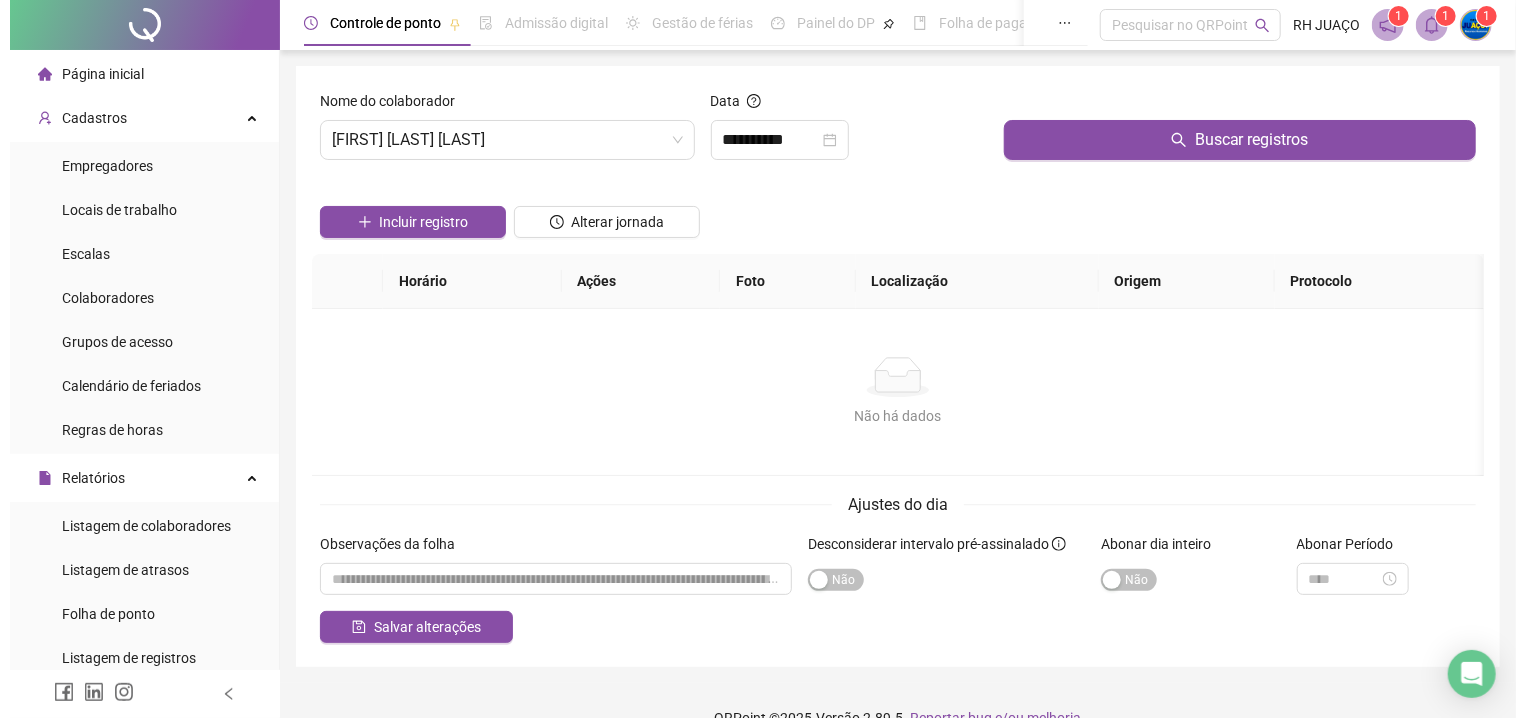 scroll, scrollTop: 113, scrollLeft: 0, axis: vertical 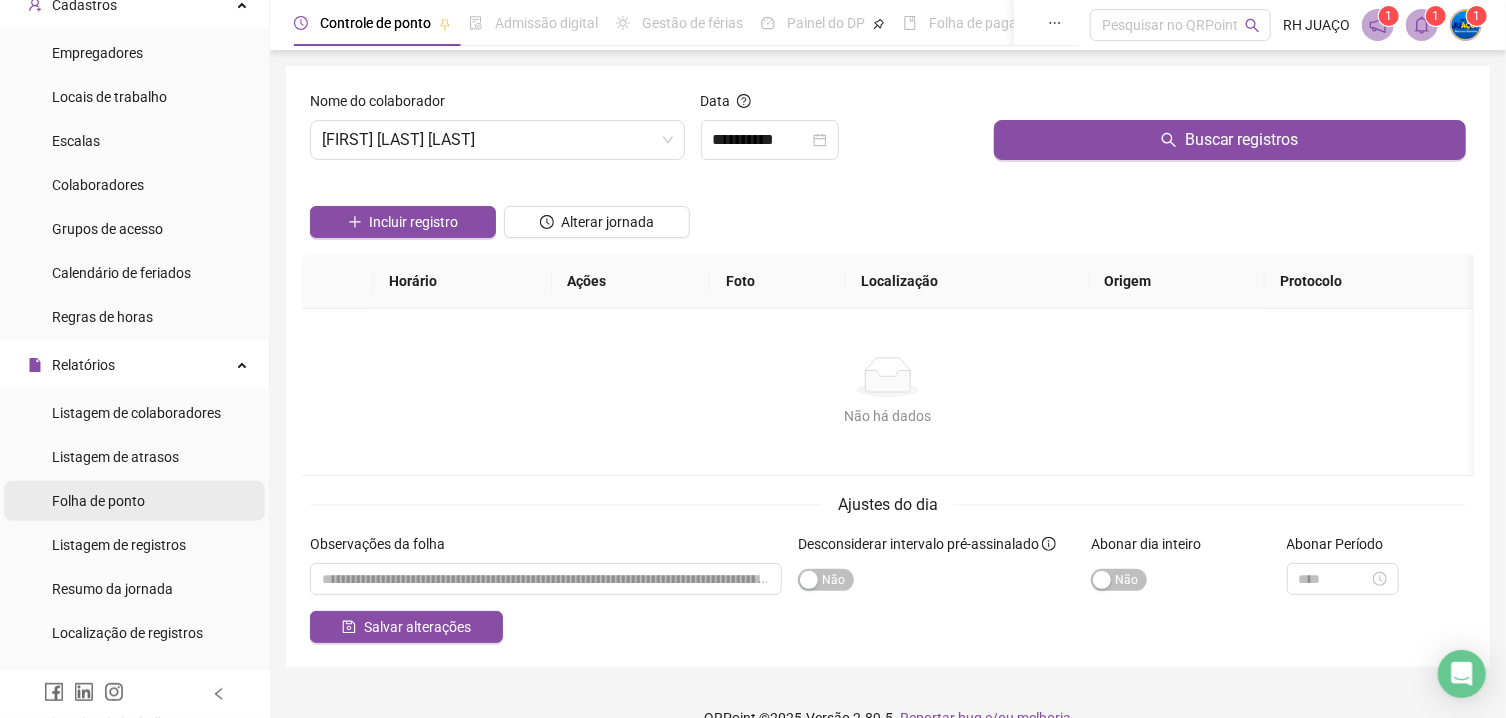 click on "Folha de ponto" at bounding box center (98, 501) 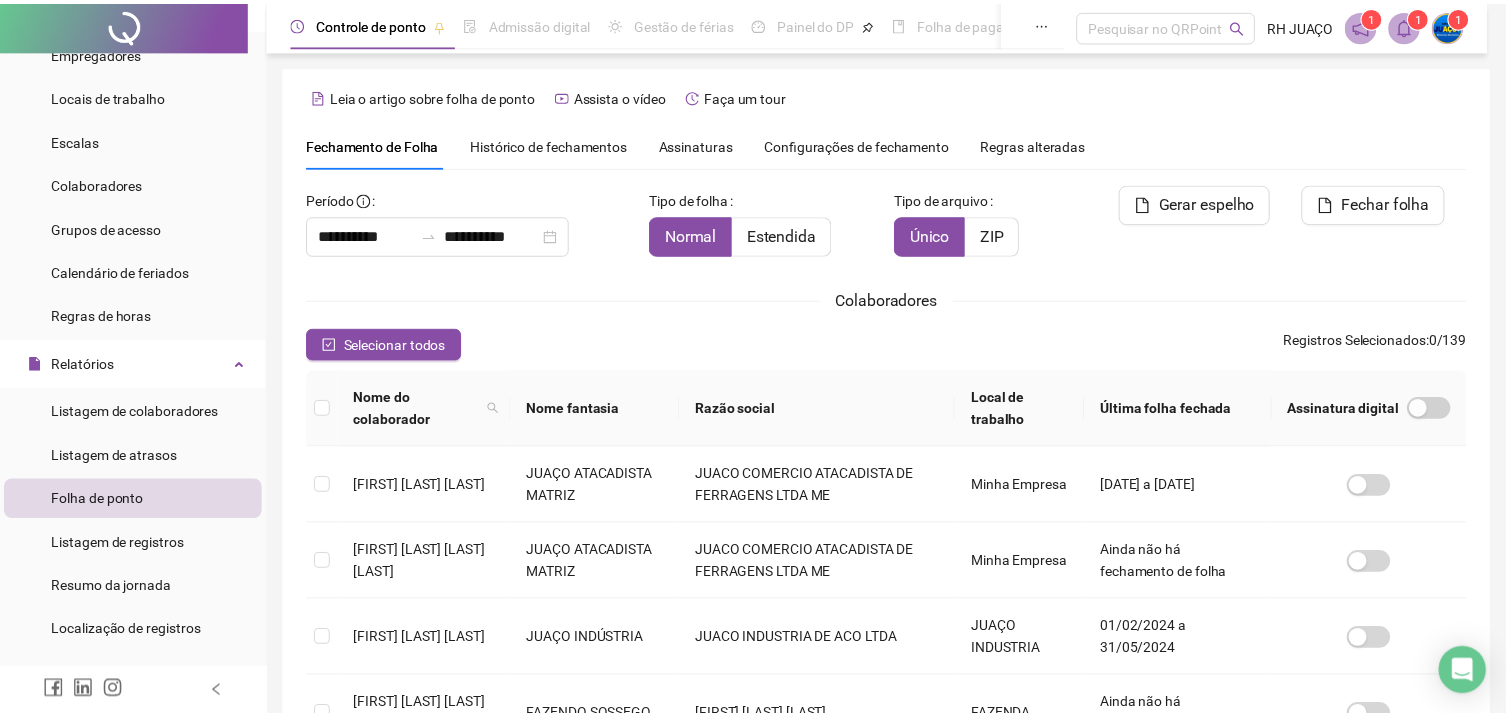 scroll, scrollTop: 51, scrollLeft: 0, axis: vertical 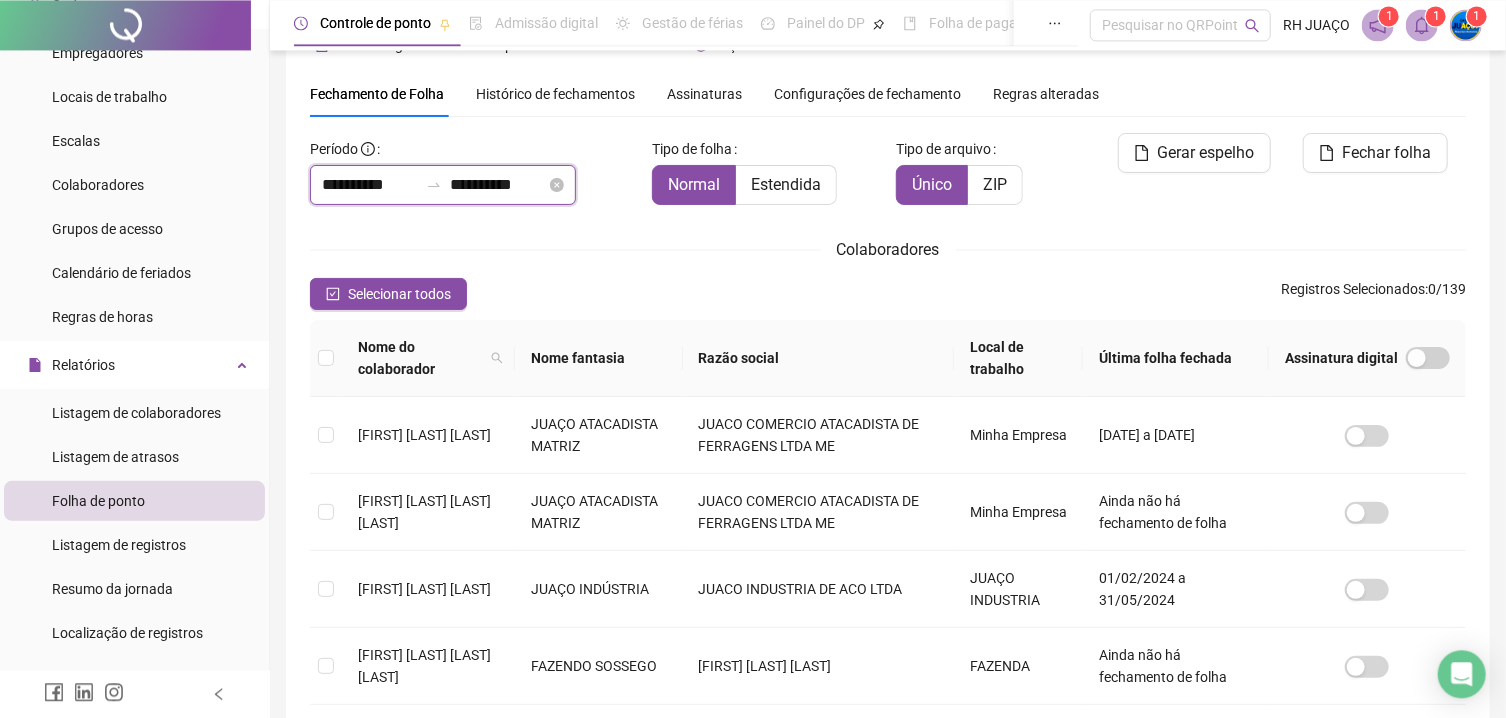 click on "**********" at bounding box center [370, 185] 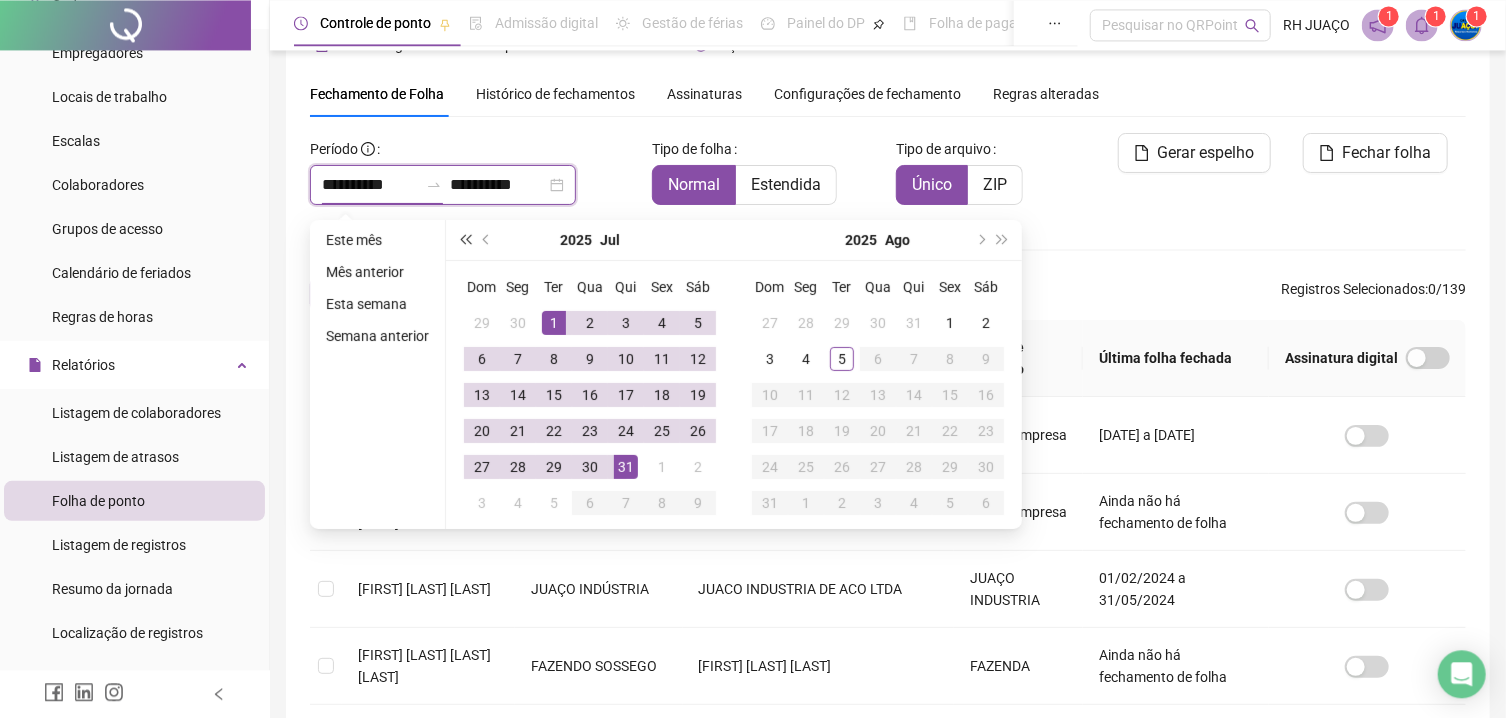 type on "**********" 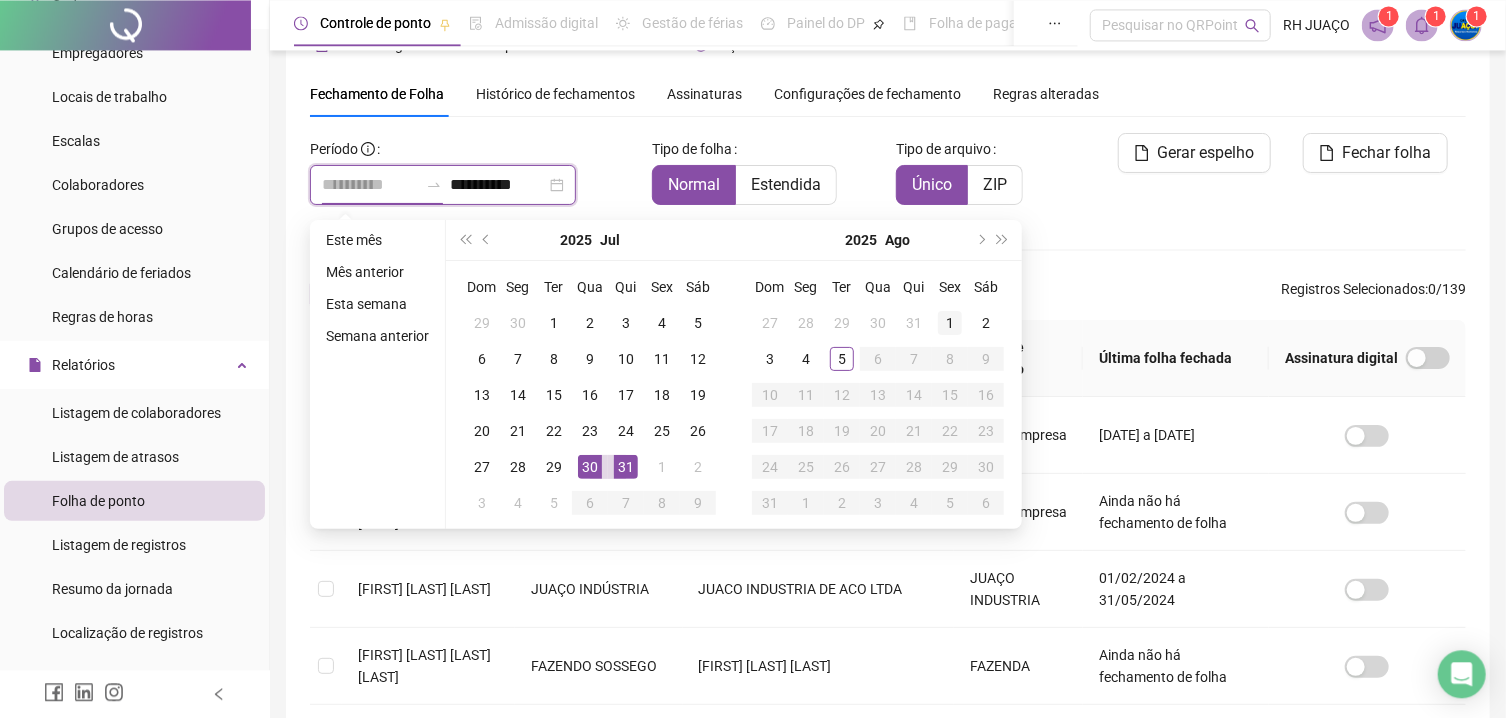 type on "**********" 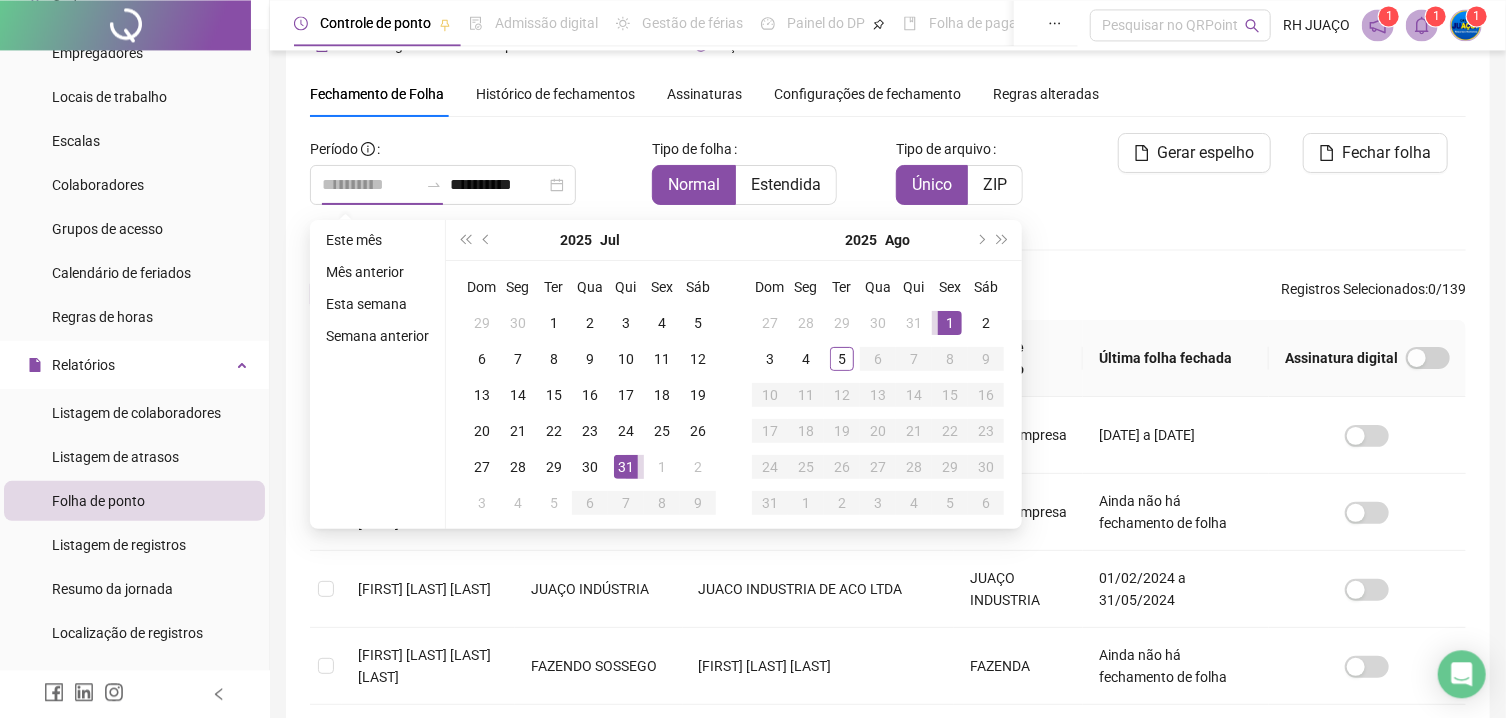 click on "1" at bounding box center (950, 323) 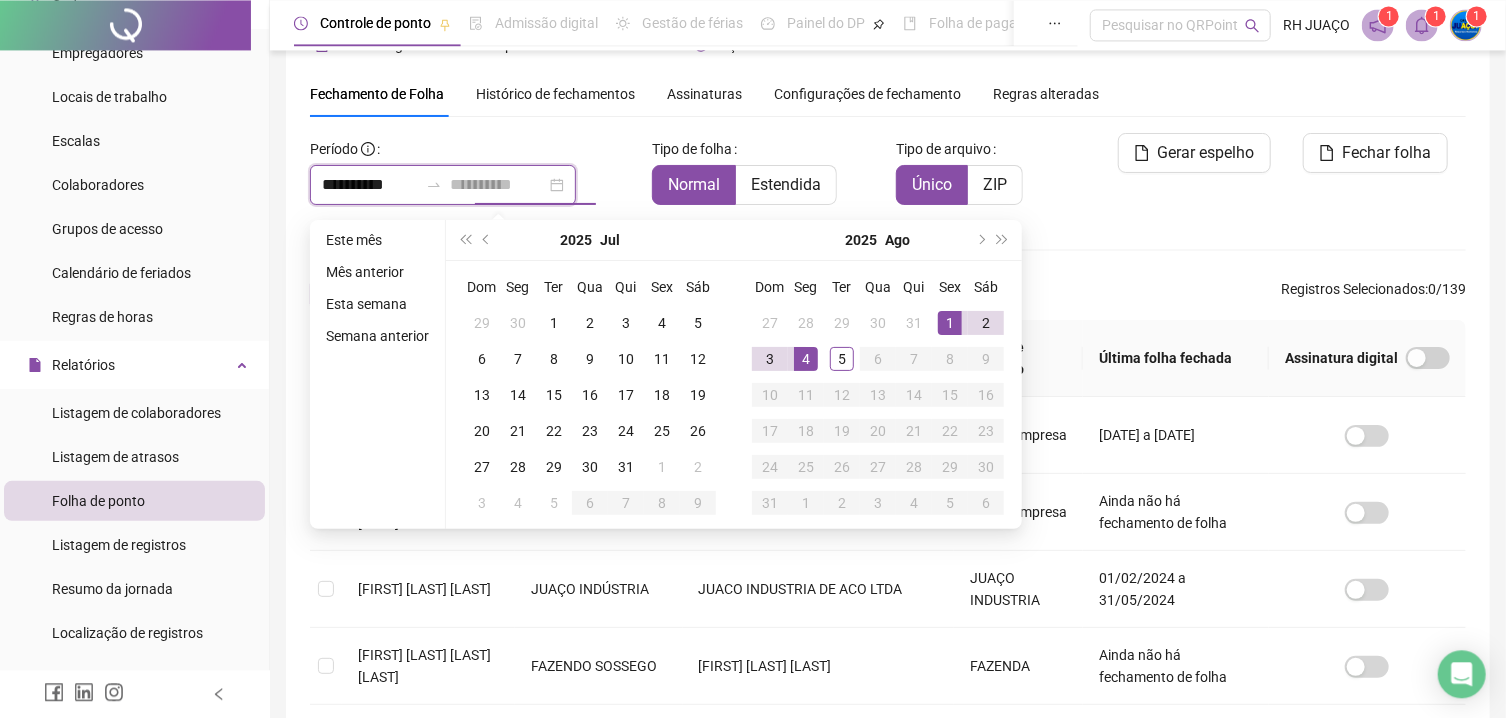 type on "**********" 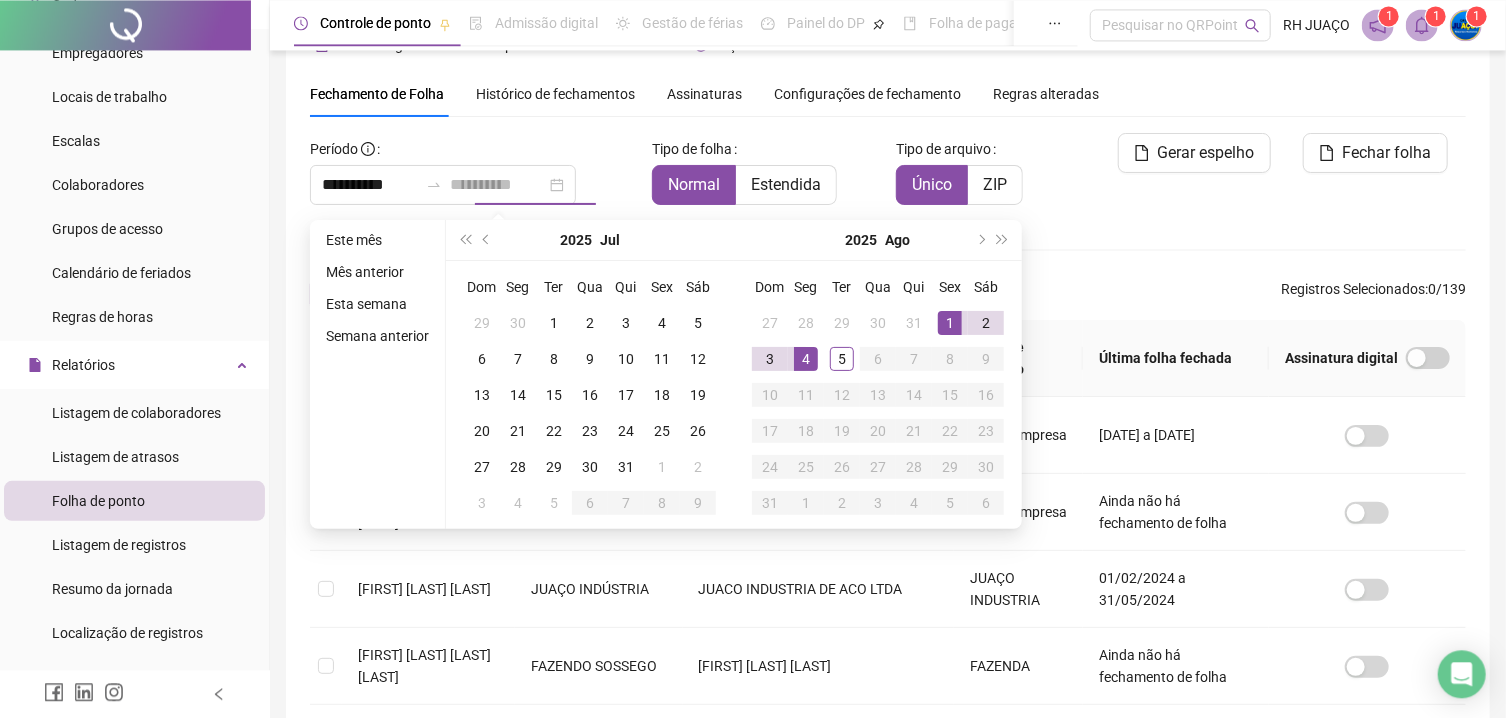 click on "4" at bounding box center [806, 359] 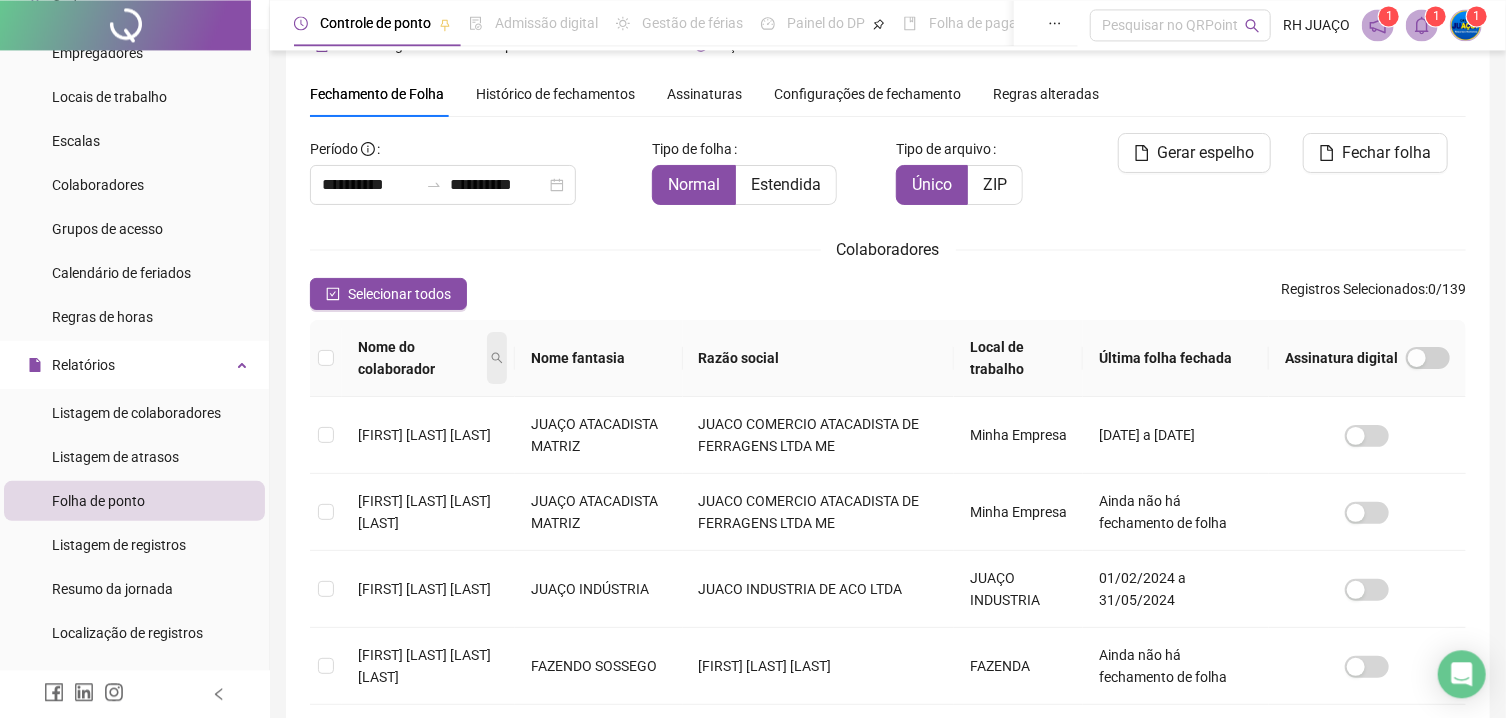 click 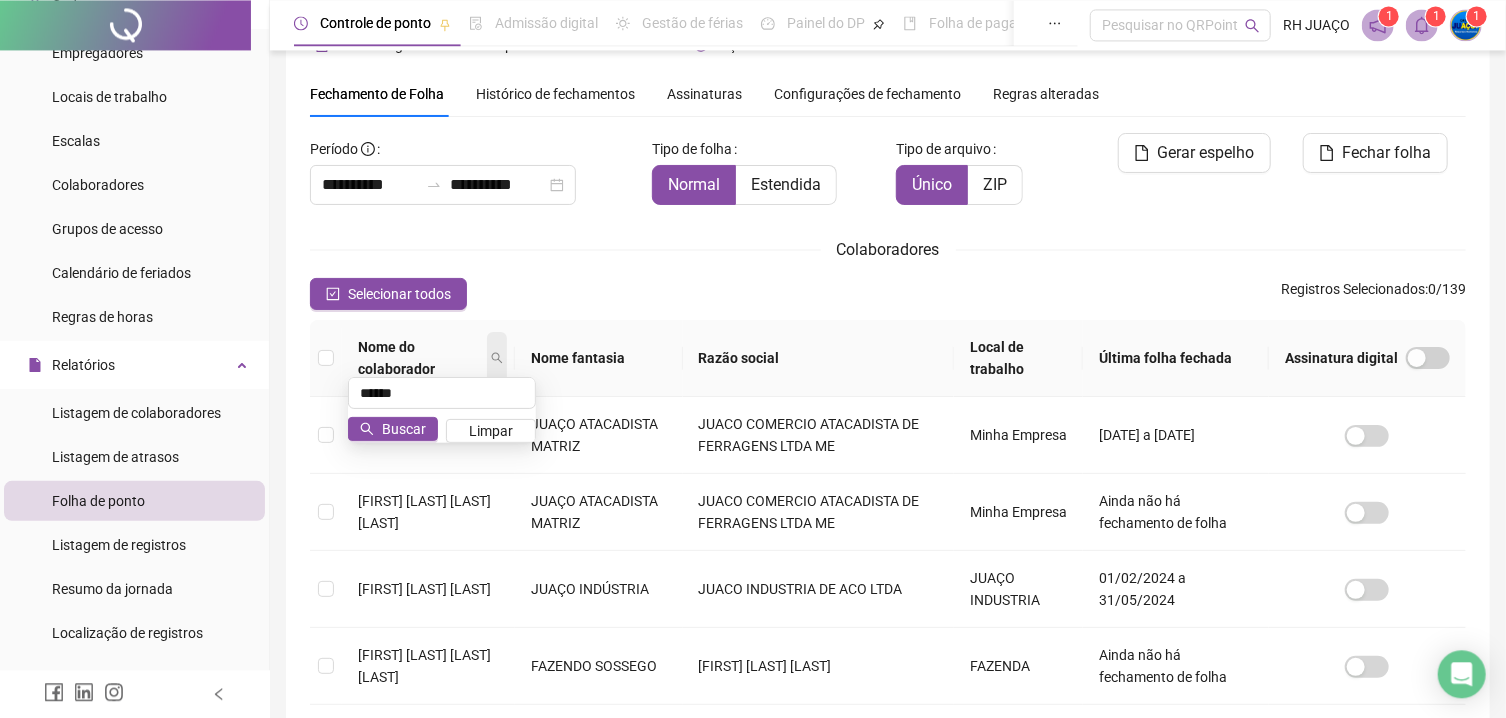type on "******" 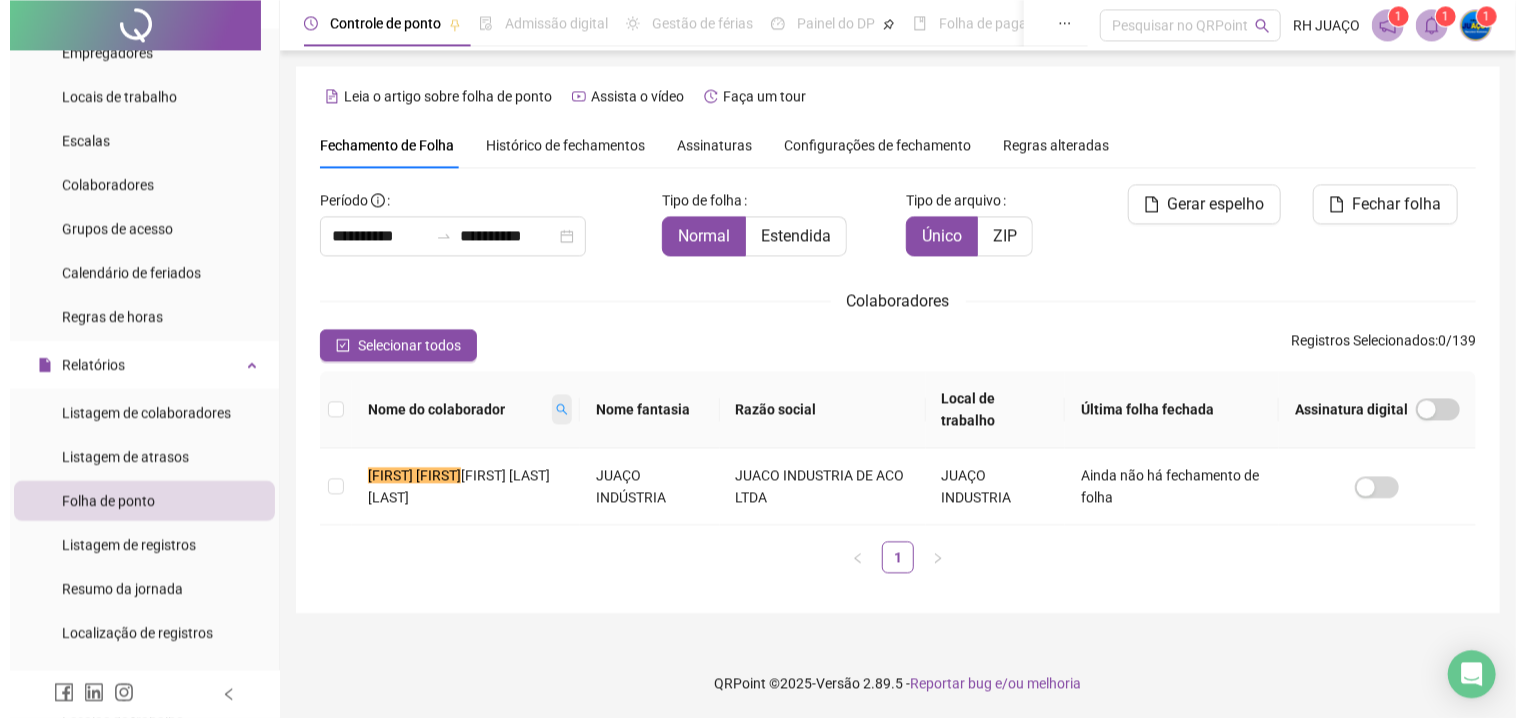 scroll, scrollTop: 0, scrollLeft: 0, axis: both 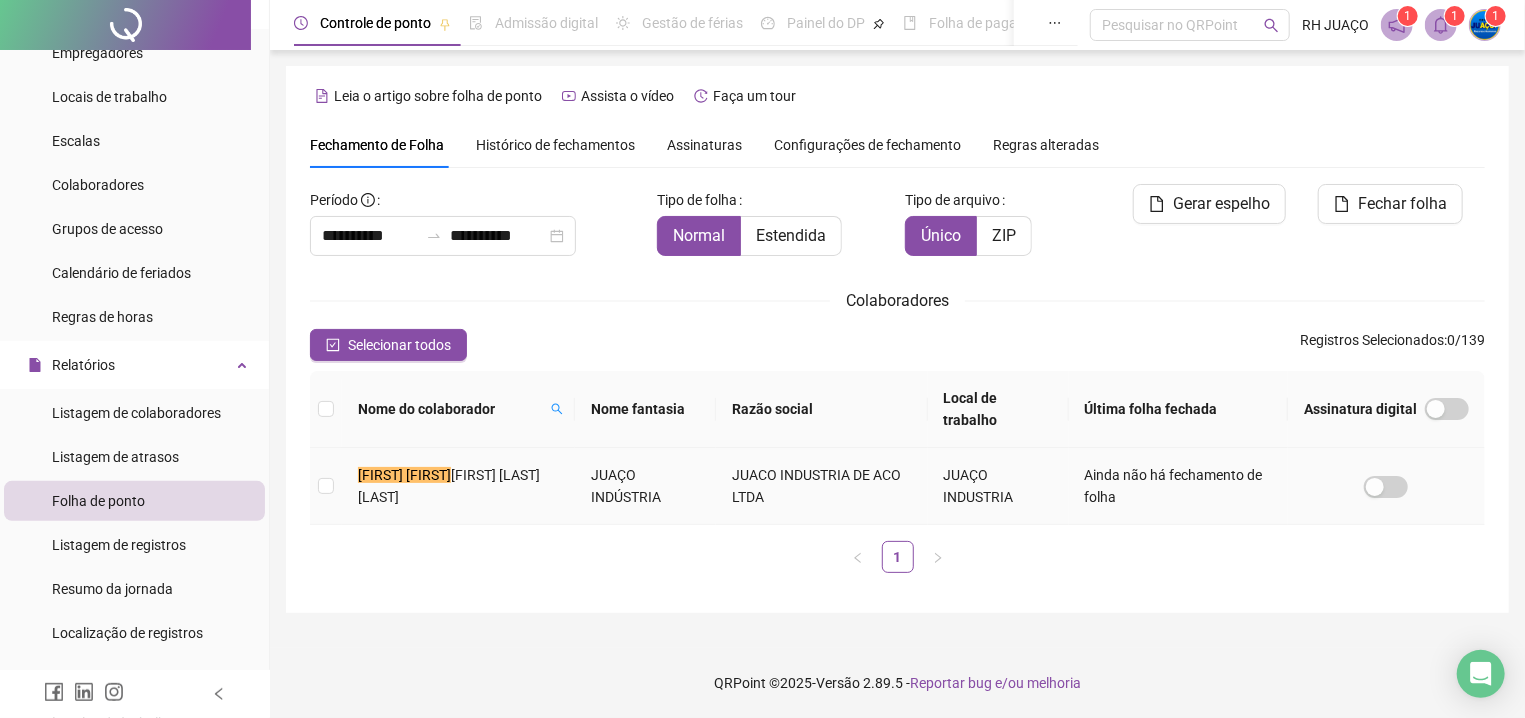 click on "[FIRST] [FIRST] [LAST]" at bounding box center (458, 486) 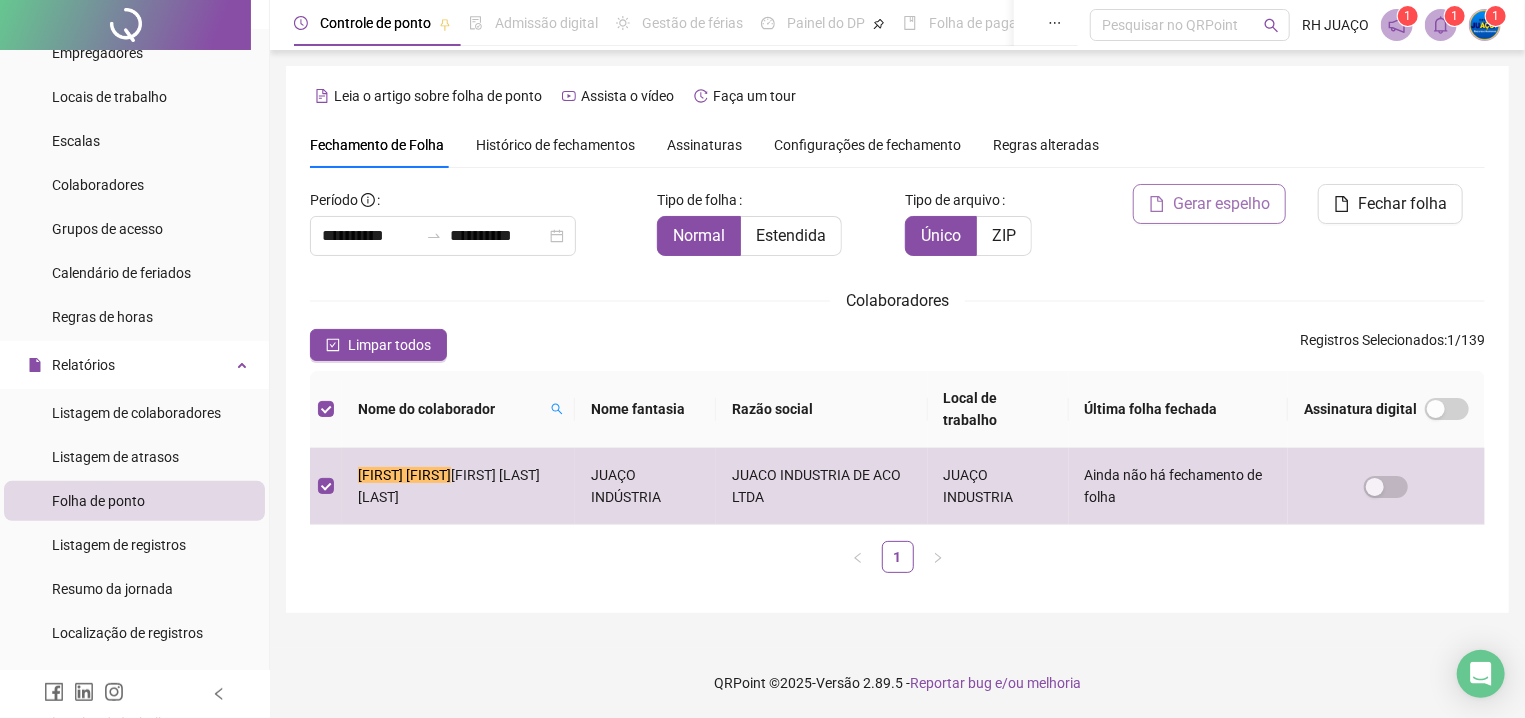 click on "Gerar espelho" at bounding box center (1221, 204) 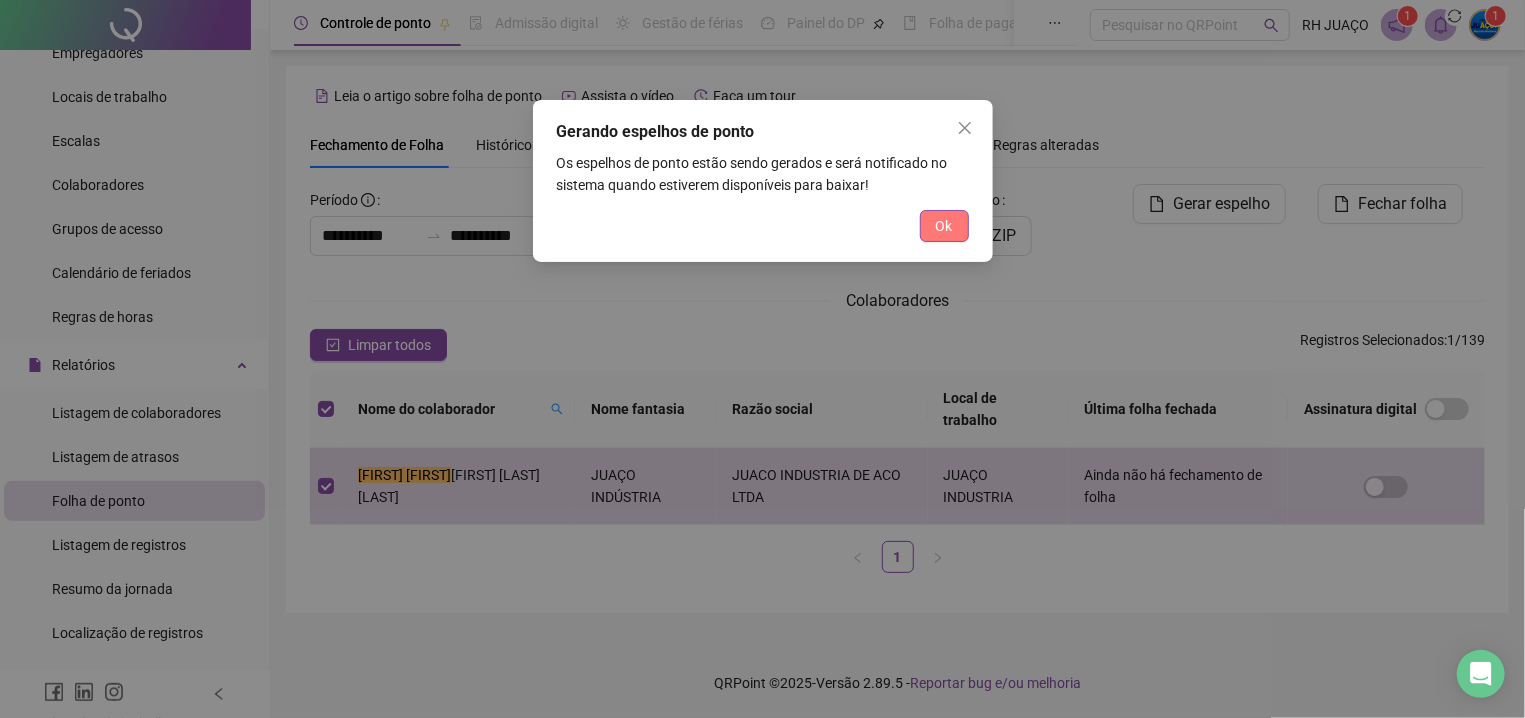 click on "Ok" at bounding box center (944, 226) 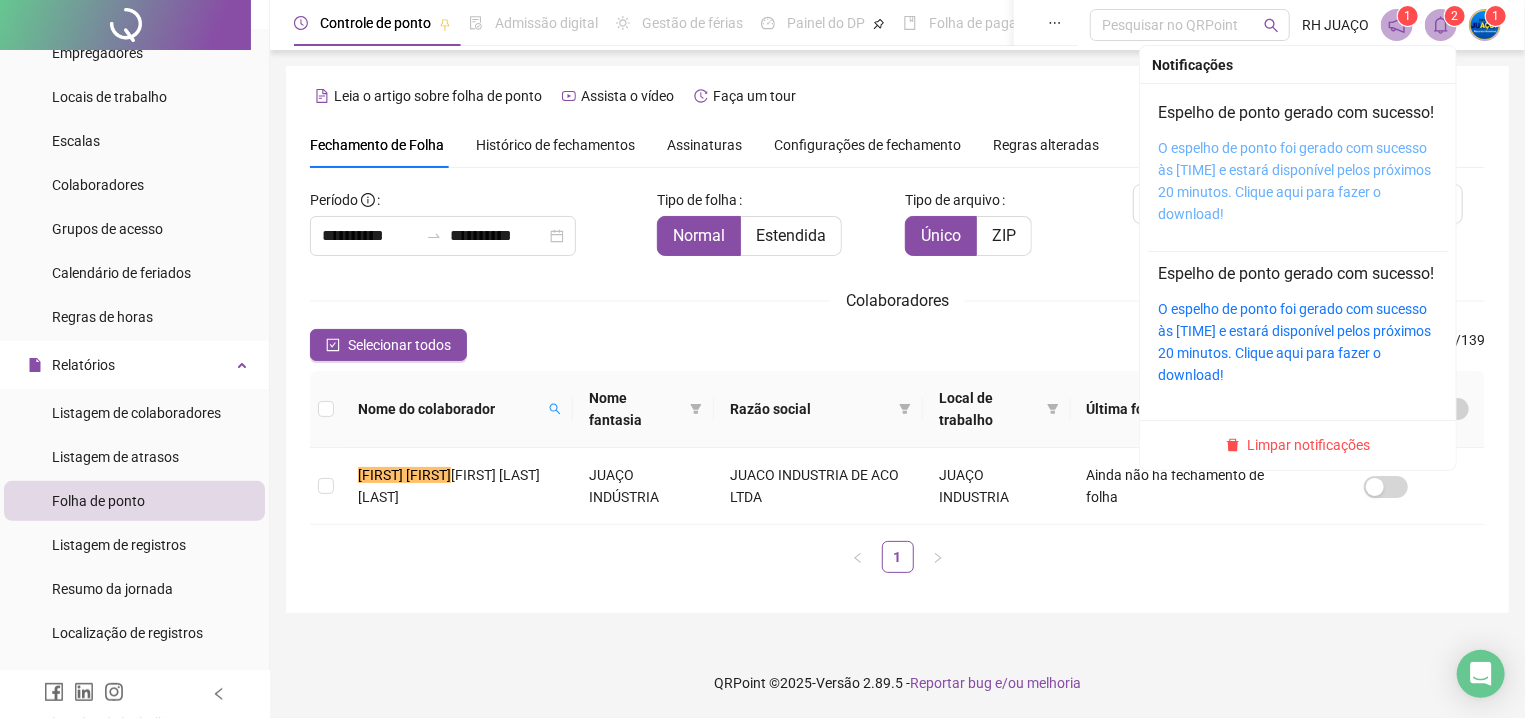 click on "O espelho de ponto foi gerado com sucesso às [TIME] e estará disponível pelos próximos 20 minutos.
Clique aqui para fazer o download!" at bounding box center [1294, 181] 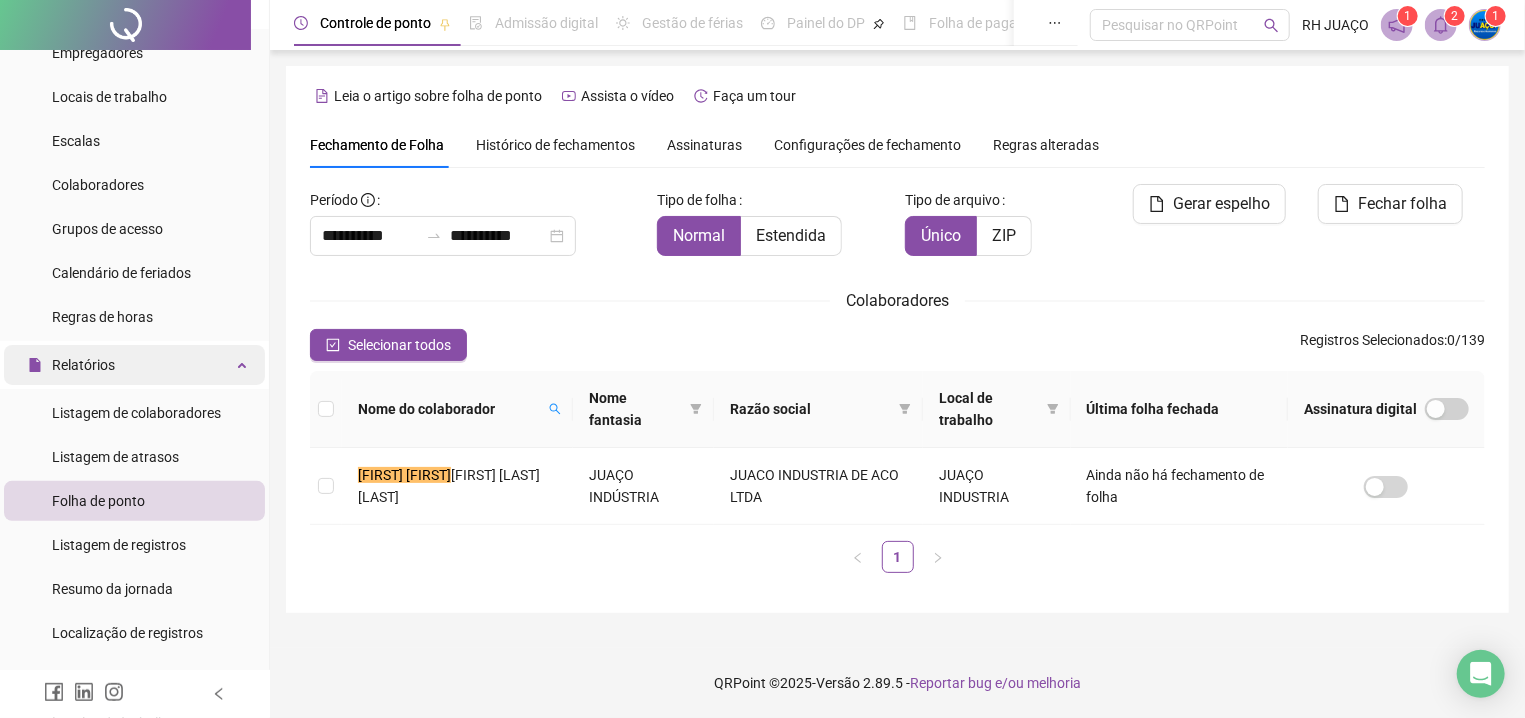 scroll, scrollTop: 0, scrollLeft: 0, axis: both 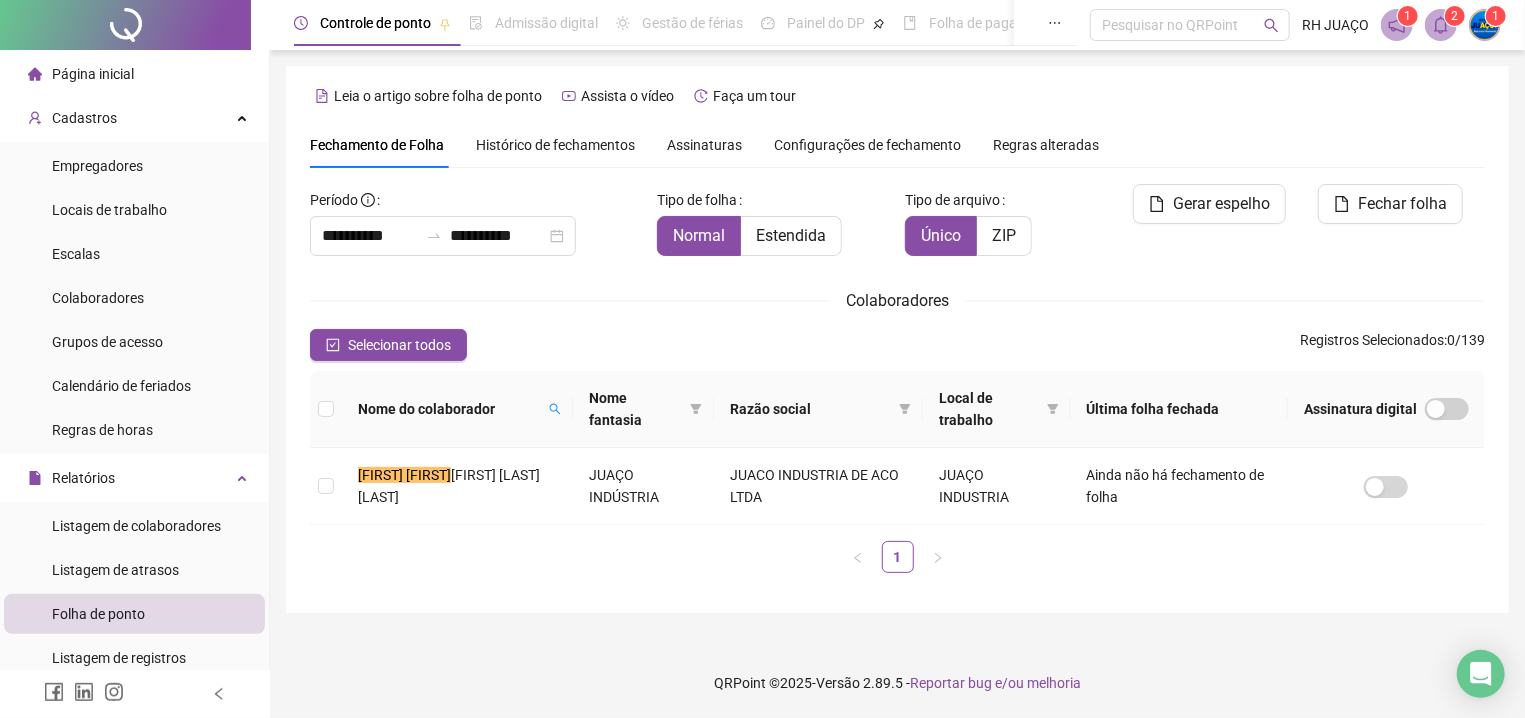 click on "Página inicial" at bounding box center [81, 74] 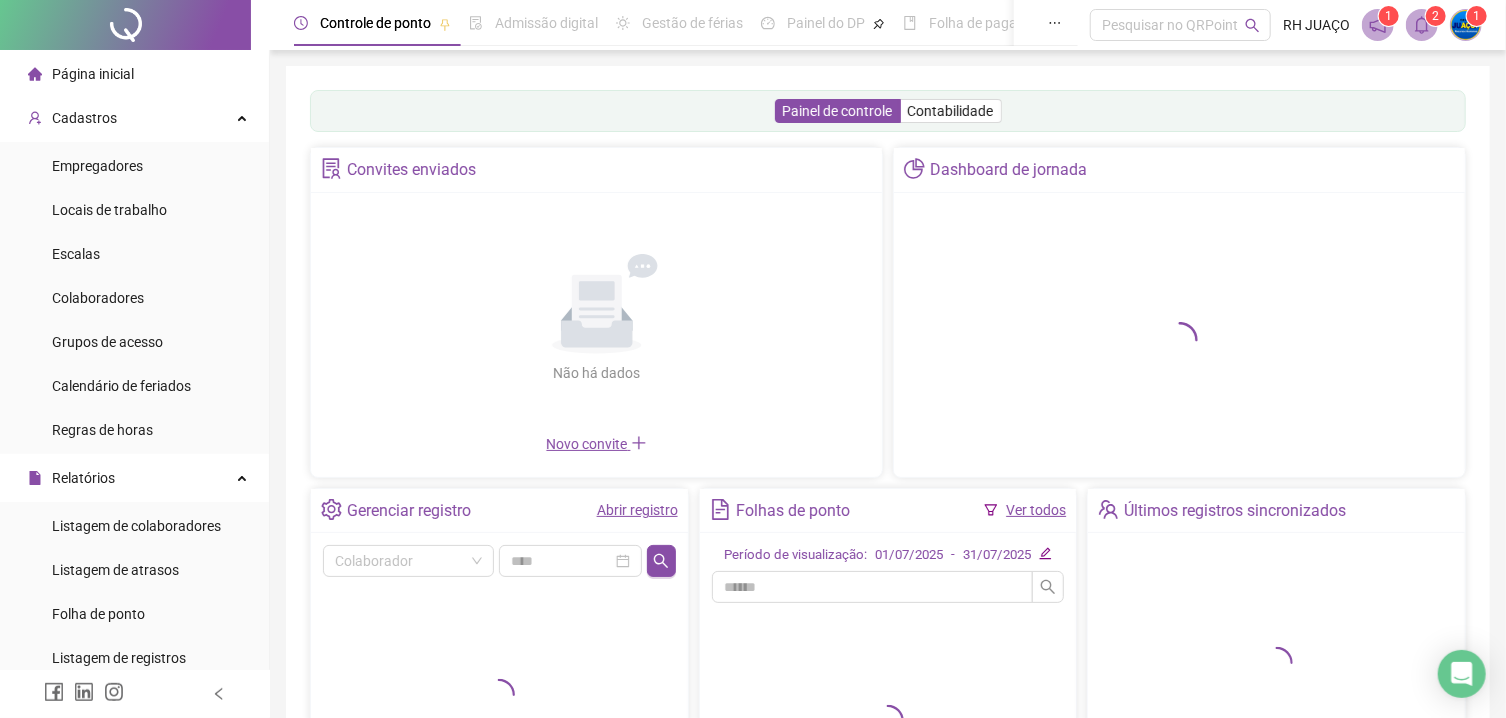 click on "Abrir registro" at bounding box center [637, 510] 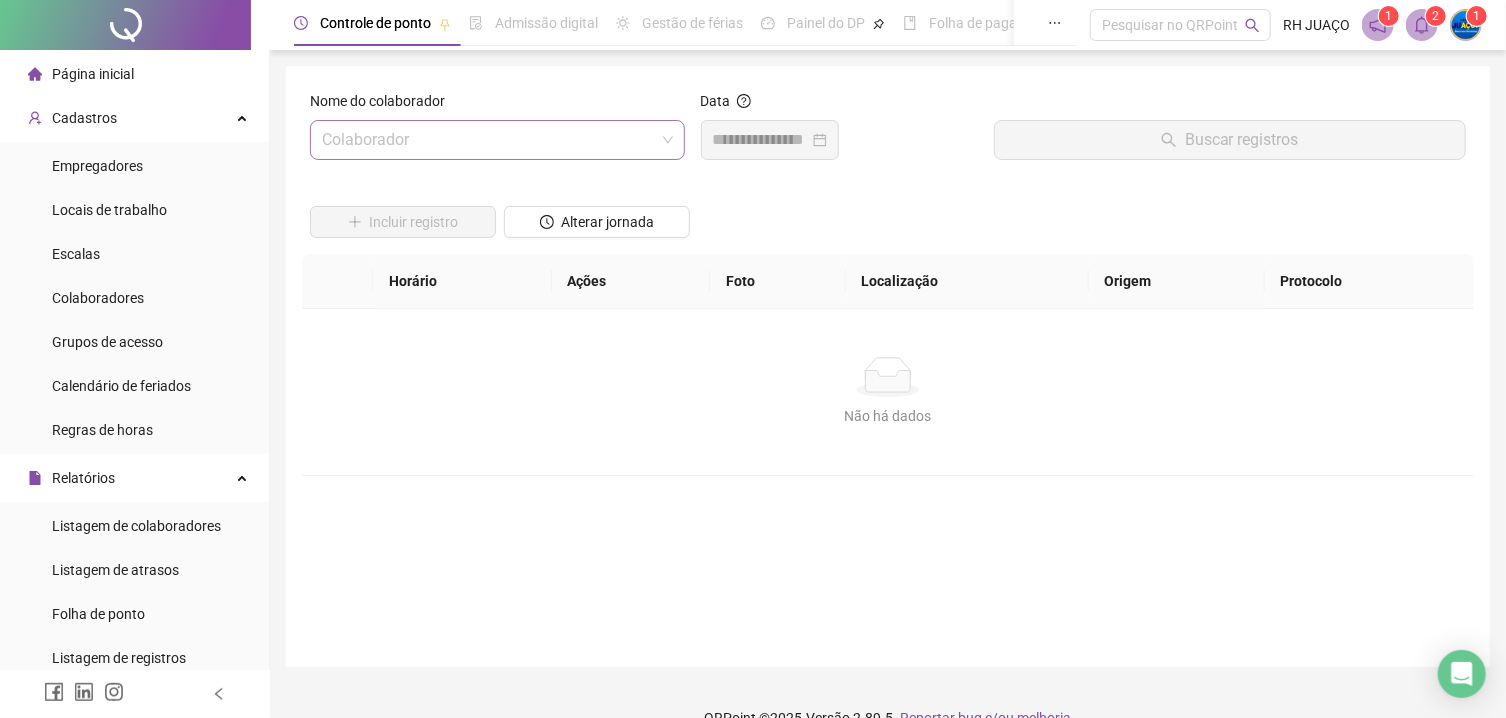 click at bounding box center [488, 140] 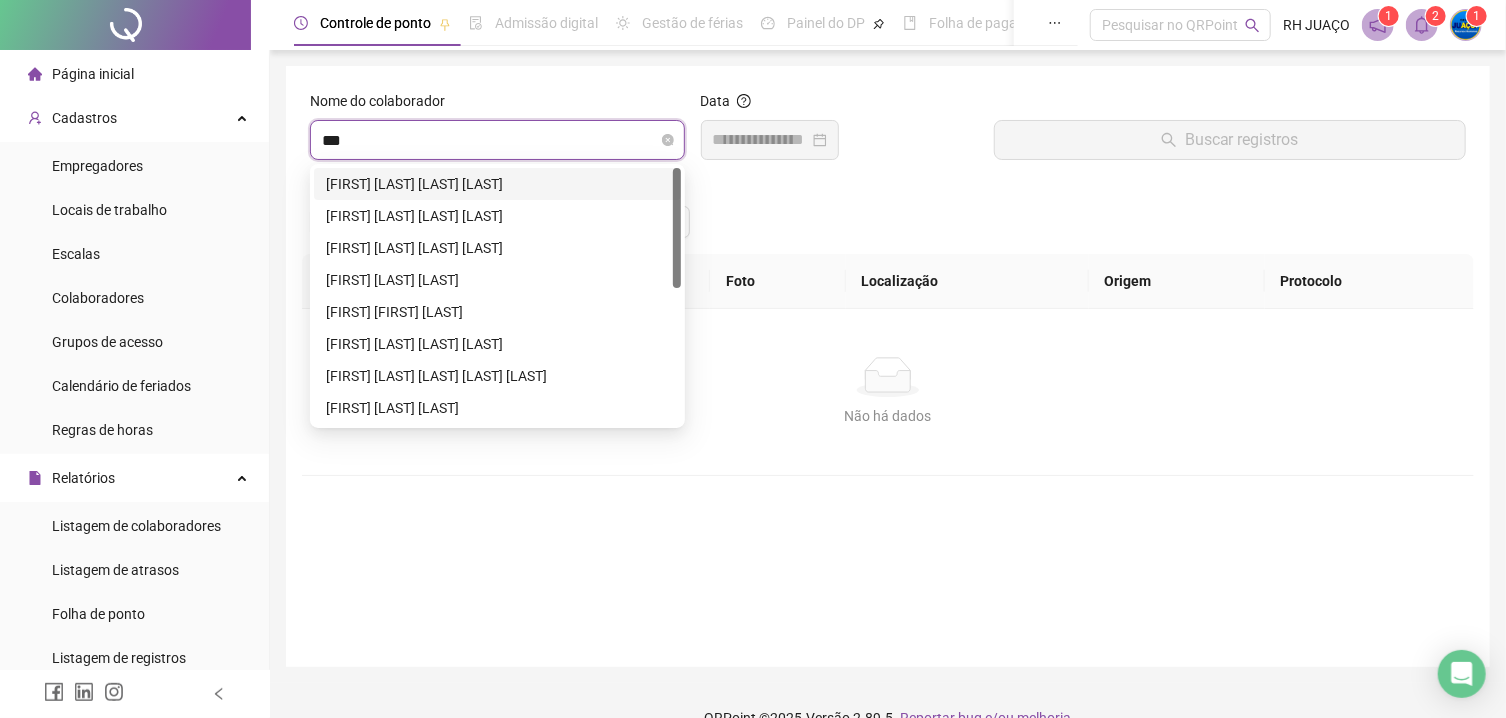 type on "****" 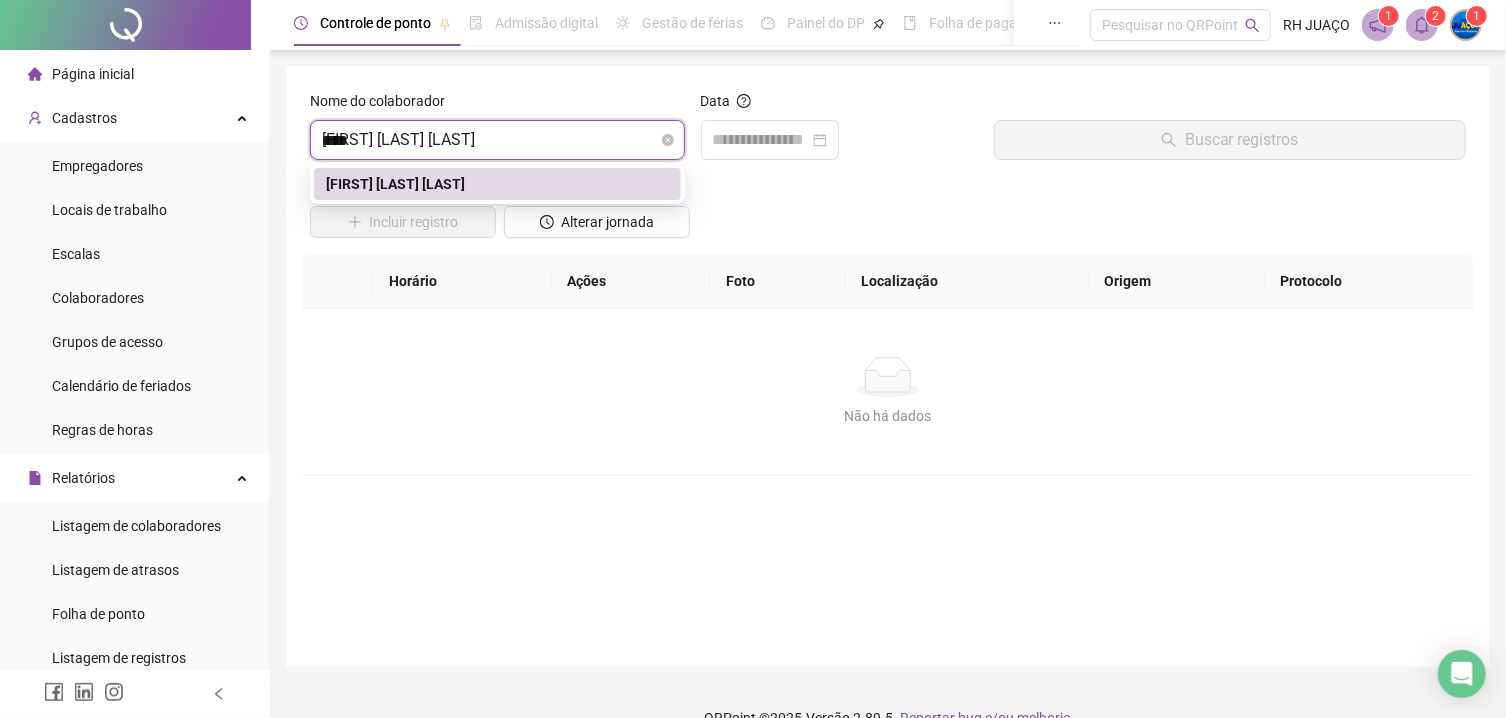 type 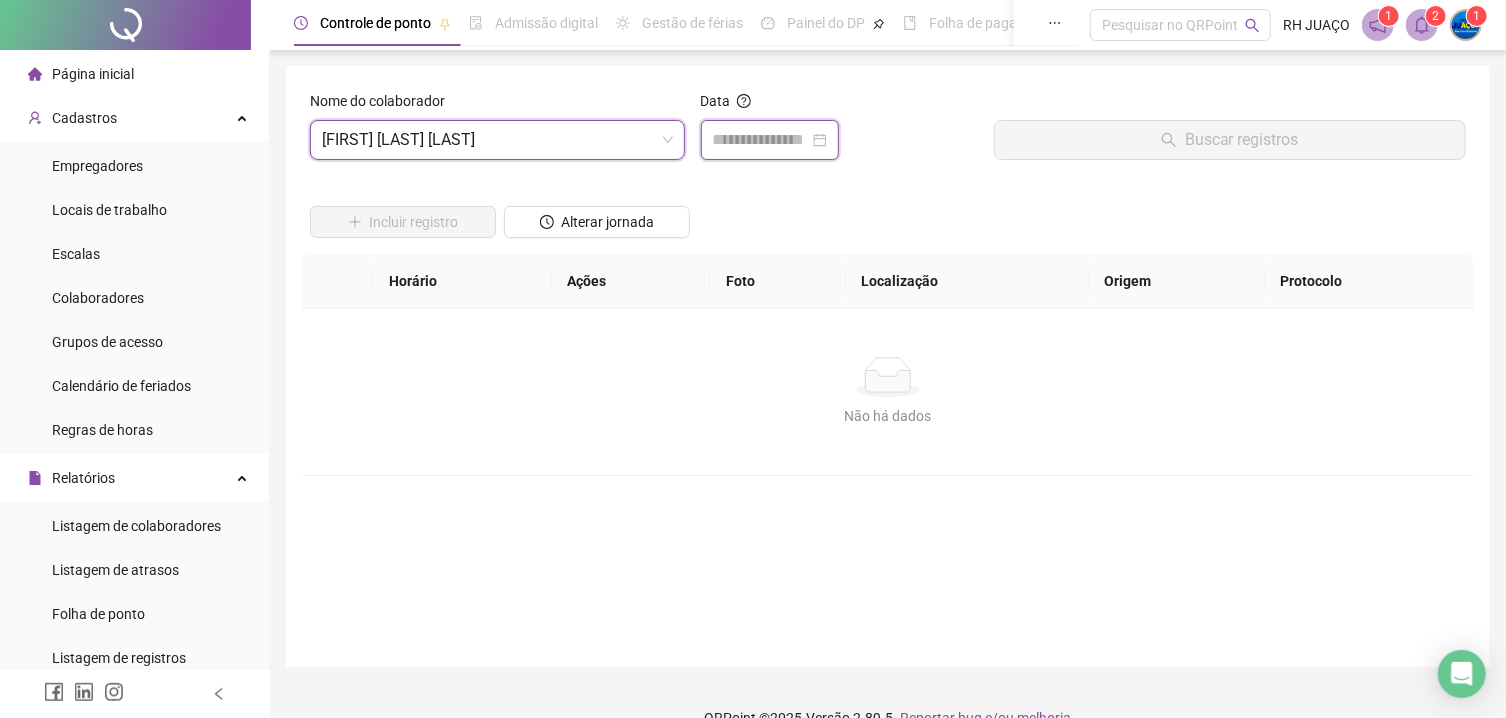 click at bounding box center [761, 140] 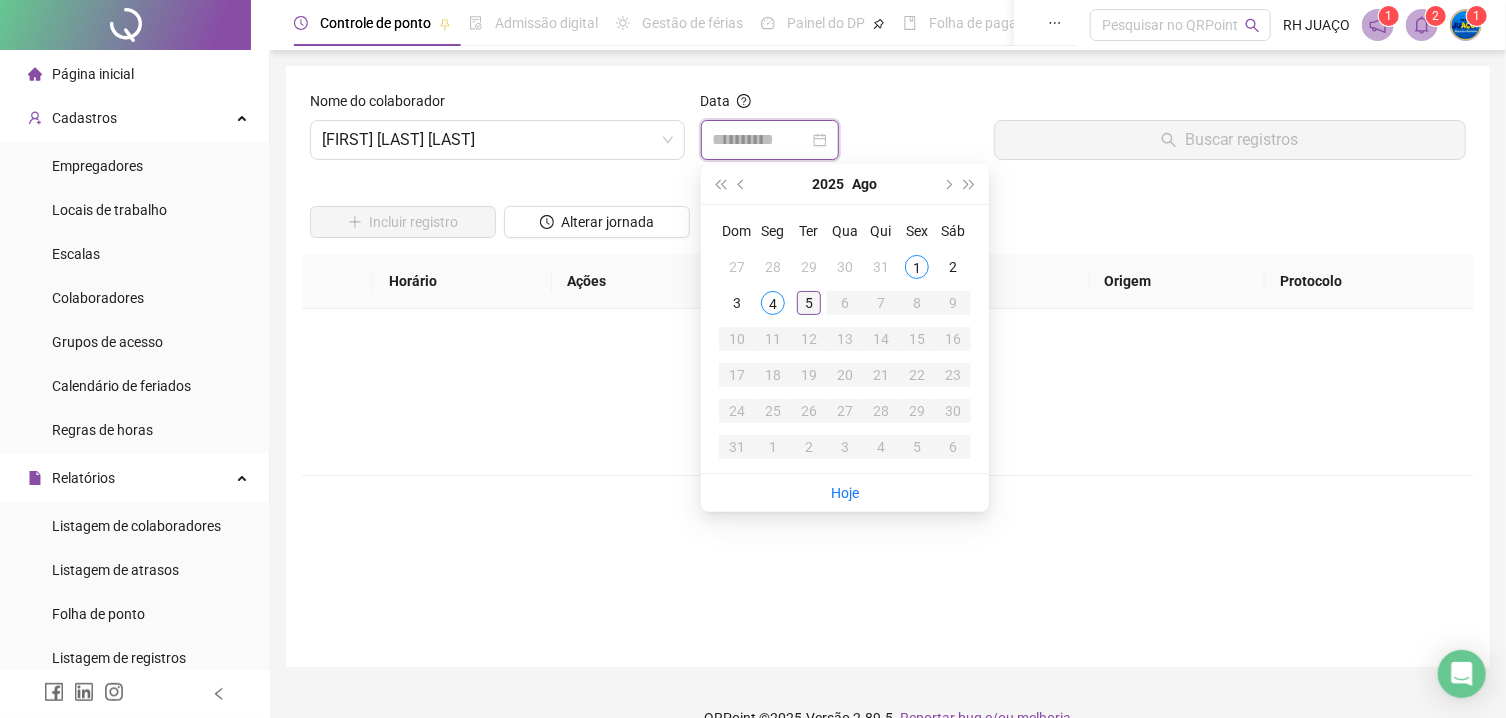 type on "**********" 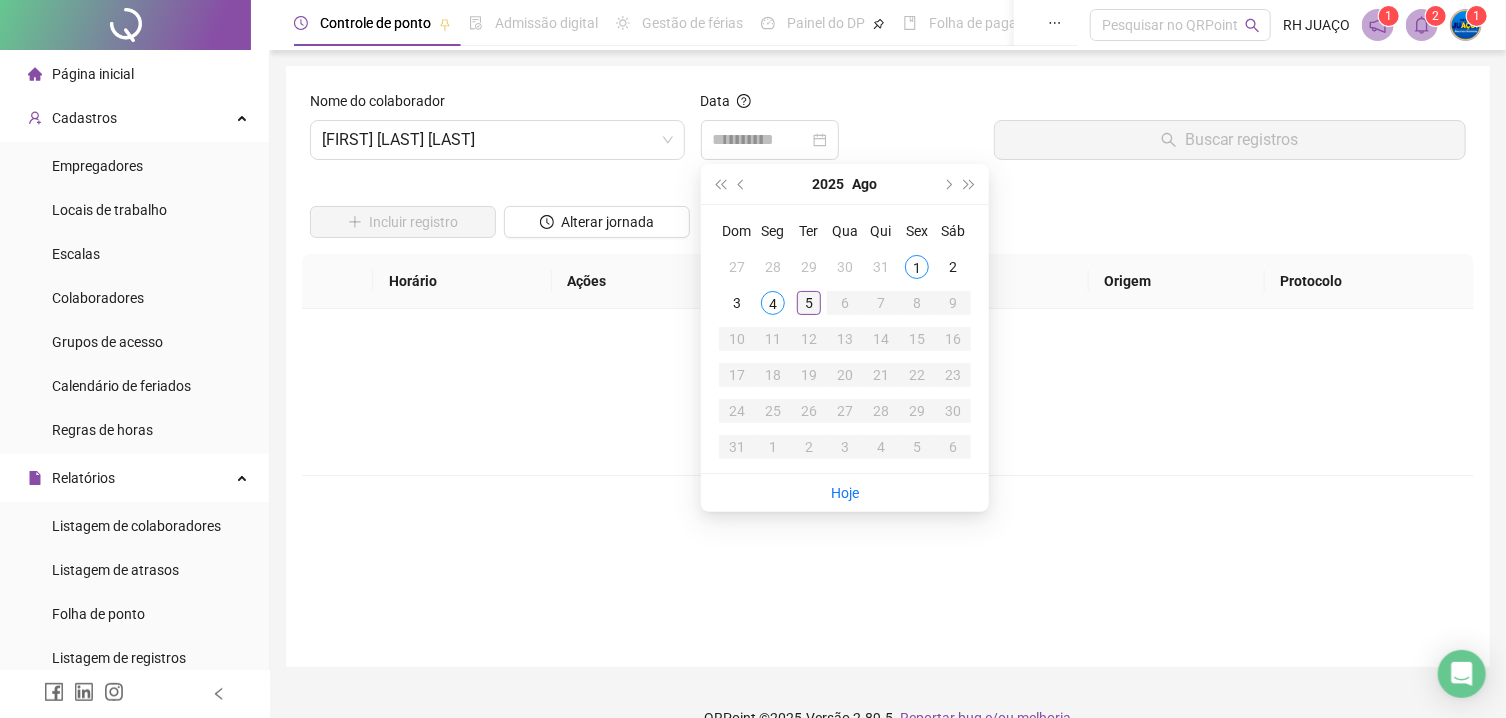 click on "5" at bounding box center [809, 303] 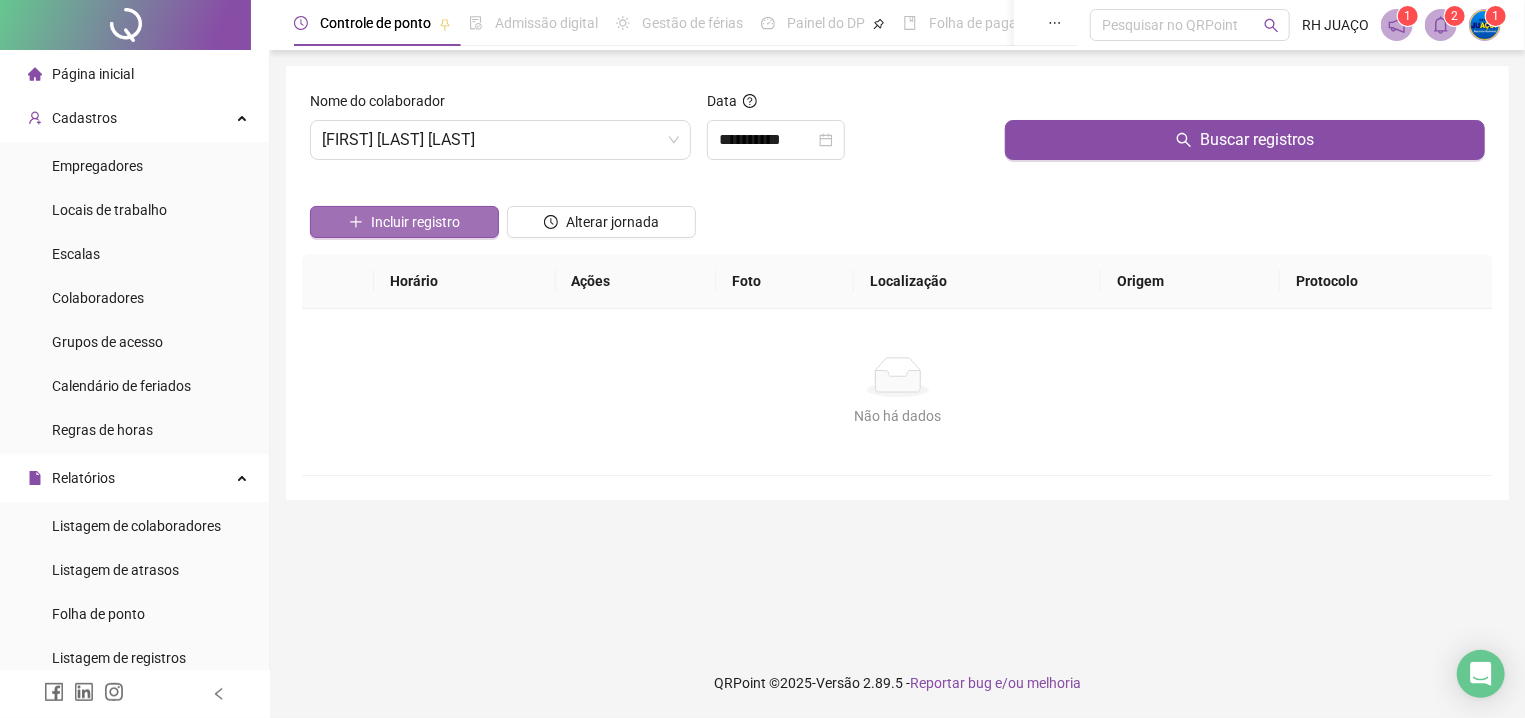 click on "Incluir registro" at bounding box center (415, 222) 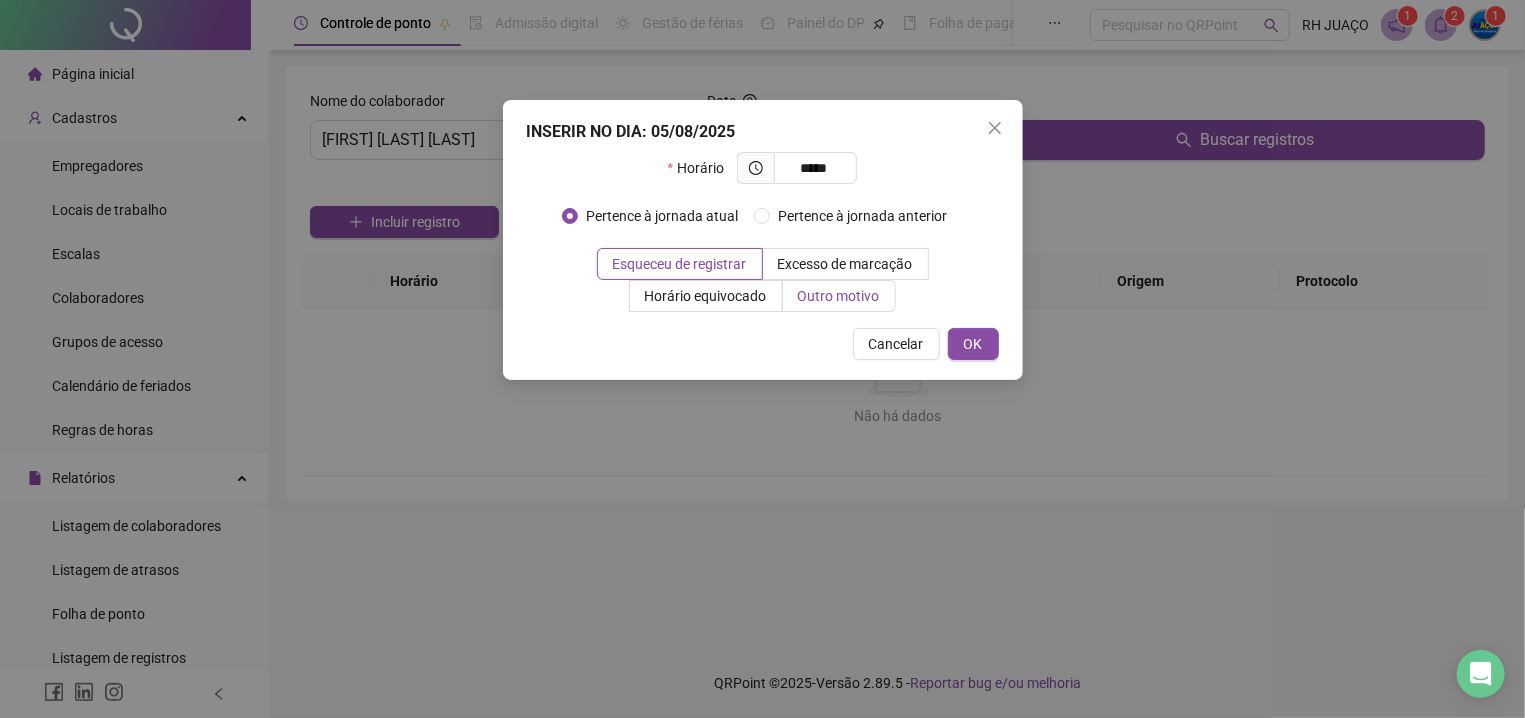 type on "*****" 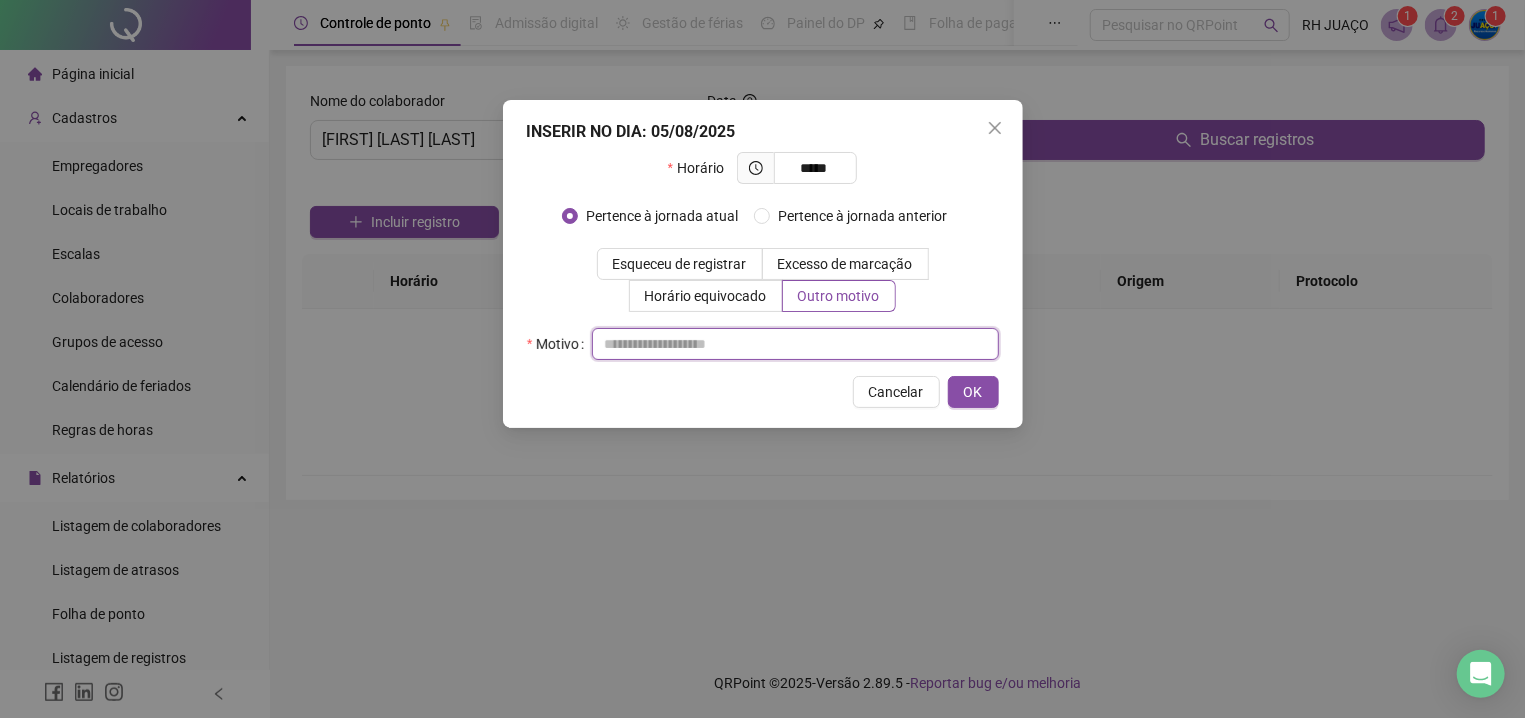 click at bounding box center [795, 344] 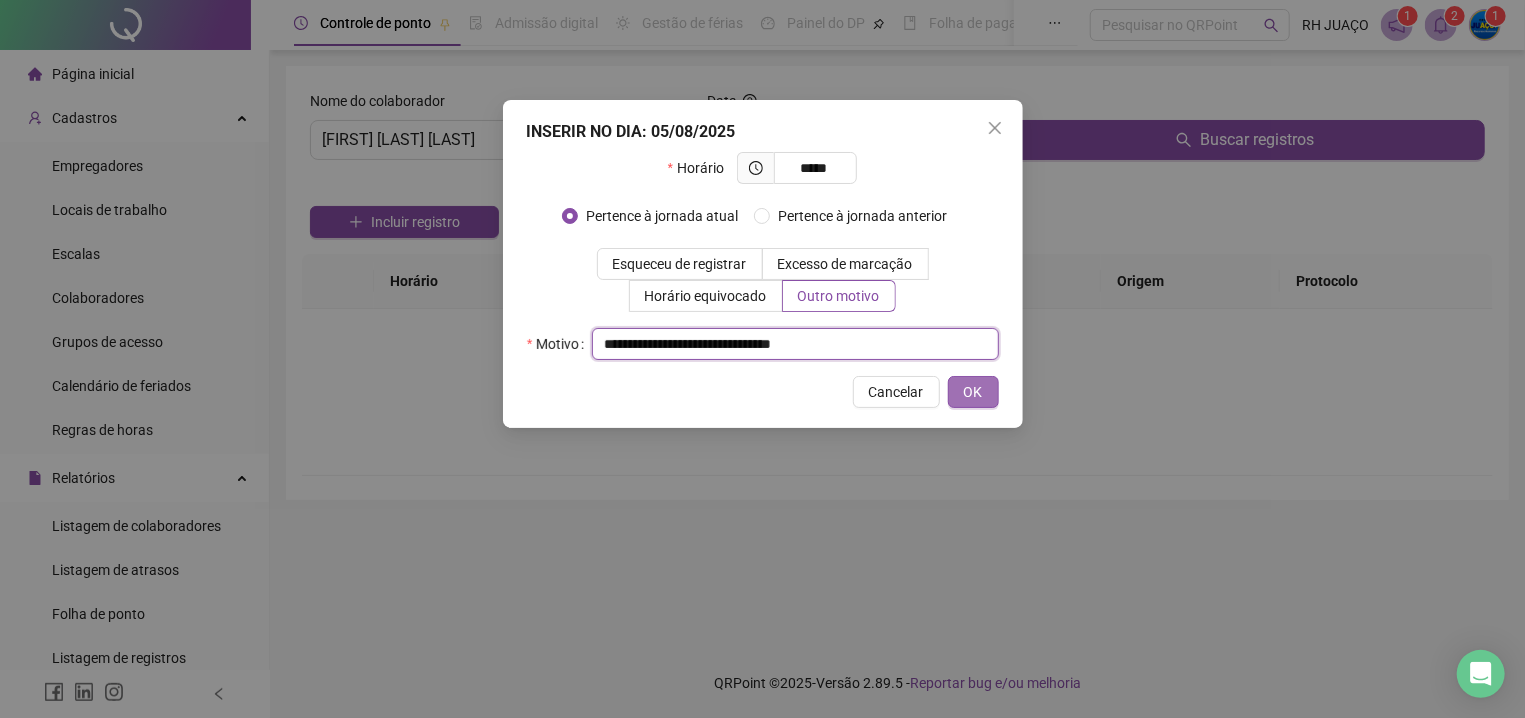 type on "**********" 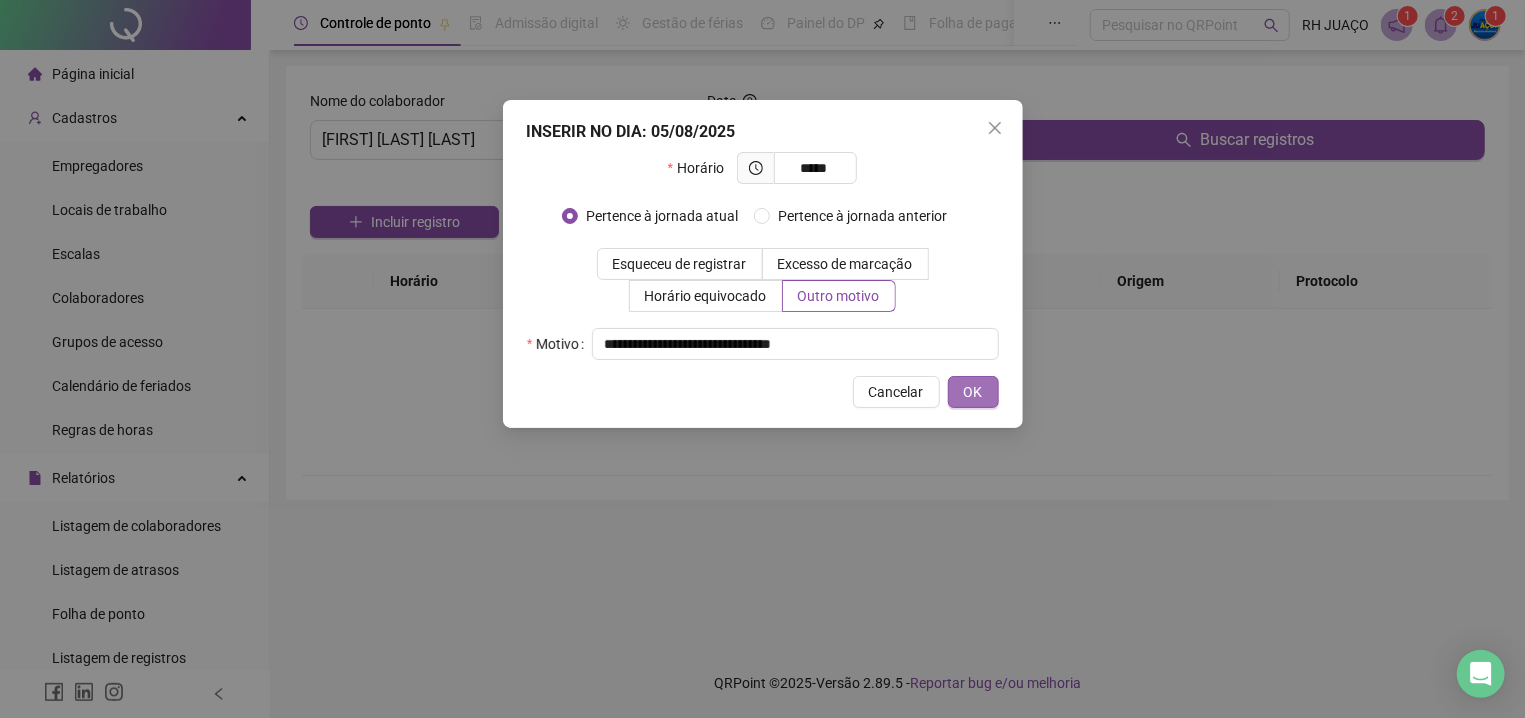 click on "OK" at bounding box center [973, 392] 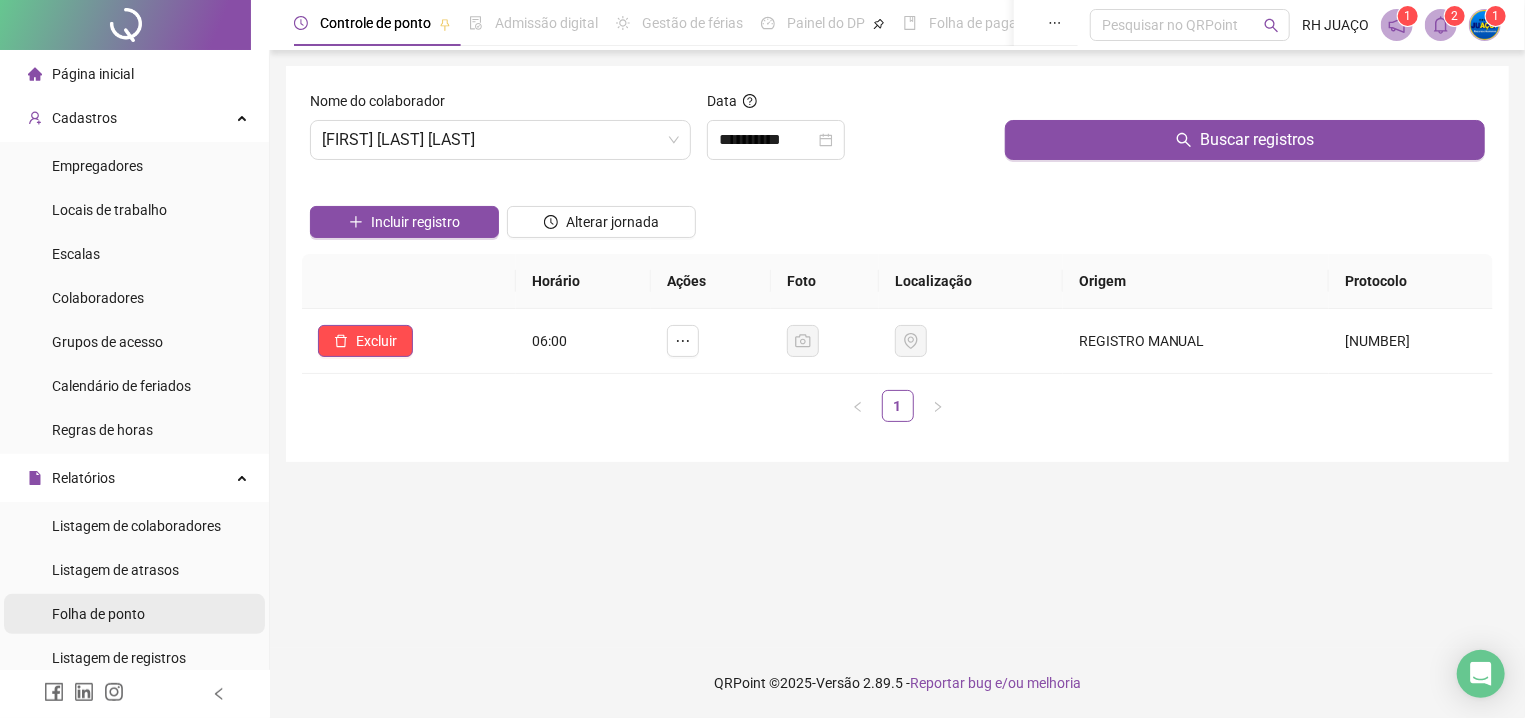 click on "Folha de ponto" at bounding box center (98, 614) 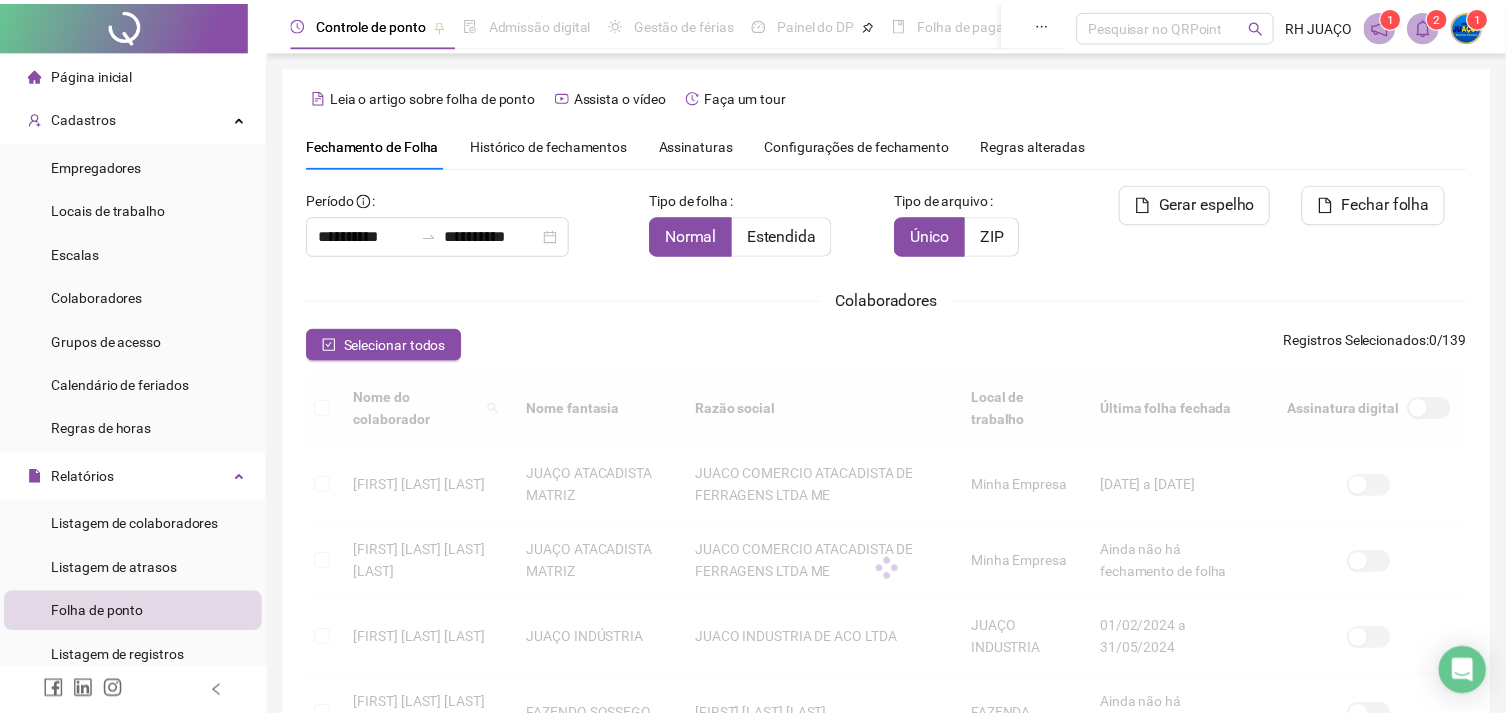 scroll, scrollTop: 51, scrollLeft: 0, axis: vertical 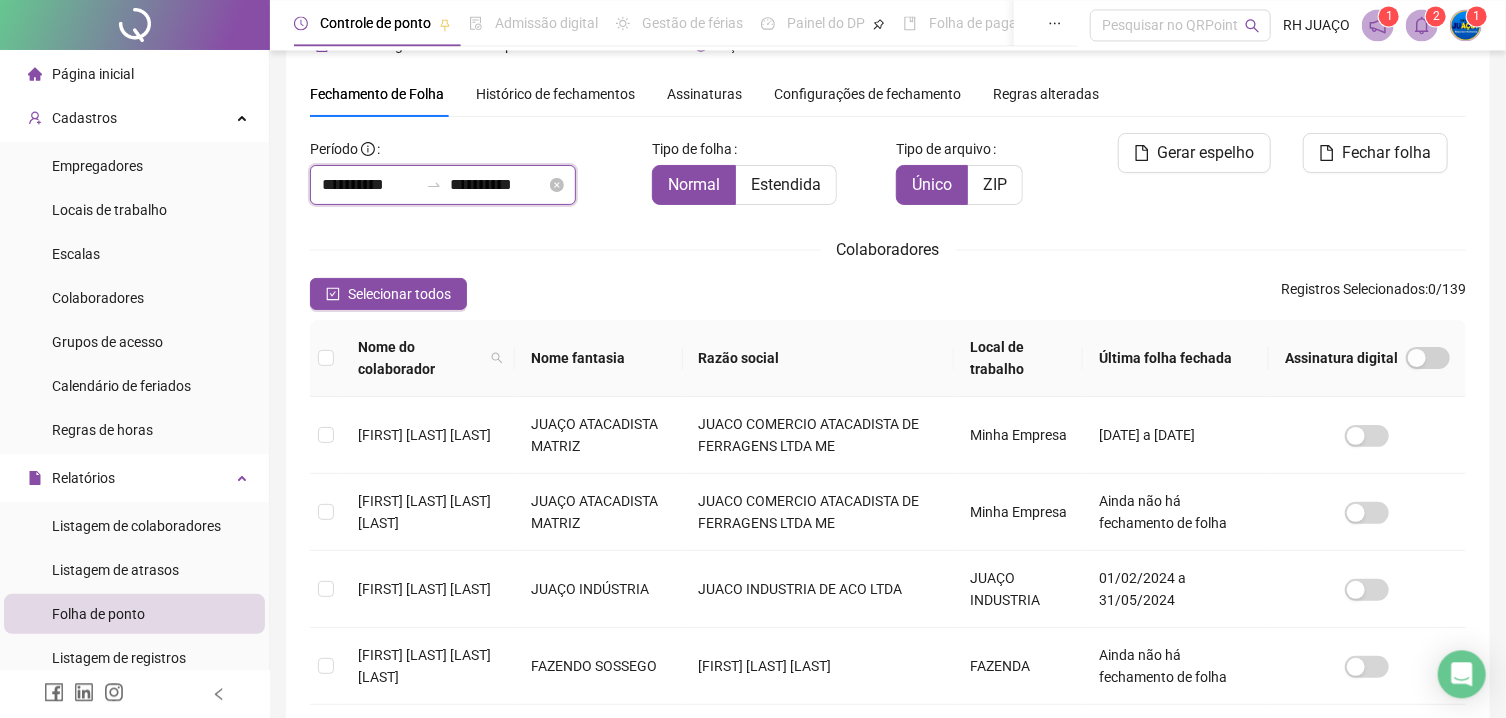 click on "**********" at bounding box center (370, 185) 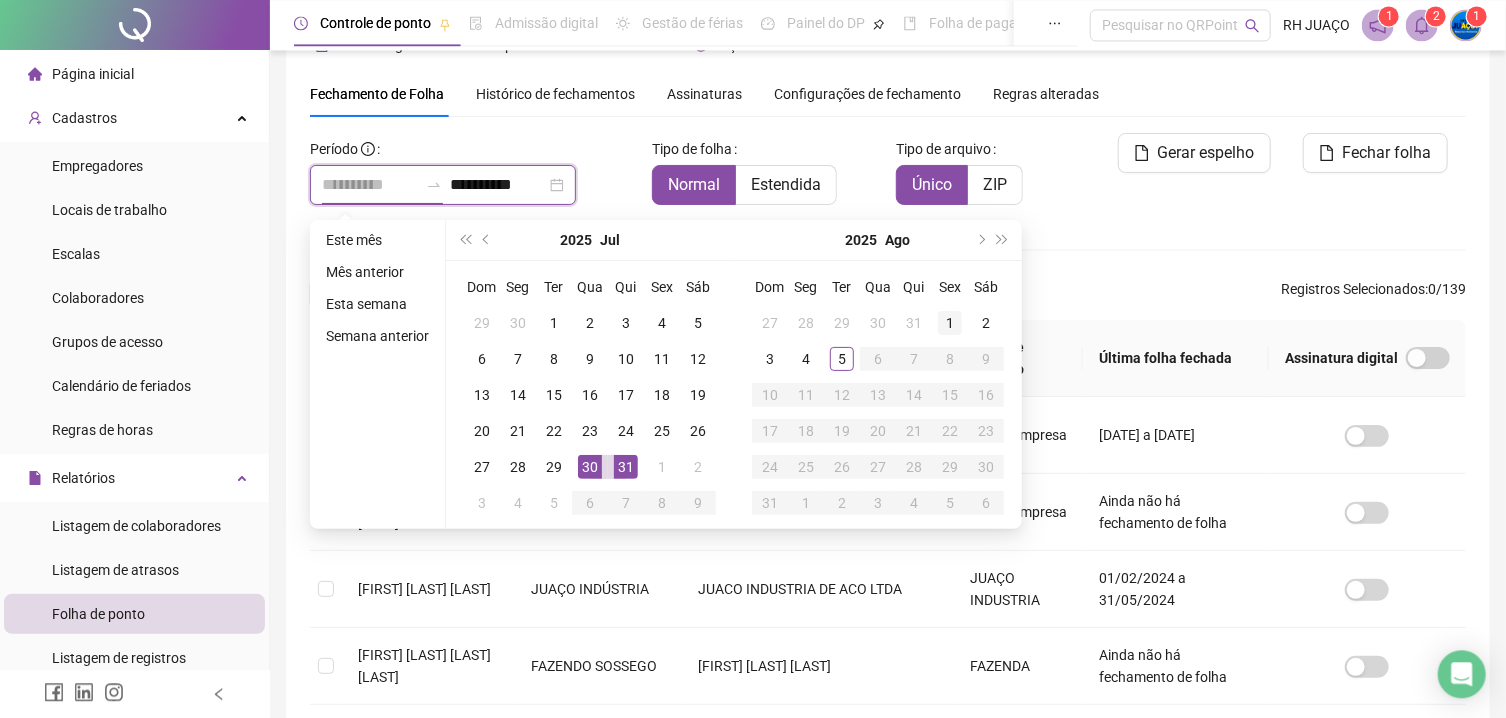 type on "**********" 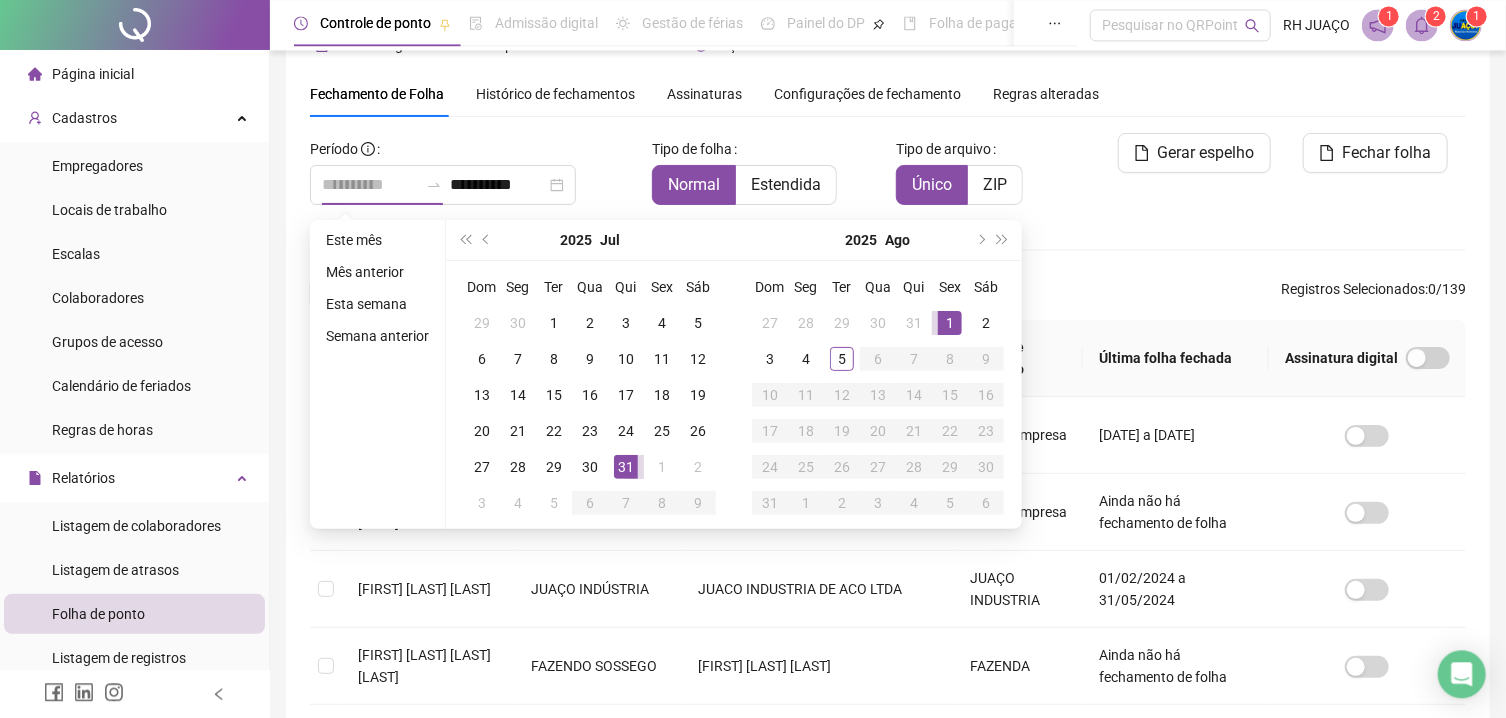 click on "1" at bounding box center (950, 323) 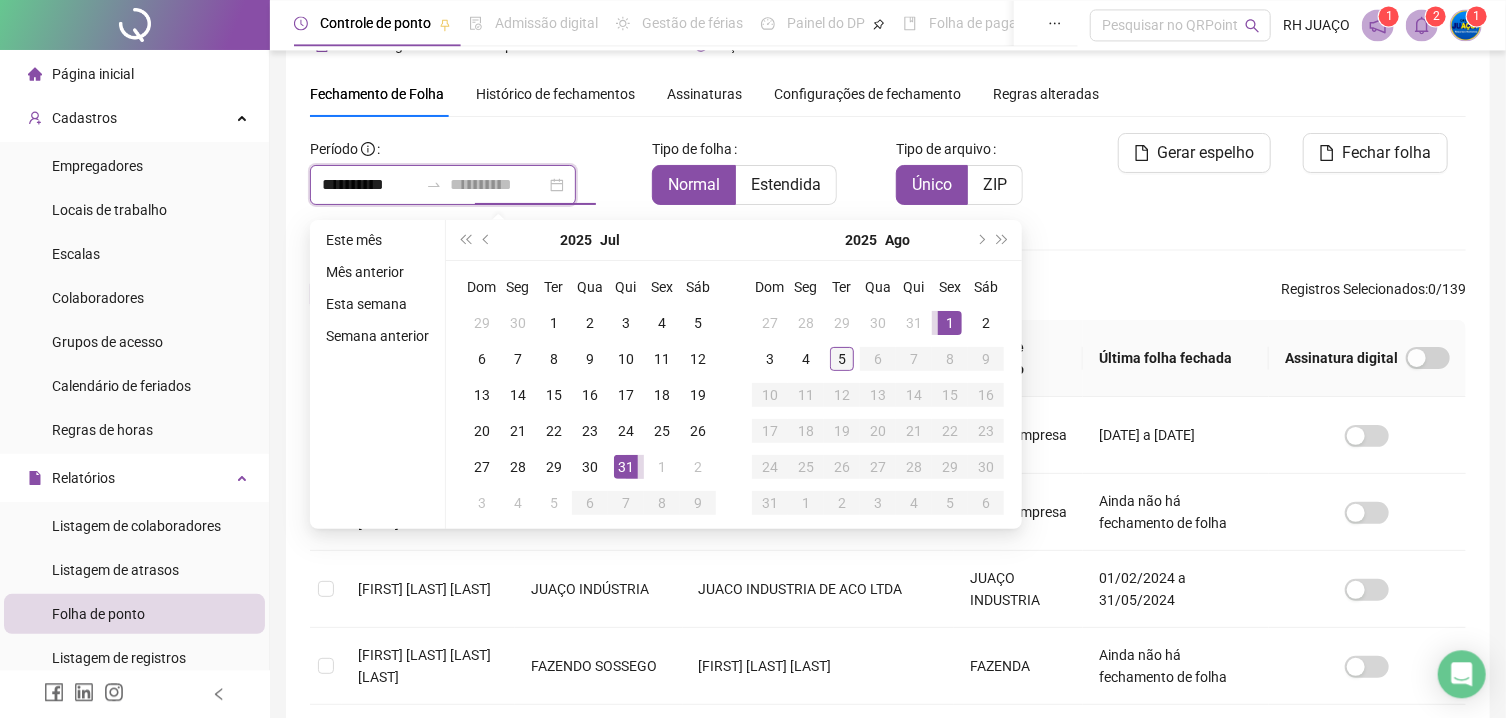 type on "**********" 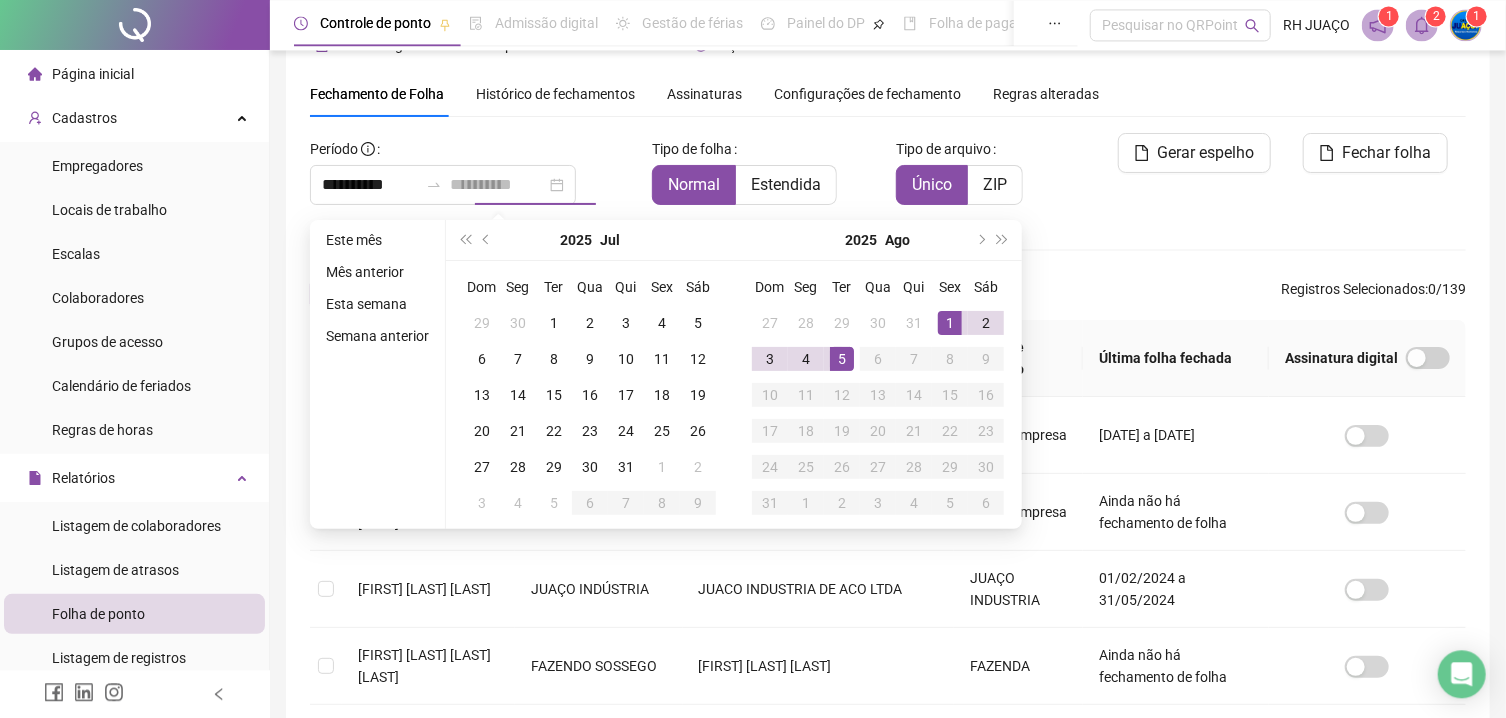 click on "5" at bounding box center (842, 359) 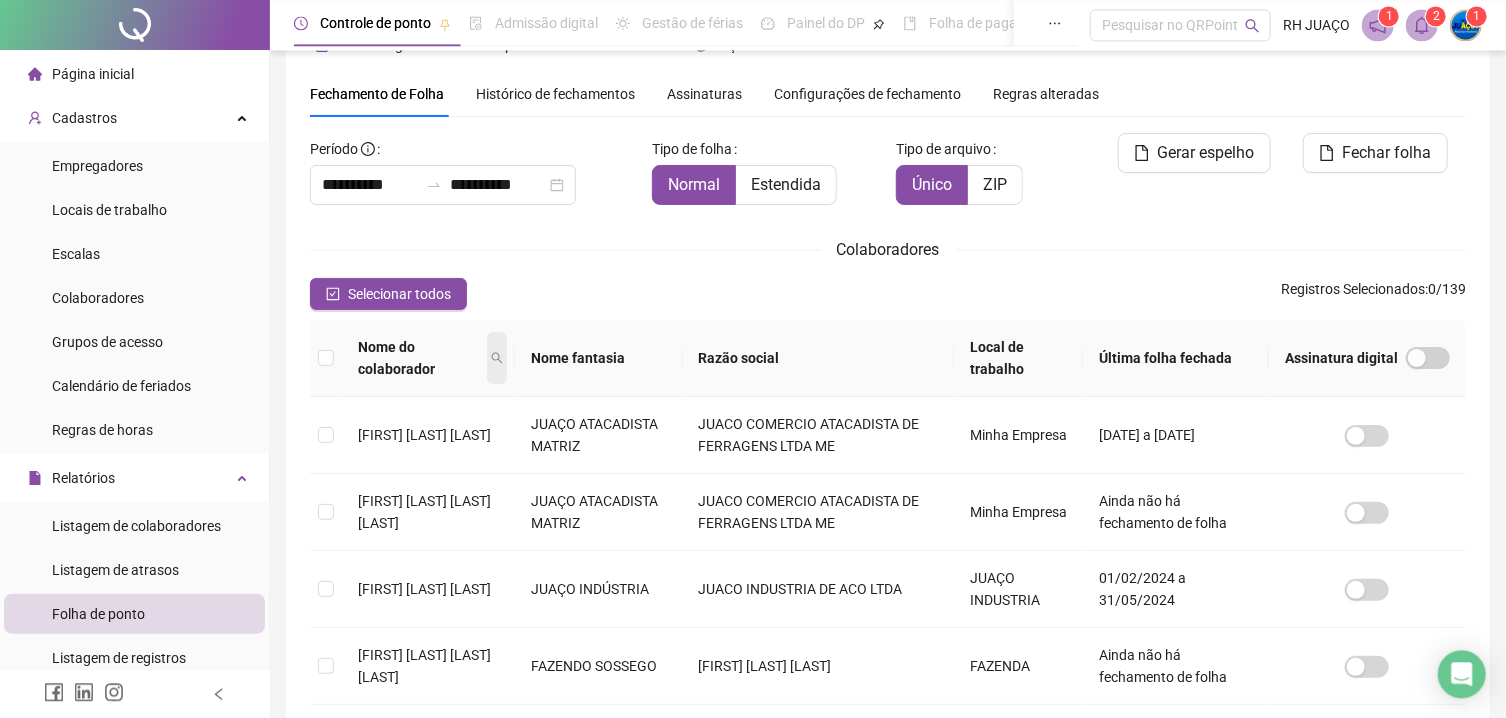 click 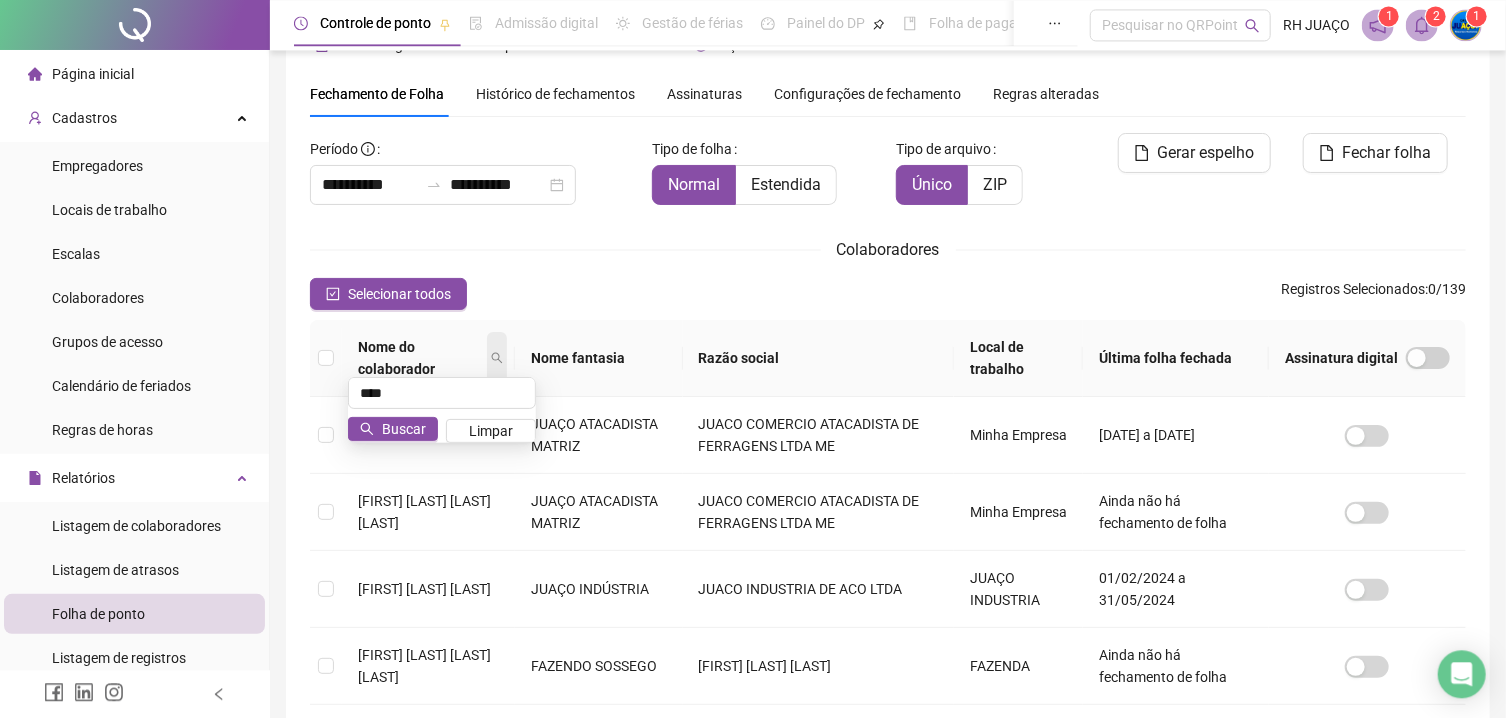 type on "****" 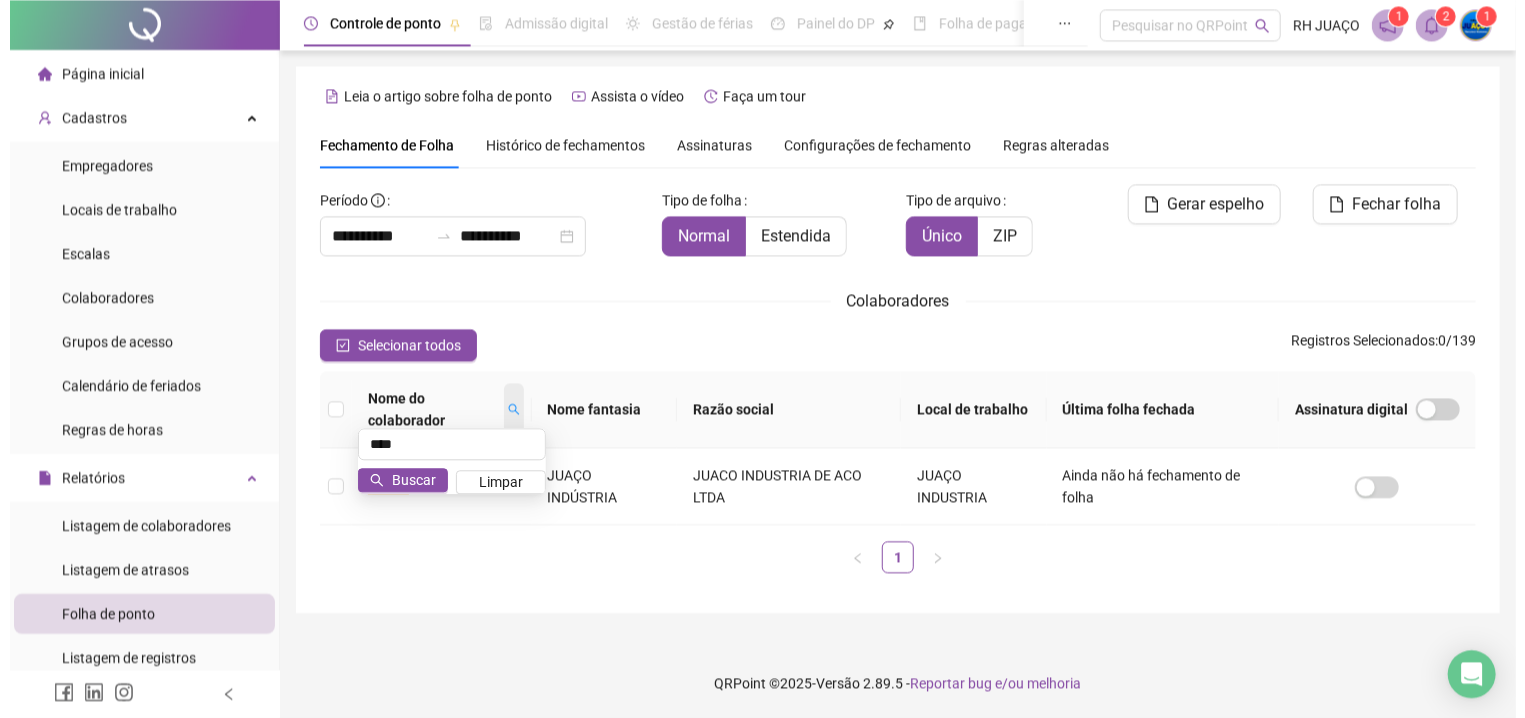 scroll, scrollTop: 0, scrollLeft: 0, axis: both 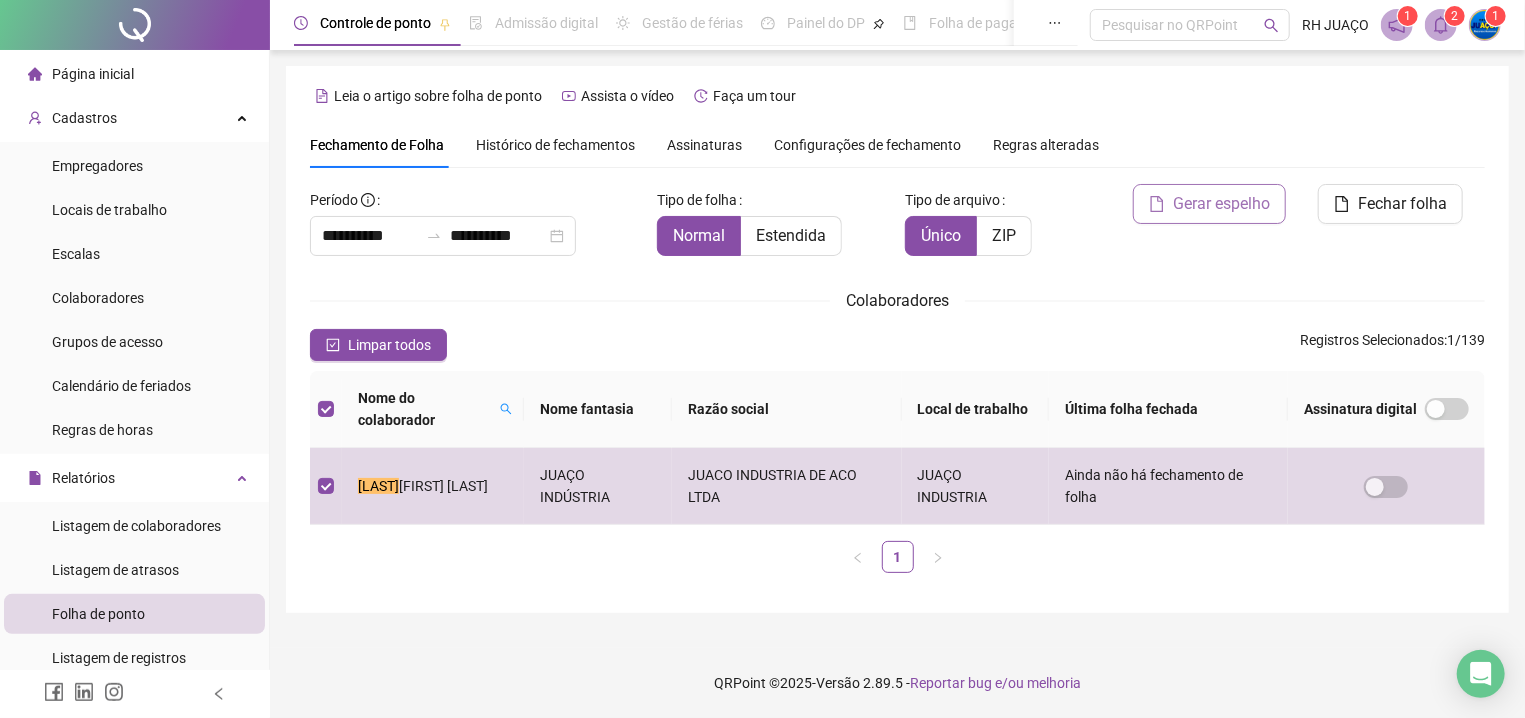 click on "Gerar espelho" at bounding box center [1221, 204] 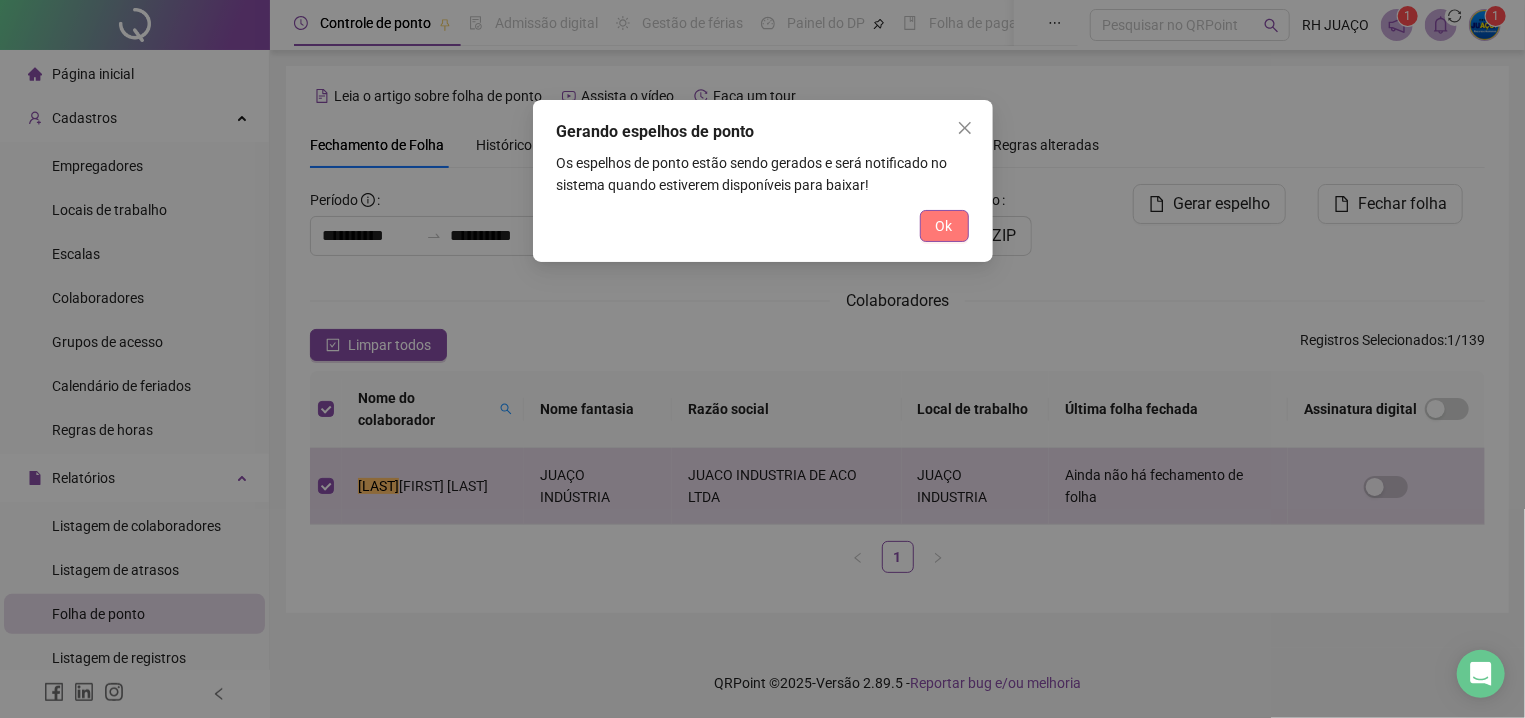 click on "Ok" at bounding box center [944, 226] 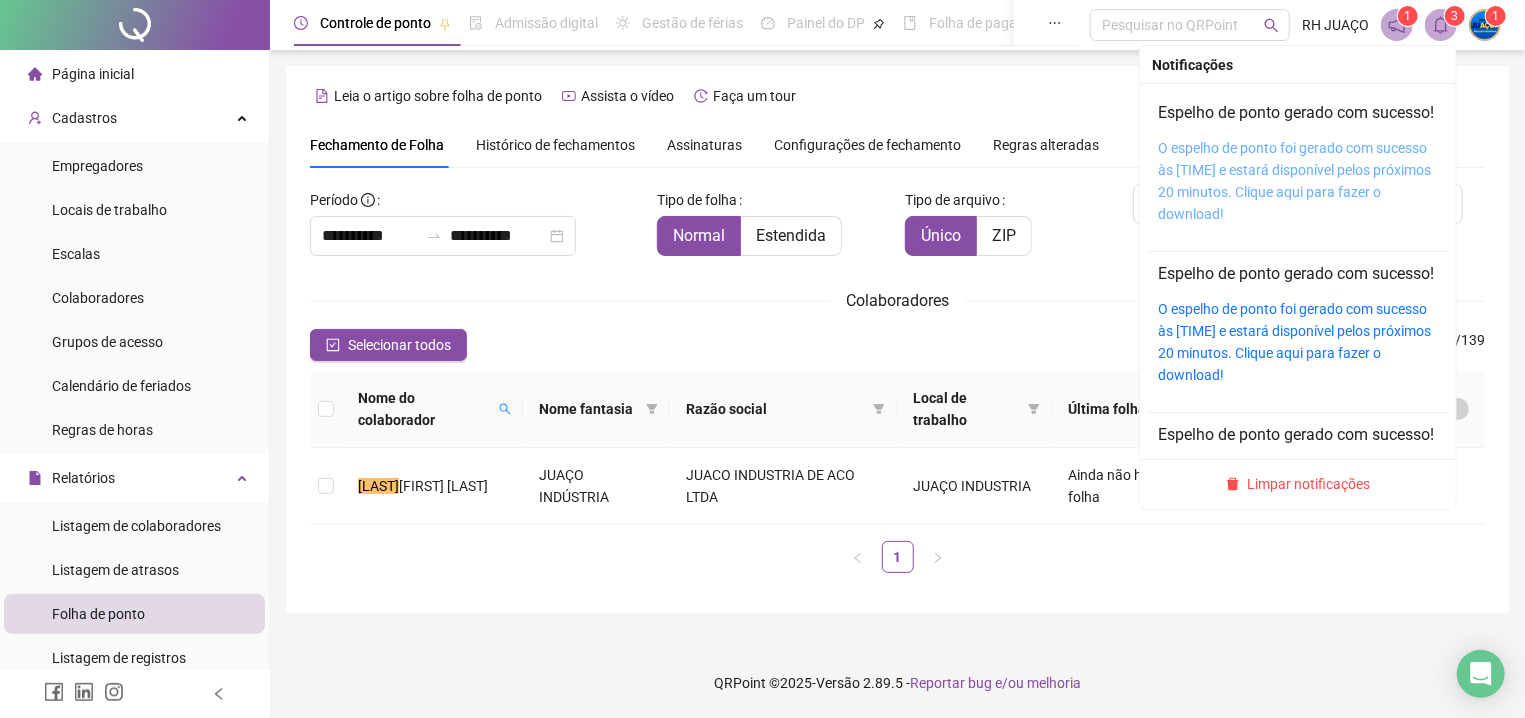 click on "O espelho de ponto foi gerado com sucesso às [TIME] e estará disponível pelos próximos 20 minutos.
Clique aqui para fazer o download!" at bounding box center [1294, 181] 